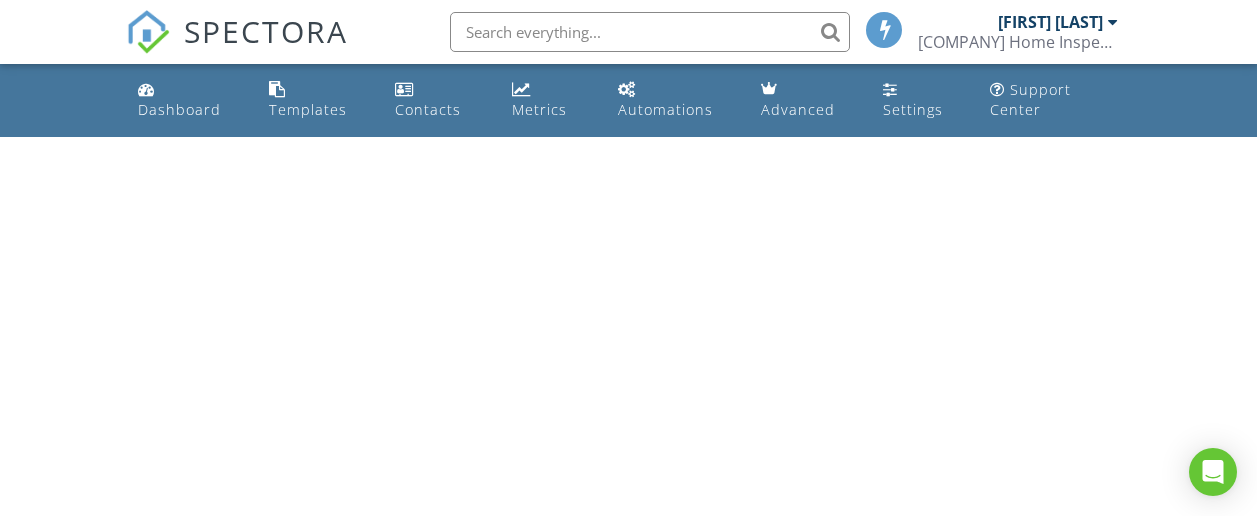 scroll, scrollTop: 0, scrollLeft: 0, axis: both 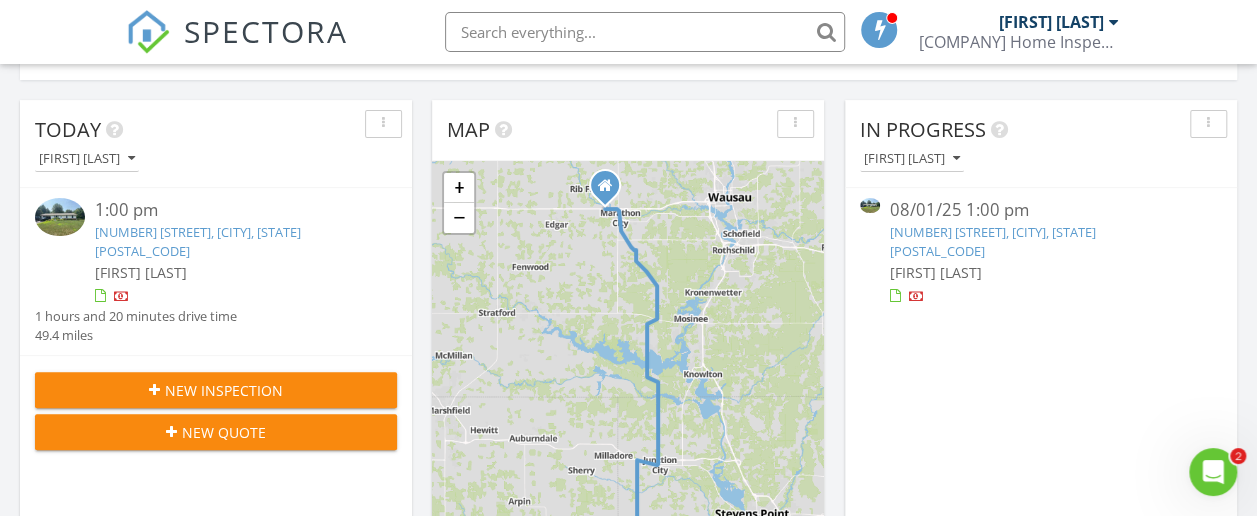 click on "[NUMBER] [STREET], [CITY], [STATE] [POSTAL_CODE]" at bounding box center (198, 241) 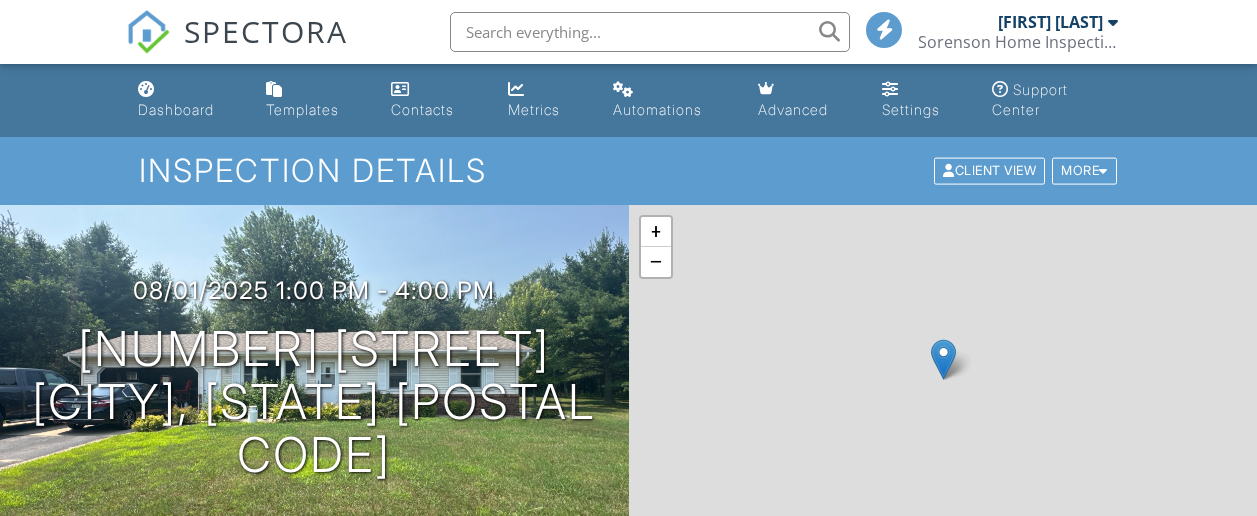 scroll, scrollTop: 0, scrollLeft: 0, axis: both 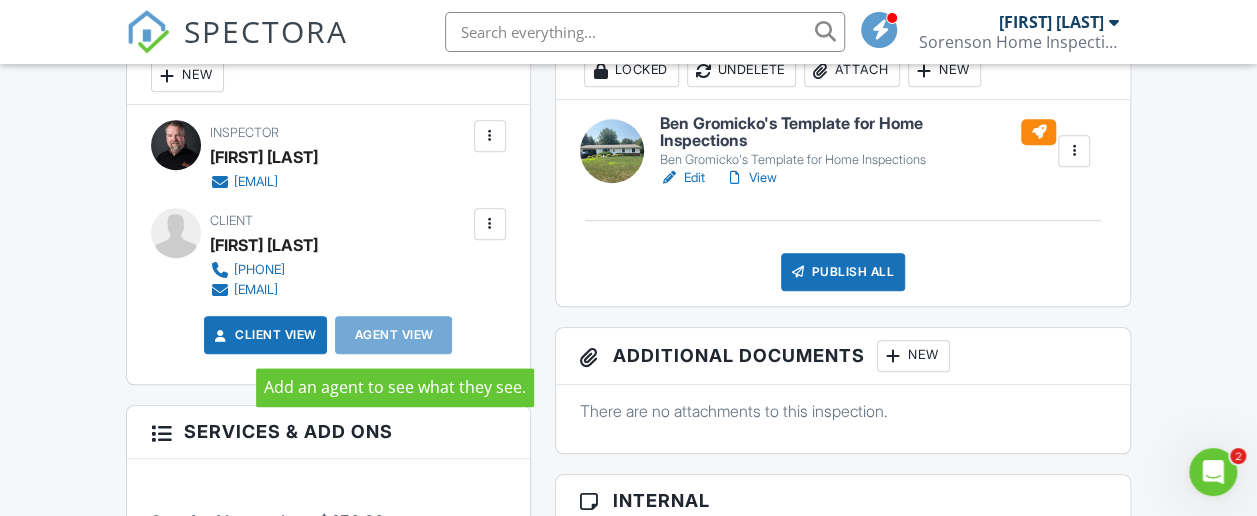 click on "Agent View" at bounding box center (393, 335) 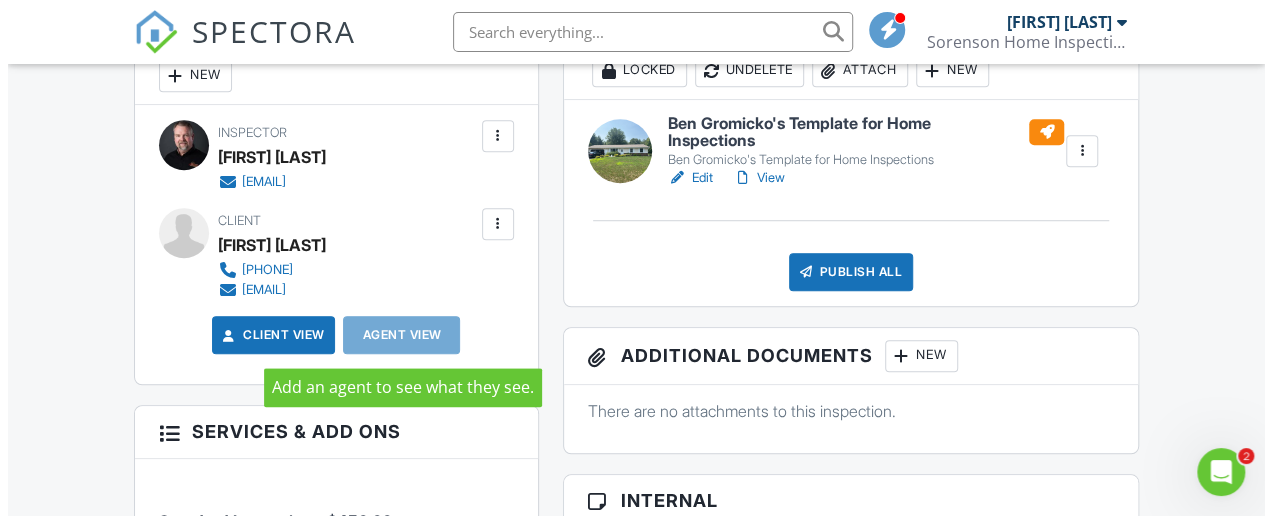 scroll, scrollTop: 500, scrollLeft: 0, axis: vertical 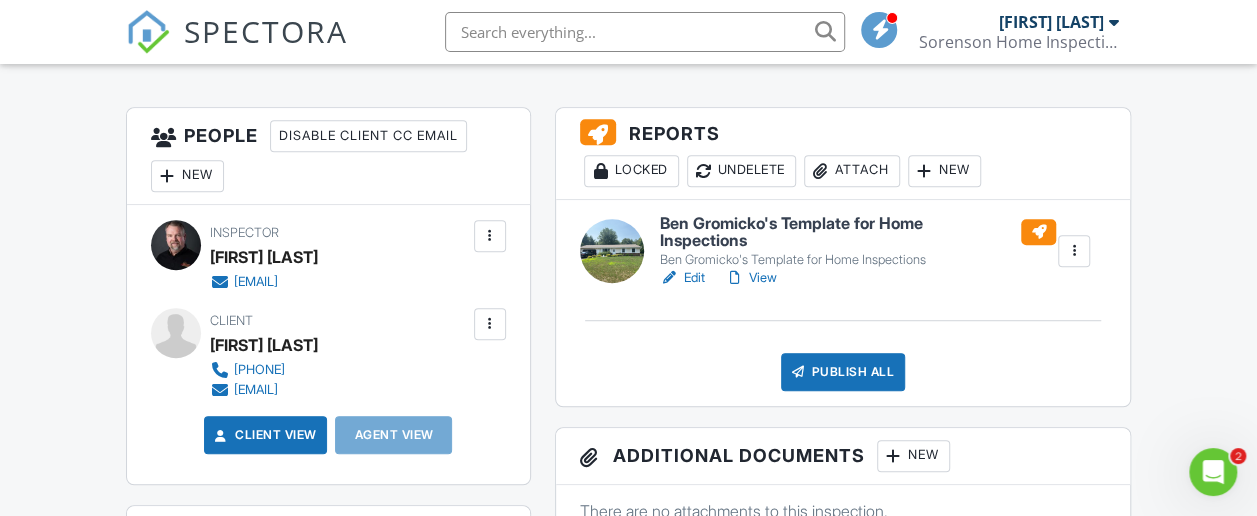 click at bounding box center (490, 324) 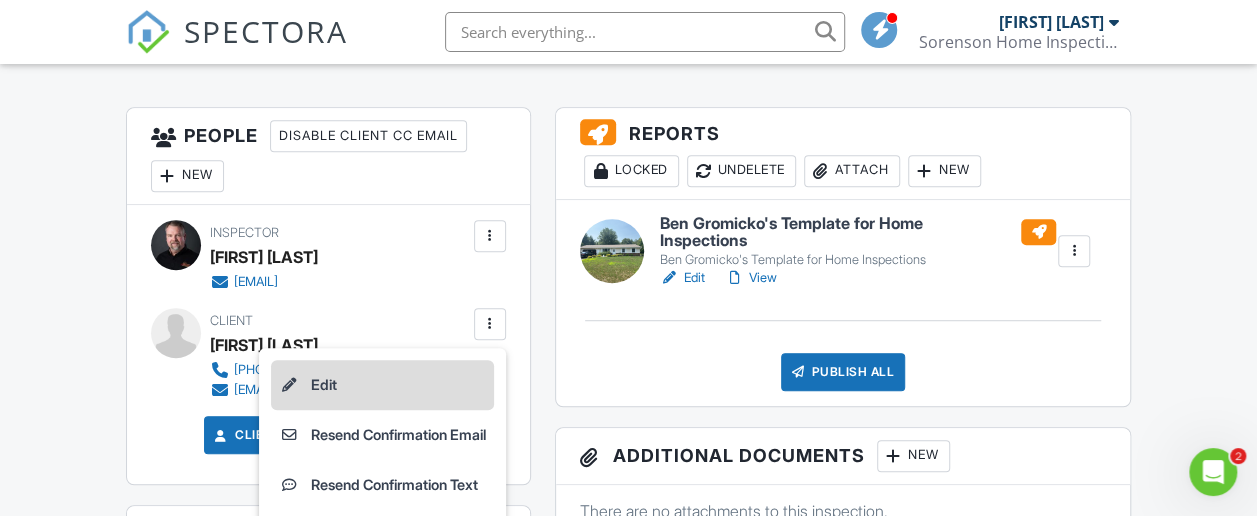 click on "Edit" at bounding box center (382, 385) 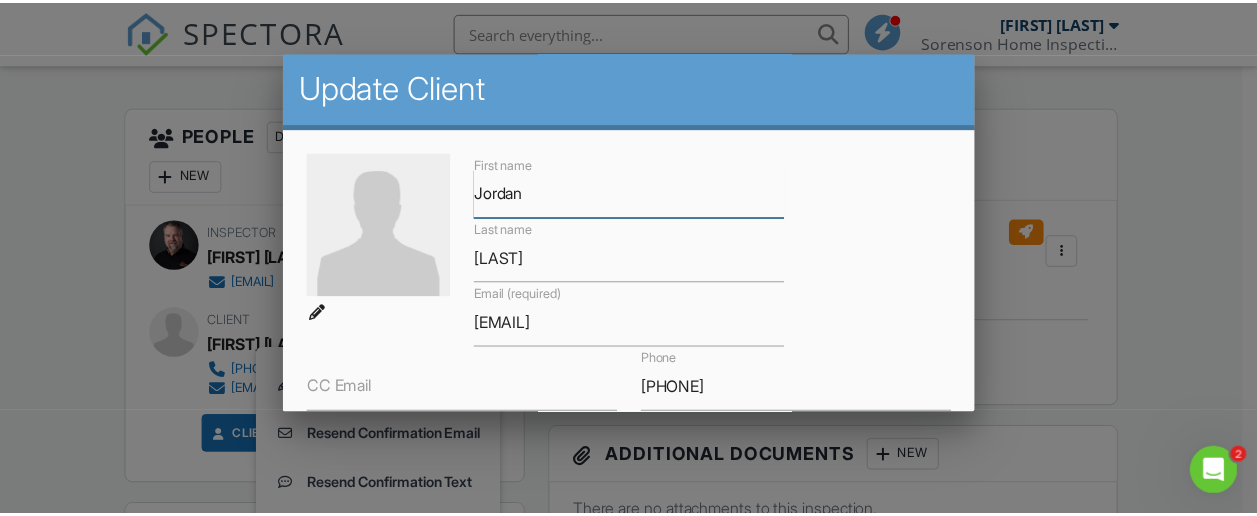 scroll, scrollTop: 356, scrollLeft: 0, axis: vertical 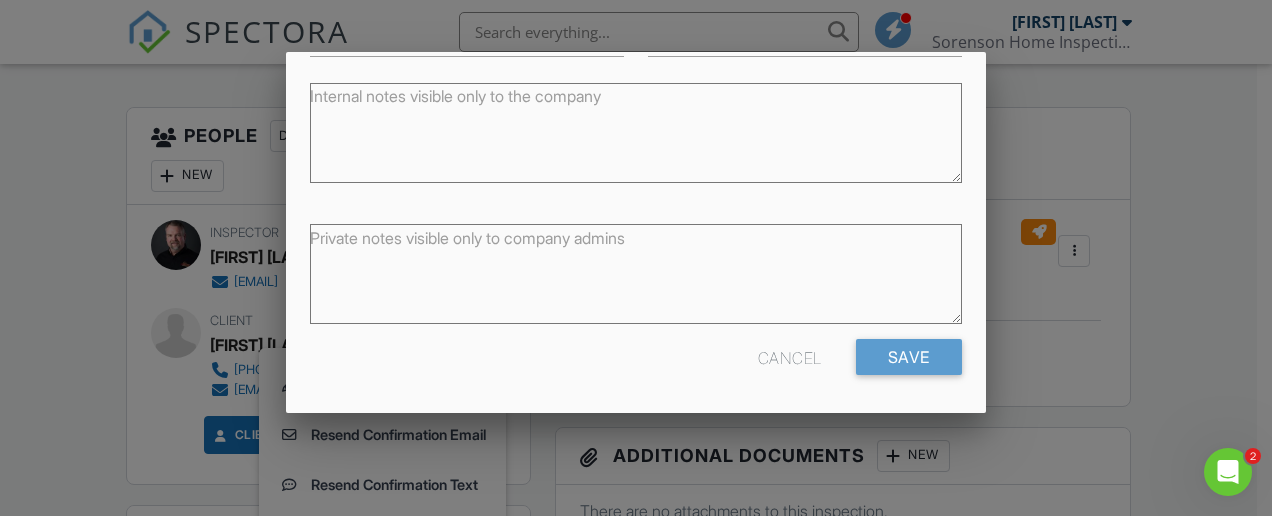click at bounding box center [636, 222] 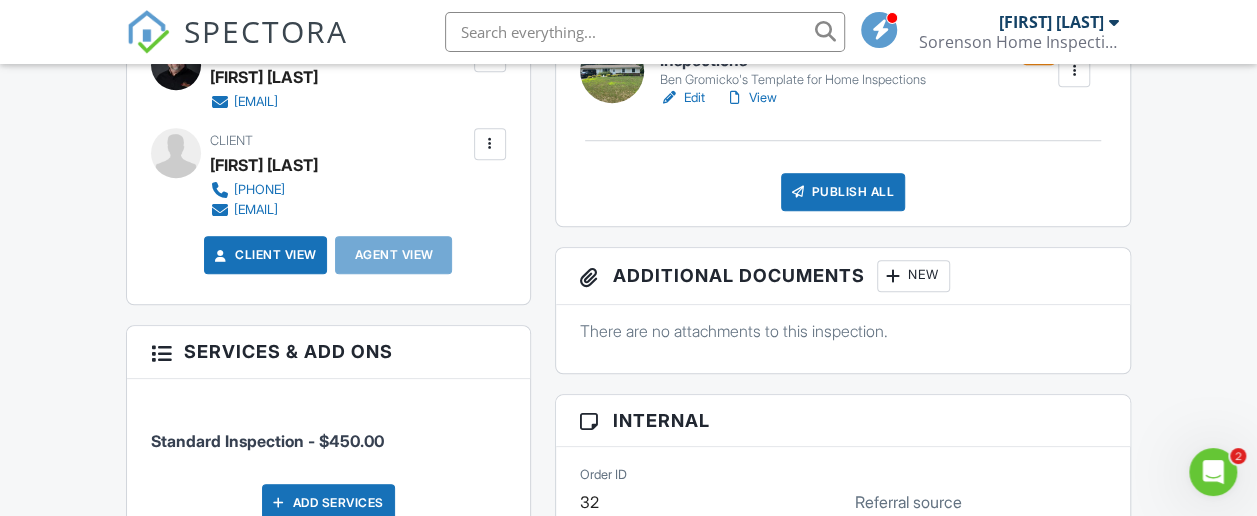 scroll, scrollTop: 600, scrollLeft: 0, axis: vertical 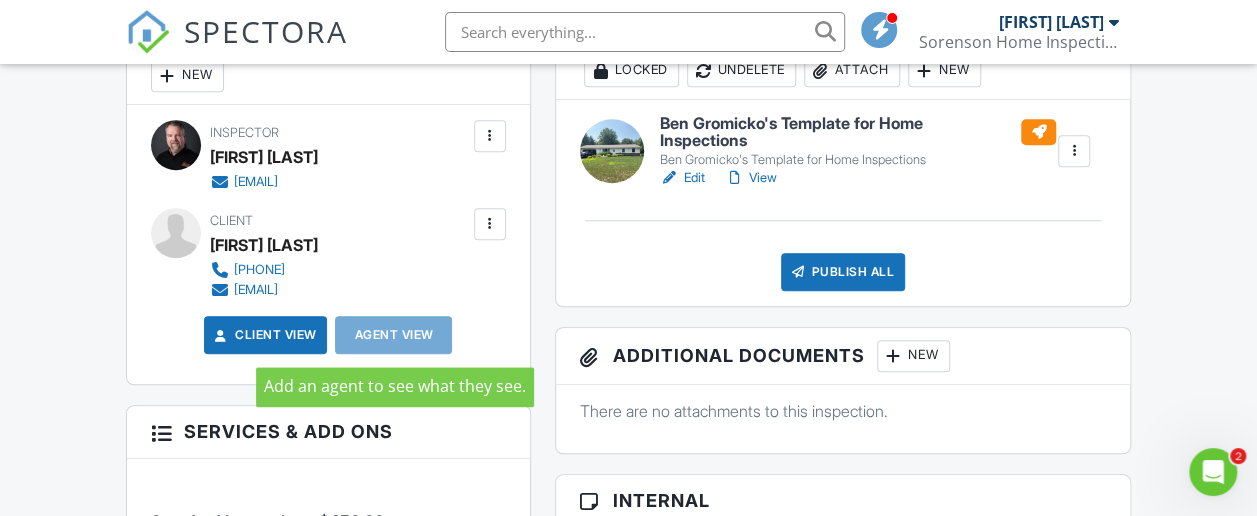 click on "Agent View" at bounding box center [393, 335] 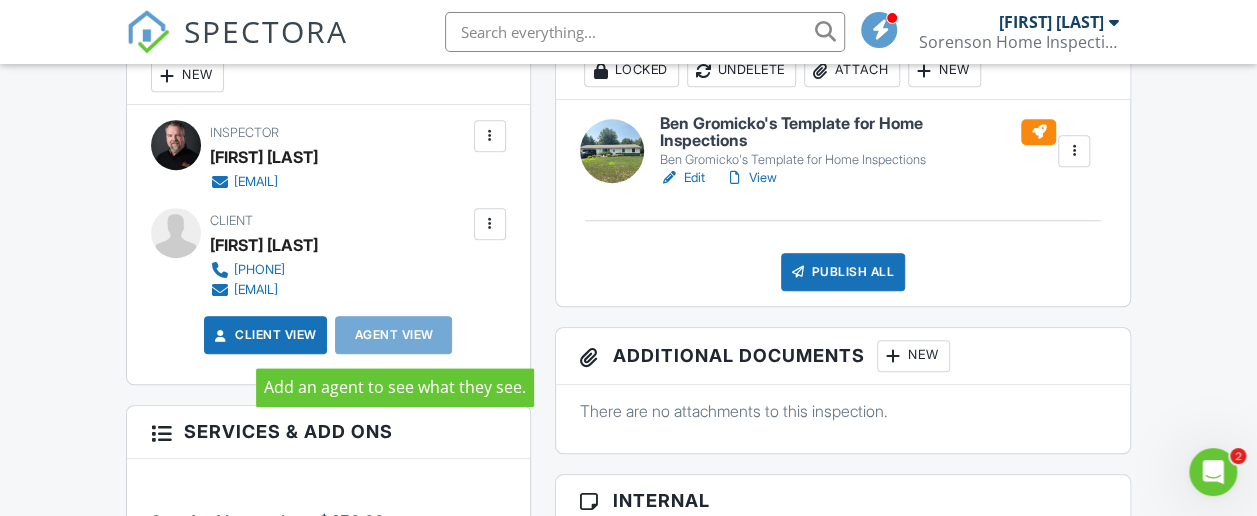 click on "Agent View" at bounding box center (393, 335) 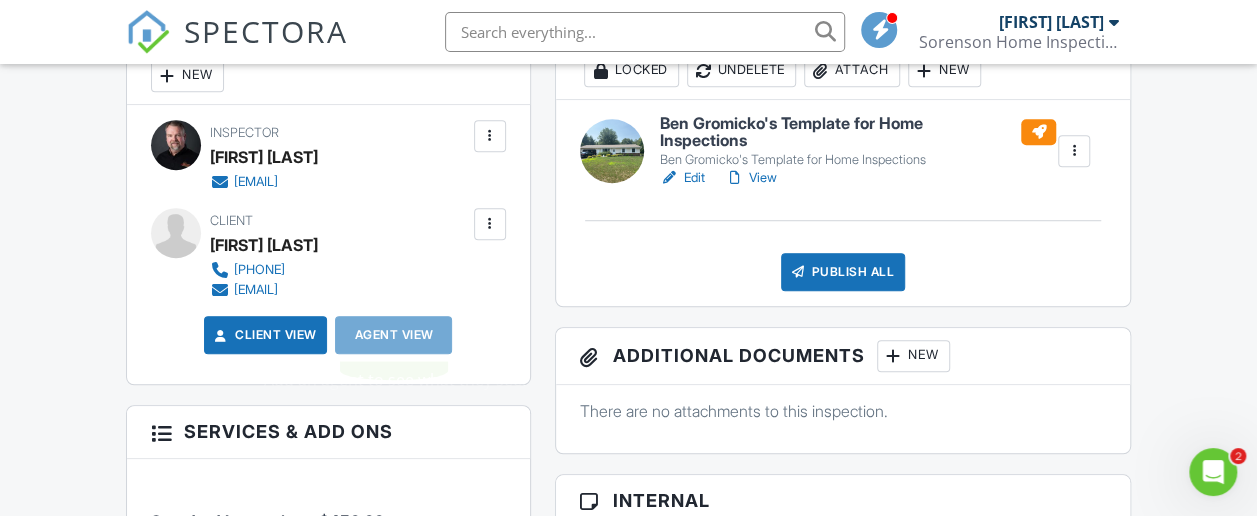 click on "People
Disable Client CC Email
New
Client
Client's Agent
Listing Agent
Add Another Person
Inspector
Kevin Sorenson
kevin@sorensonhomeinspections.com
Make Invisible
Mark As Requested
Remove
Update Client
First name
Jordan
Last name
Shulfer
Email (required)
shulfer.jyrdyn3941@yahoo.com
CC Email
Phone
715-315-2653
Internal notes visible only to the company
Private notes visible only to company admins
Cancel
Save
Confirm client deletion
This will remove the client from this inspection. All email reminders and follow-ups will be removed as well. Note that this is only an option before publishing a report.
Cancel
Remove Client
Client
Jordan Shulfer
715-315-2653" at bounding box center (328, 494) 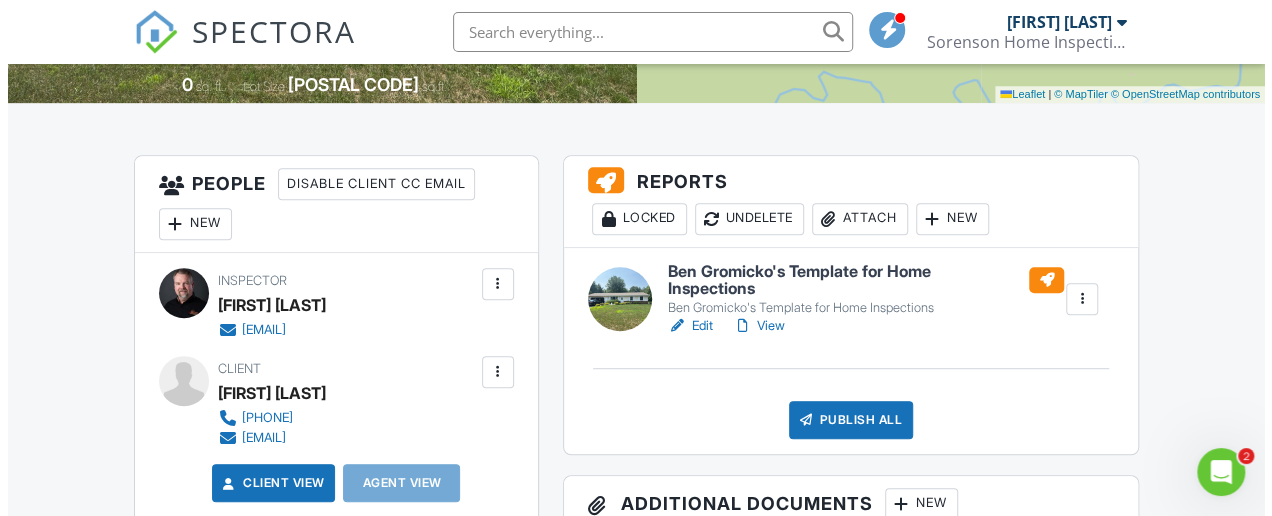 scroll, scrollTop: 500, scrollLeft: 0, axis: vertical 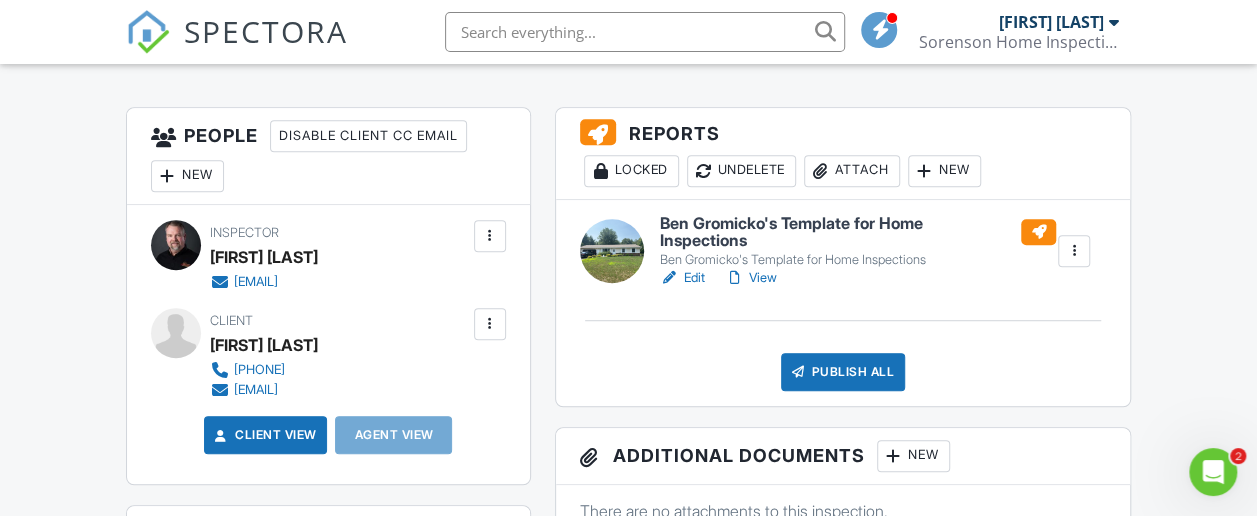 click on "New" at bounding box center (187, 176) 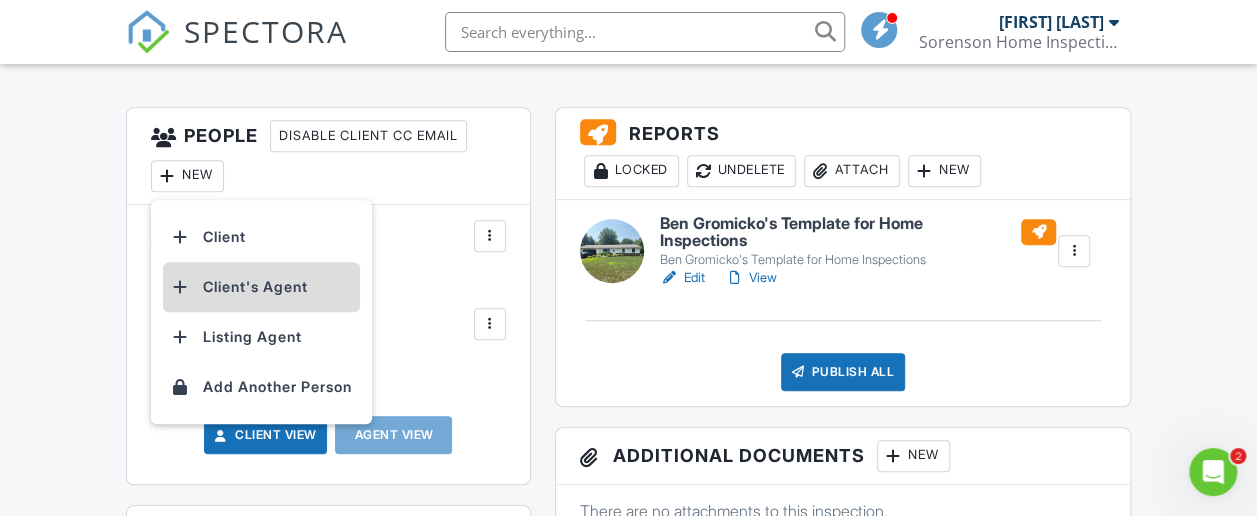 click on "Client's Agent" at bounding box center (261, 287) 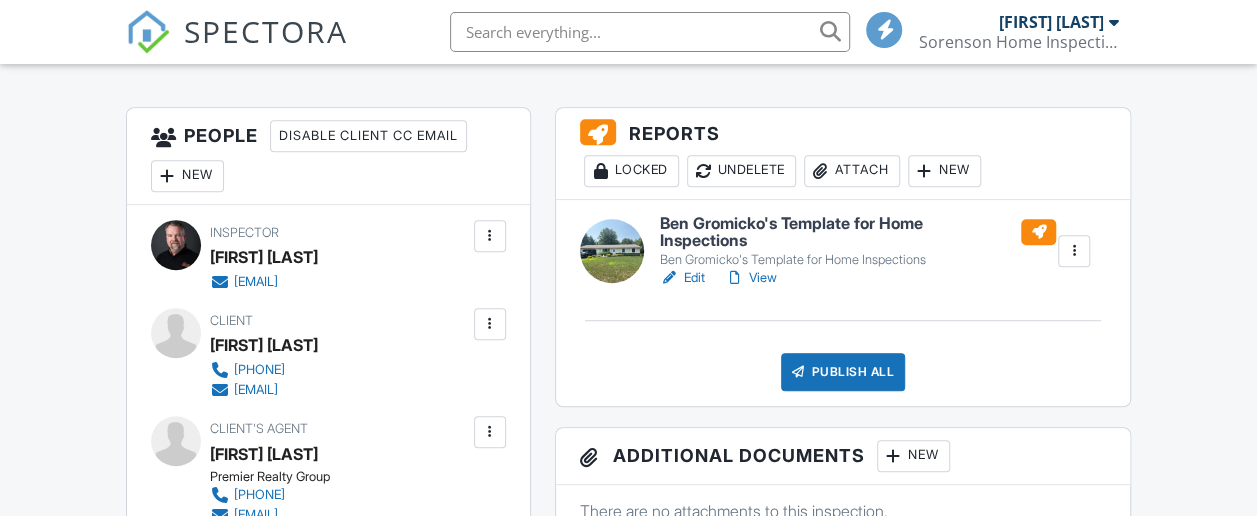 scroll, scrollTop: 500, scrollLeft: 0, axis: vertical 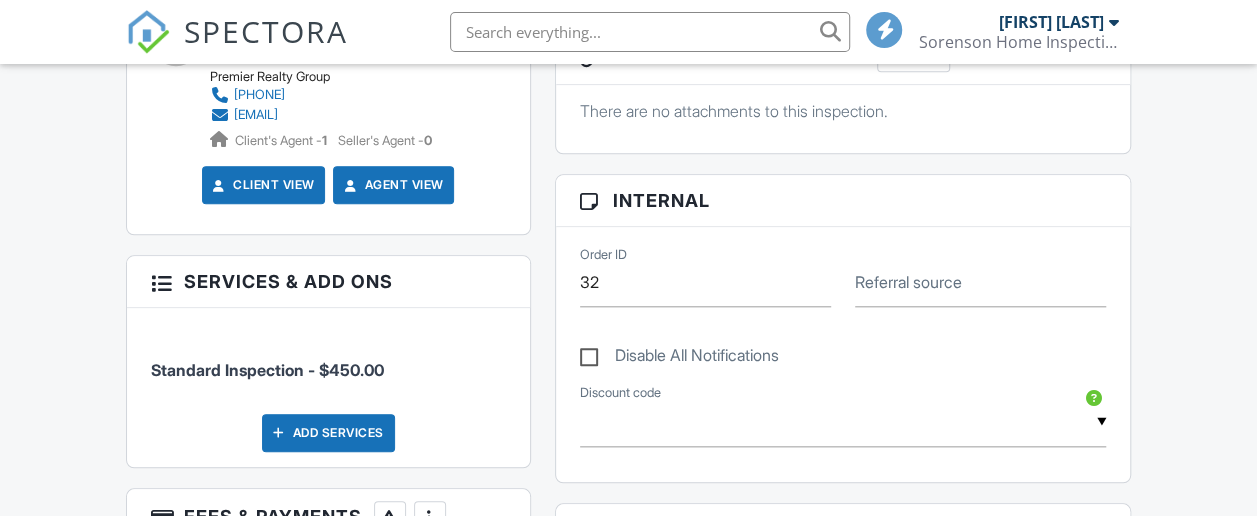 click on "Standard Inspection - $450.00" at bounding box center (267, 370) 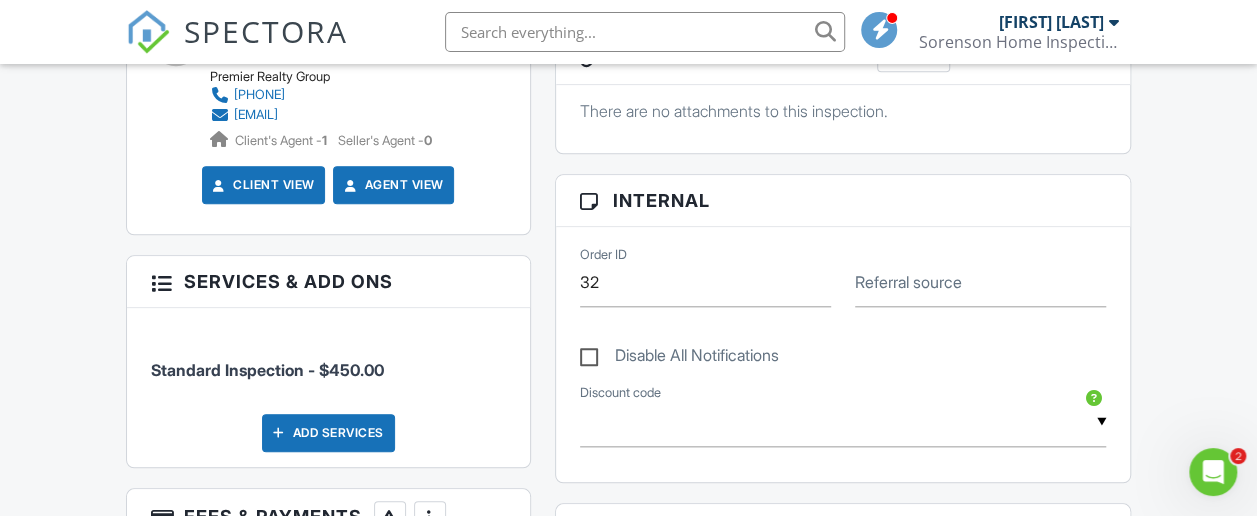 scroll, scrollTop: 0, scrollLeft: 0, axis: both 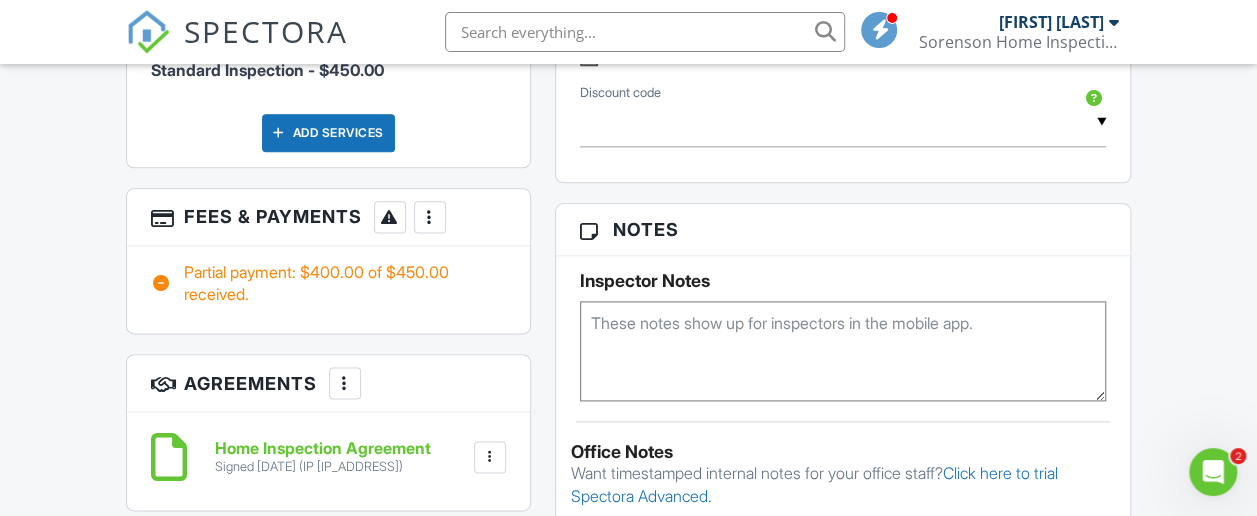click on "Partial payment: $400.00 of $450.00 received." at bounding box center [328, 283] 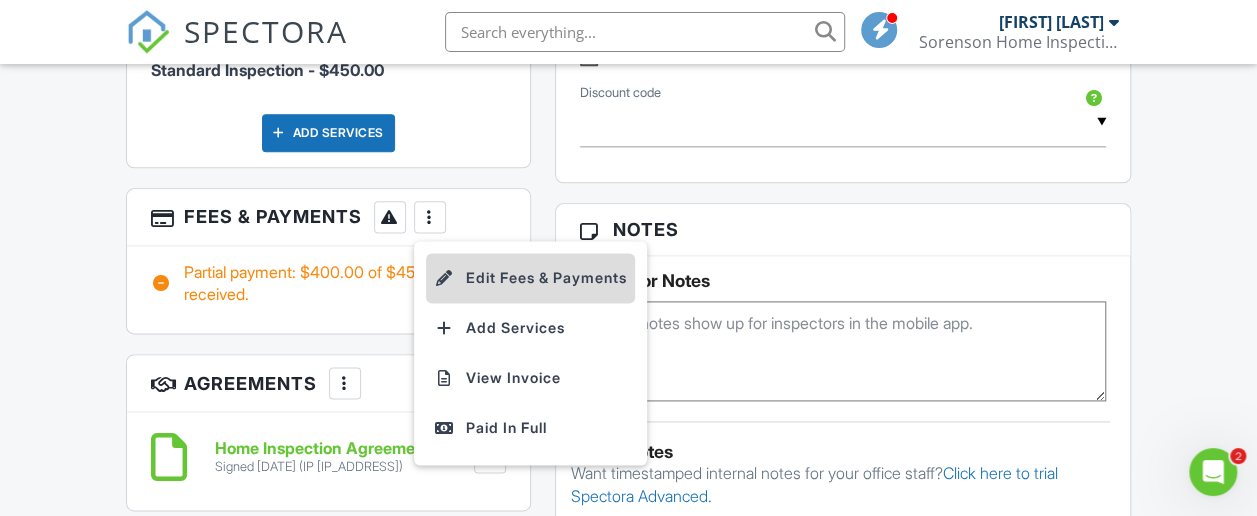 click on "Edit Fees & Payments" at bounding box center (530, 278) 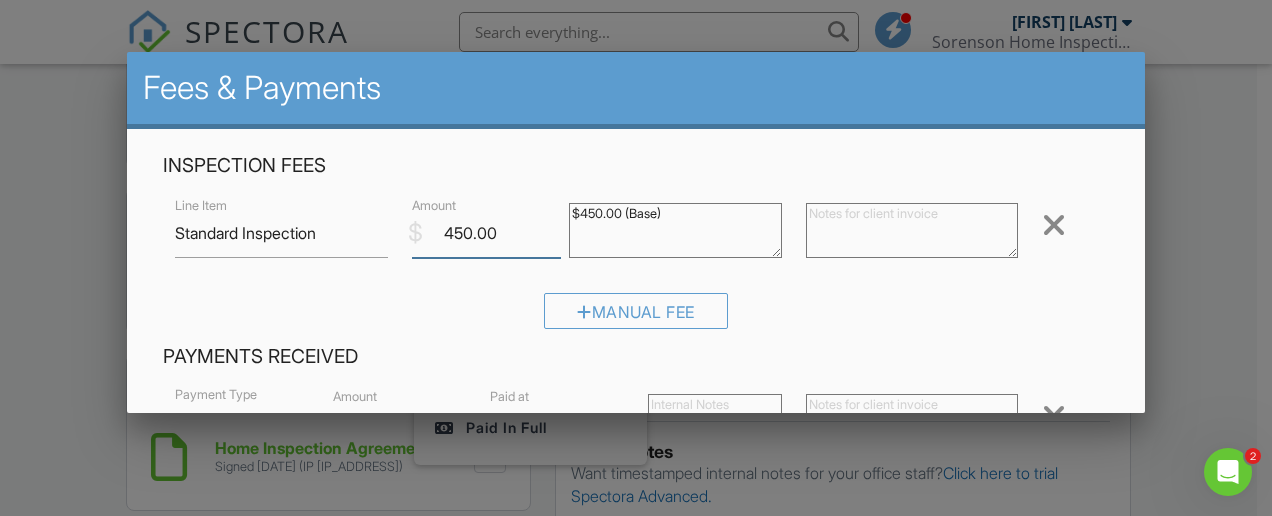 click on "450.00" at bounding box center [487, 233] 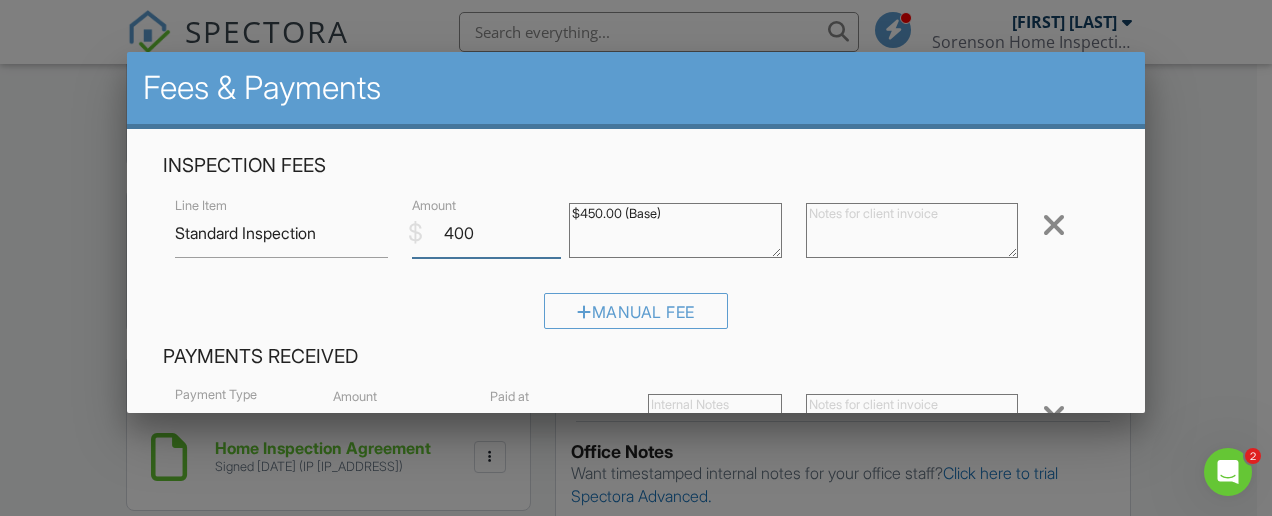 type on "400" 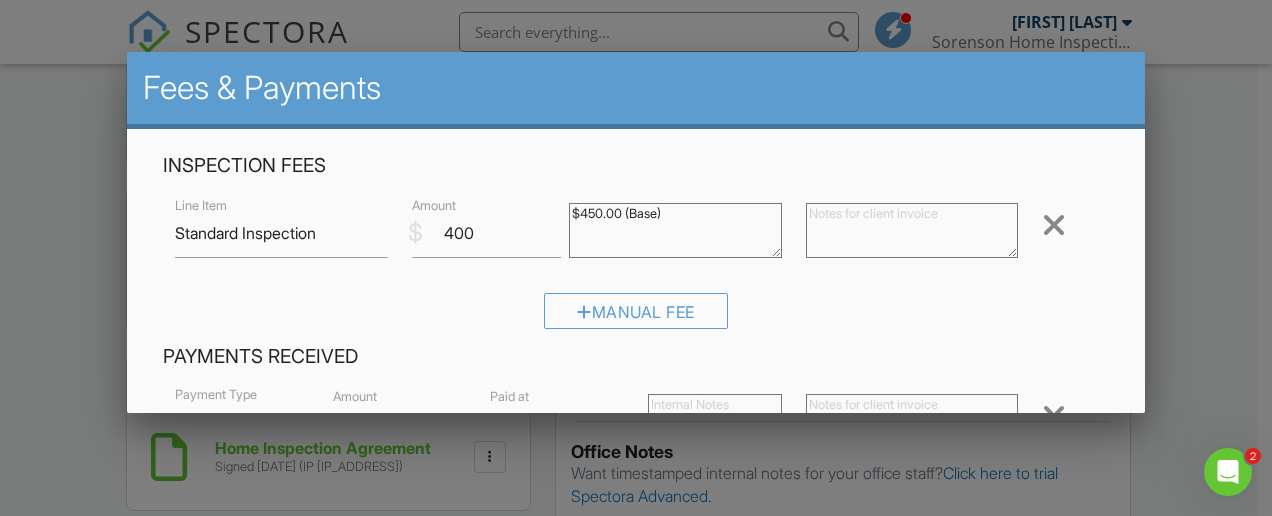 click on "$450.00 (Base)" at bounding box center [675, 230] 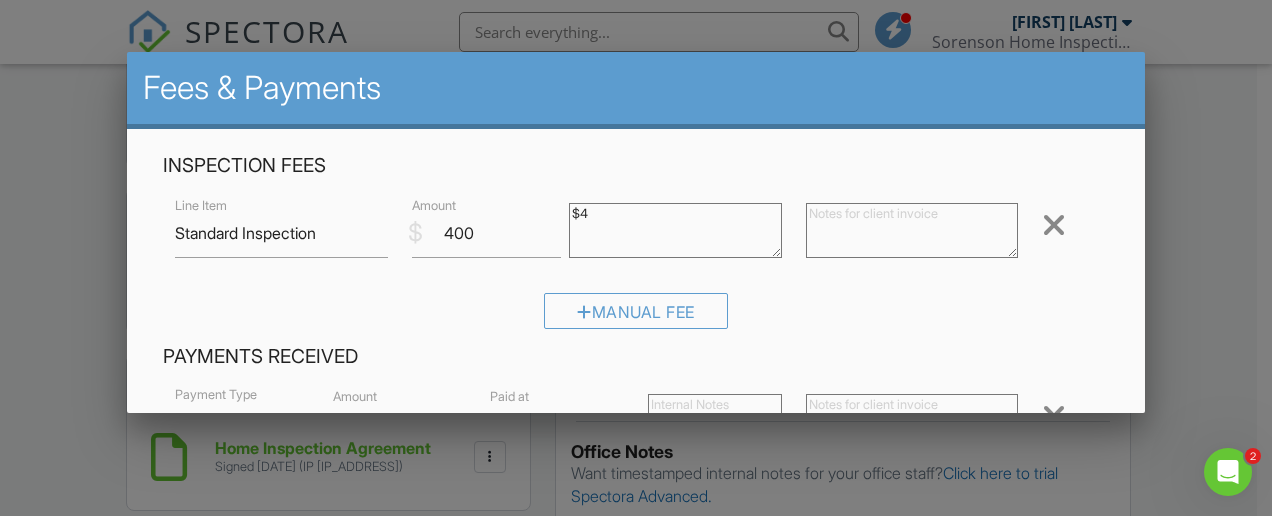 type on "$" 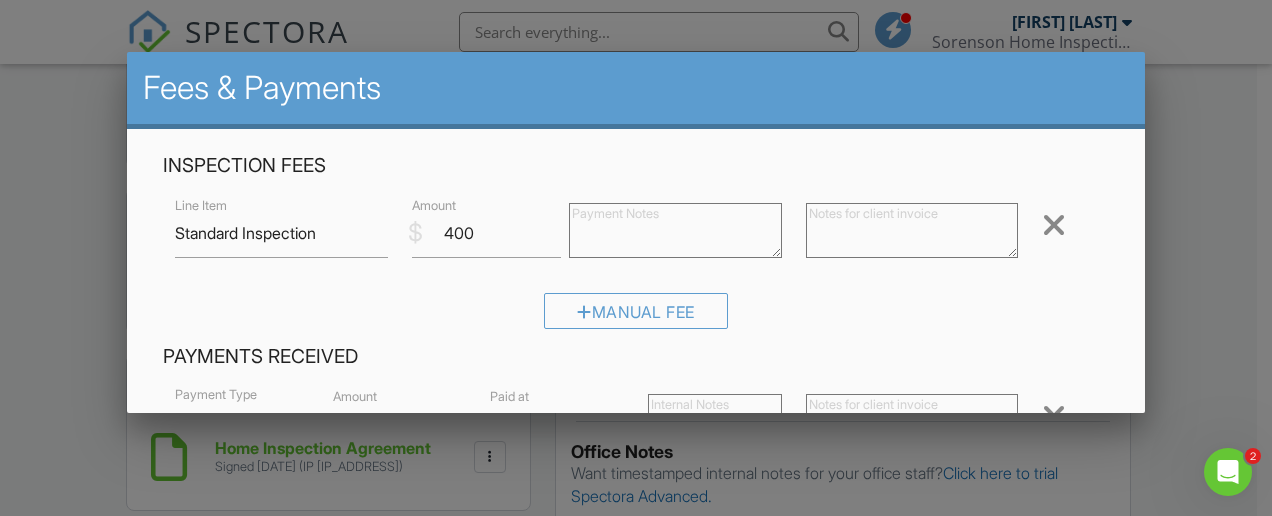 type 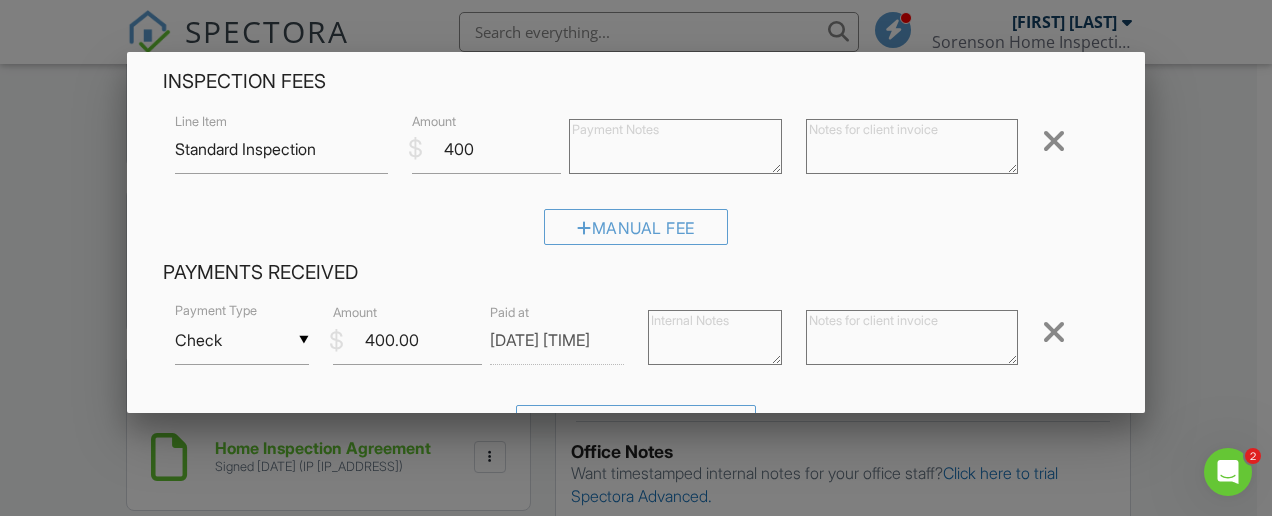 scroll, scrollTop: 0, scrollLeft: 0, axis: both 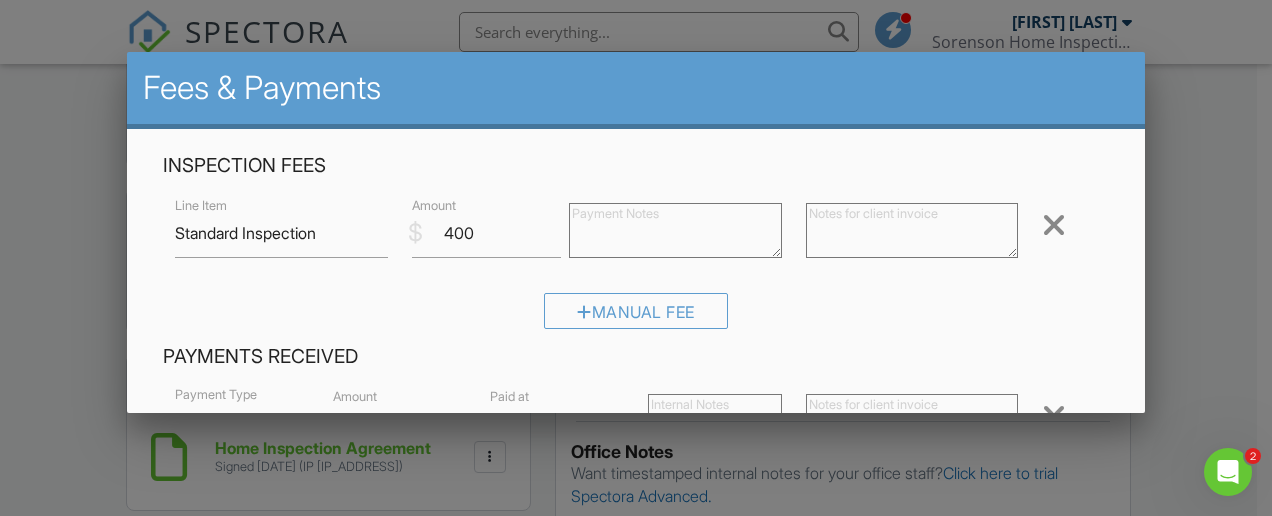 click on "Manual Fee" at bounding box center (636, 318) 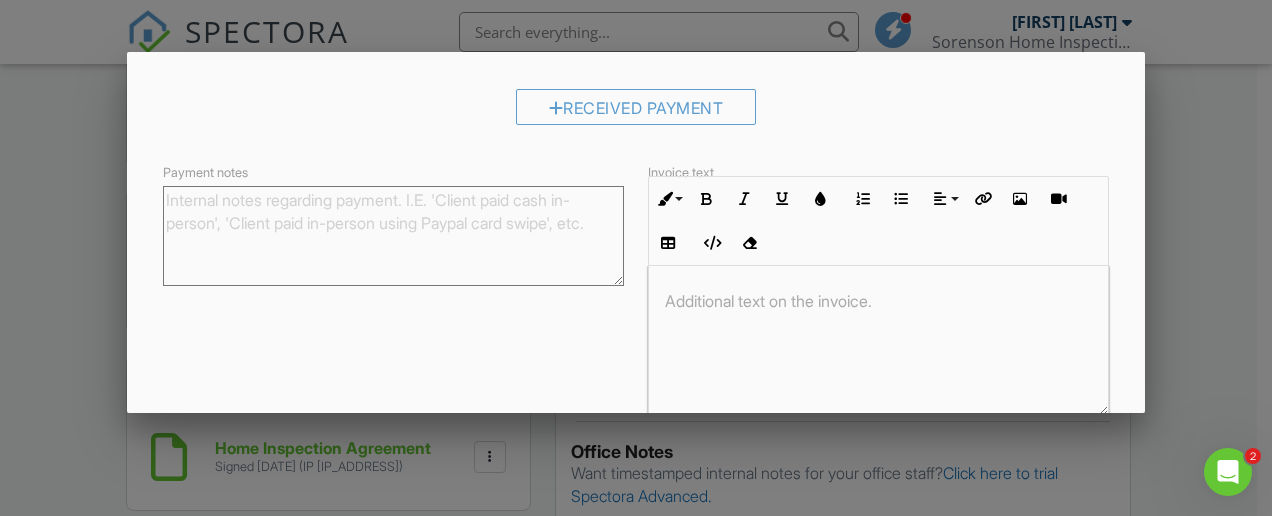 scroll, scrollTop: 497, scrollLeft: 0, axis: vertical 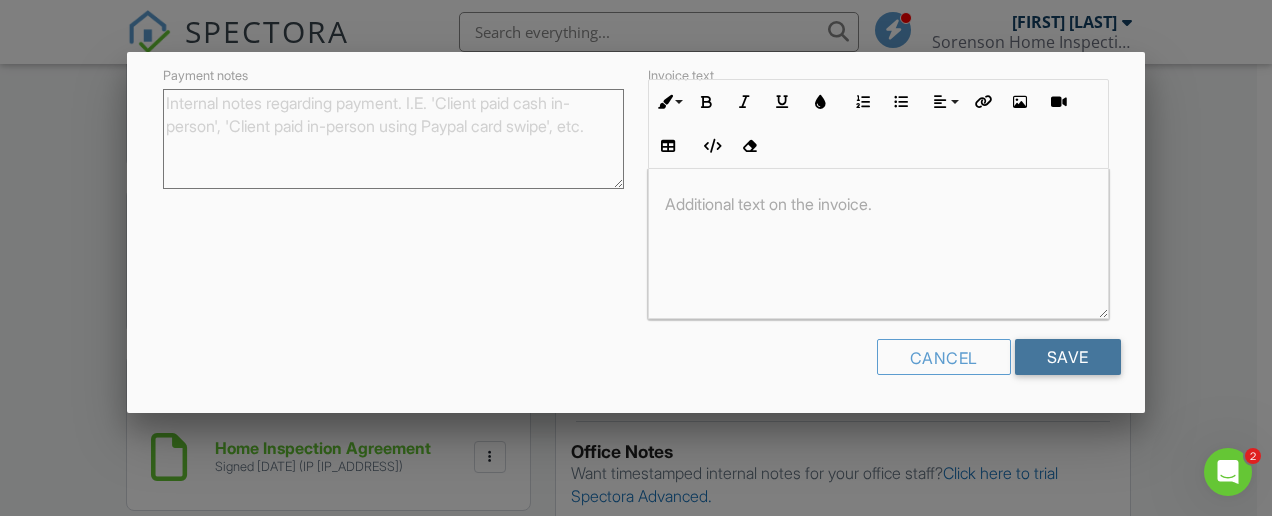 click on "Save" at bounding box center (1068, 357) 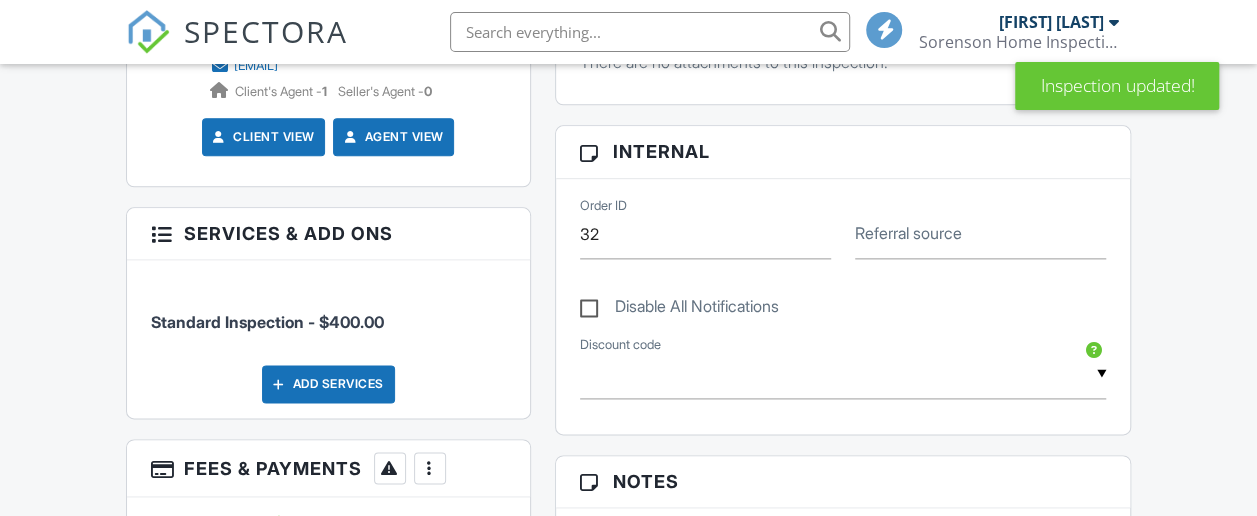 scroll, scrollTop: 1200, scrollLeft: 0, axis: vertical 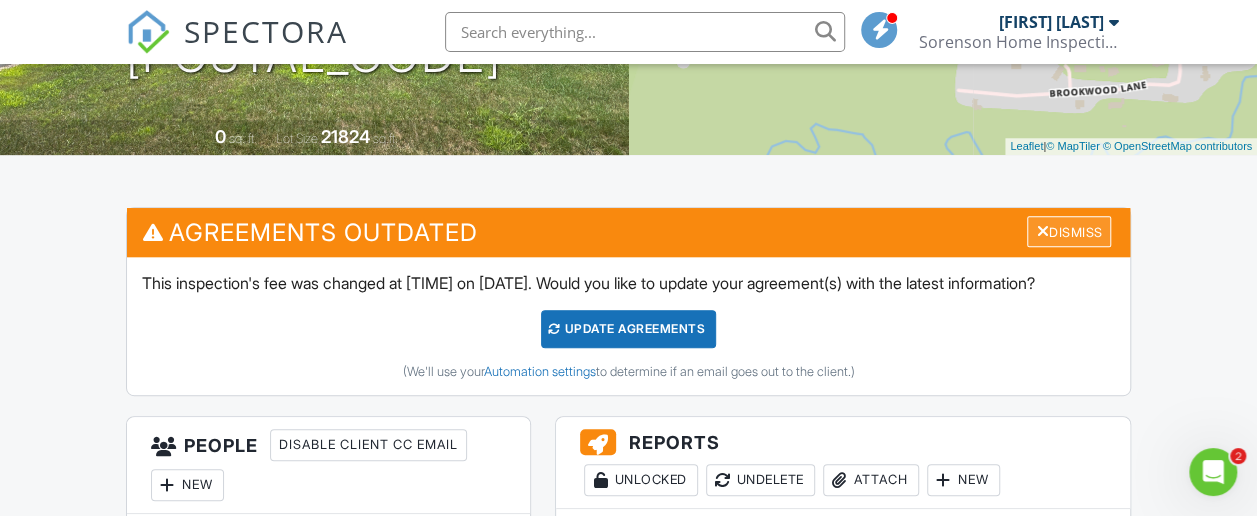 click on "Dismiss" at bounding box center (1069, 231) 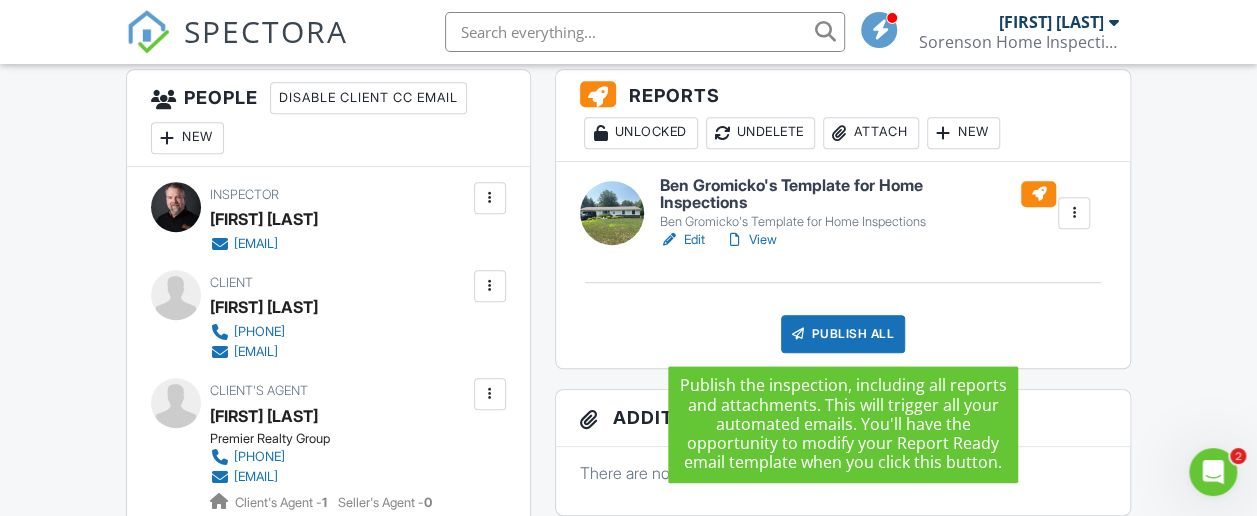 scroll, scrollTop: 400, scrollLeft: 0, axis: vertical 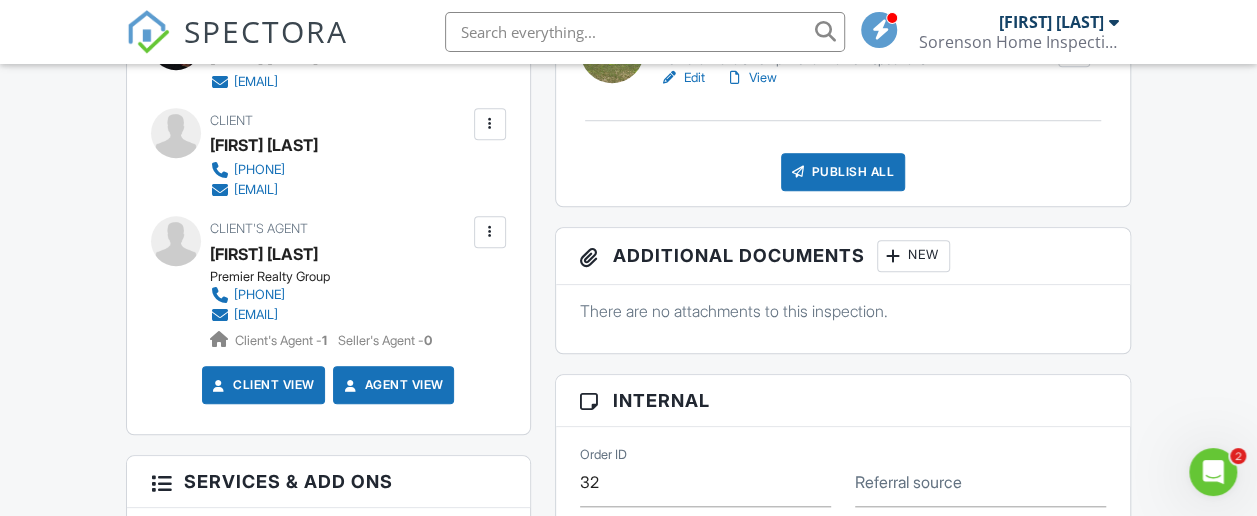 click on "Publish All" at bounding box center (843, 172) 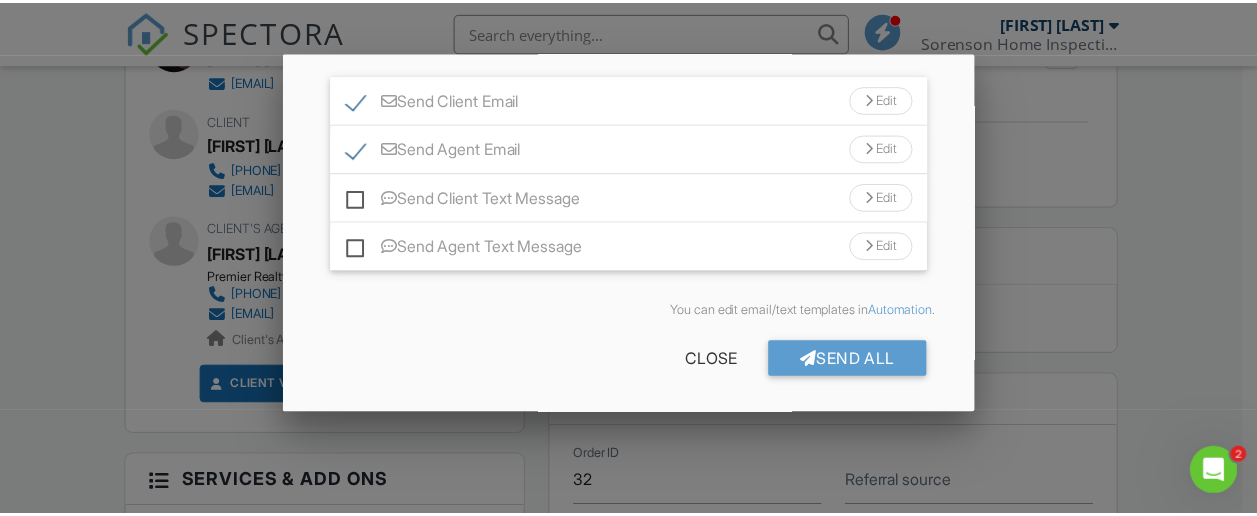 scroll, scrollTop: 0, scrollLeft: 0, axis: both 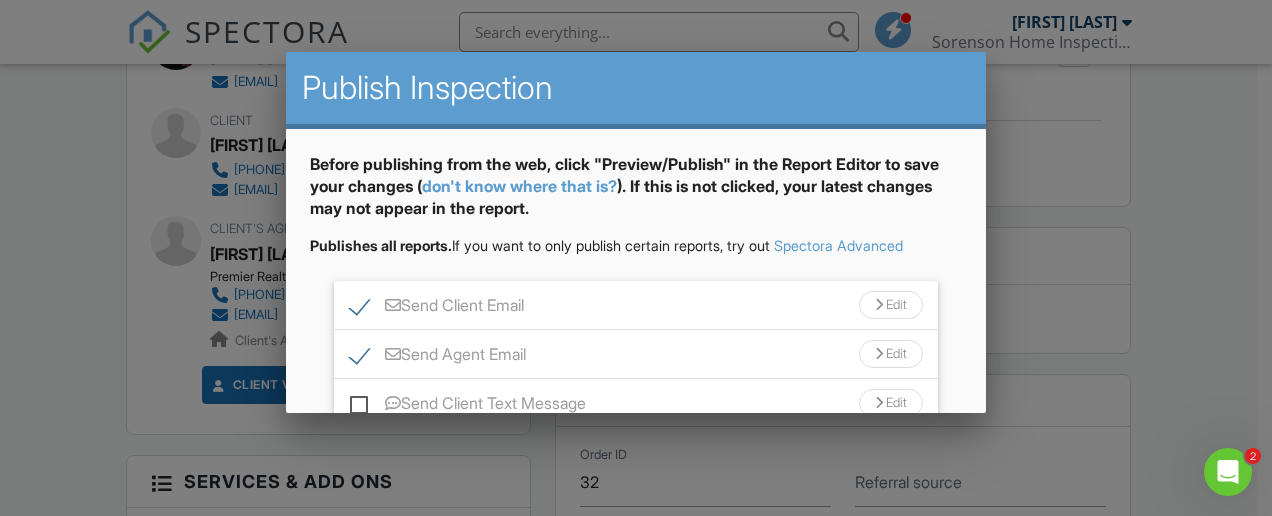 click at bounding box center [636, 222] 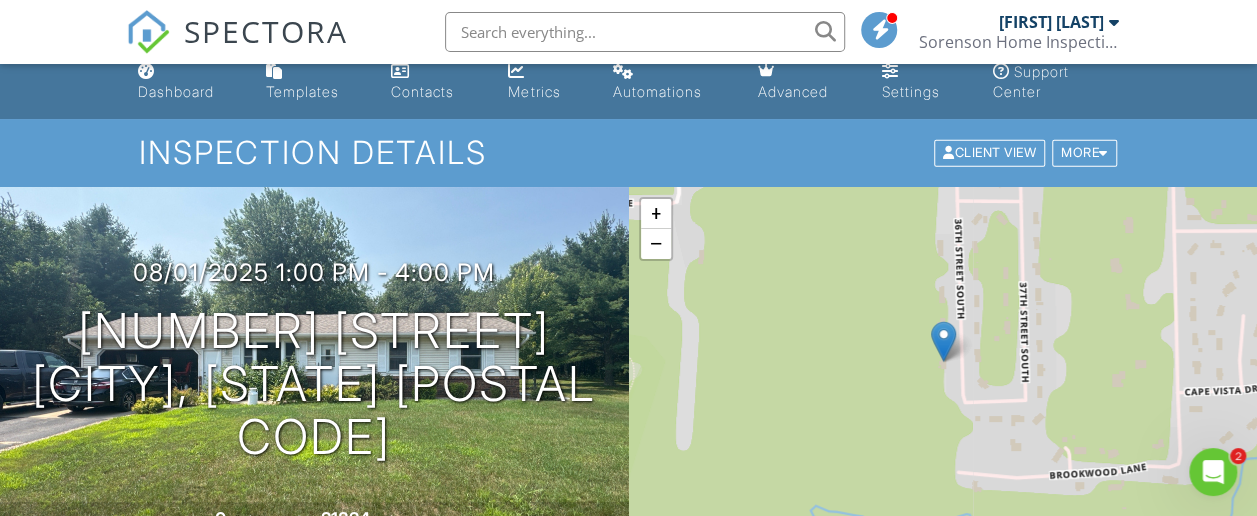 scroll, scrollTop: 0, scrollLeft: 0, axis: both 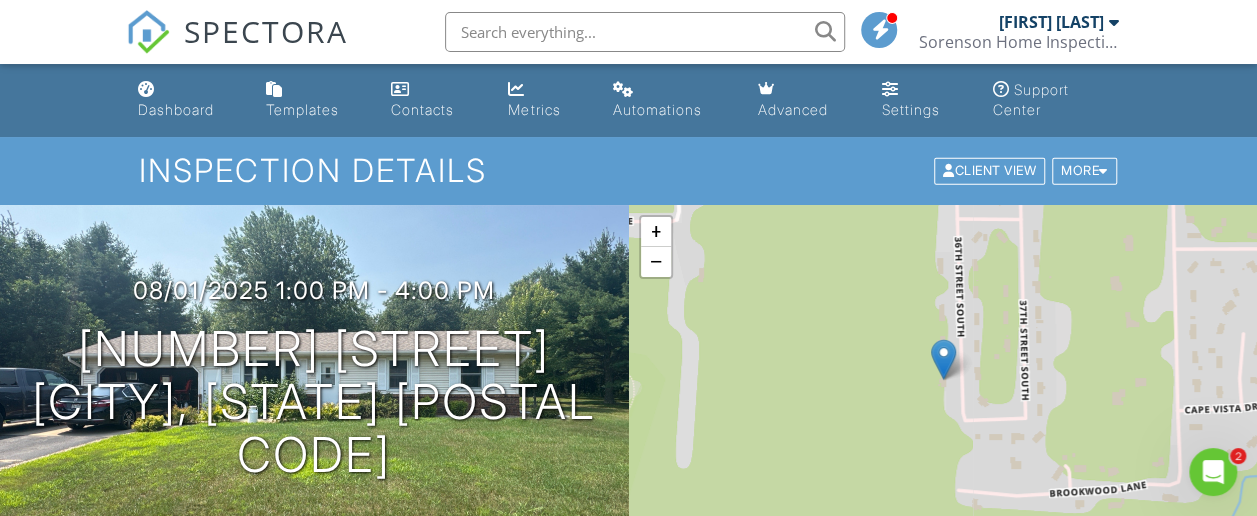 click at bounding box center (1113, 22) 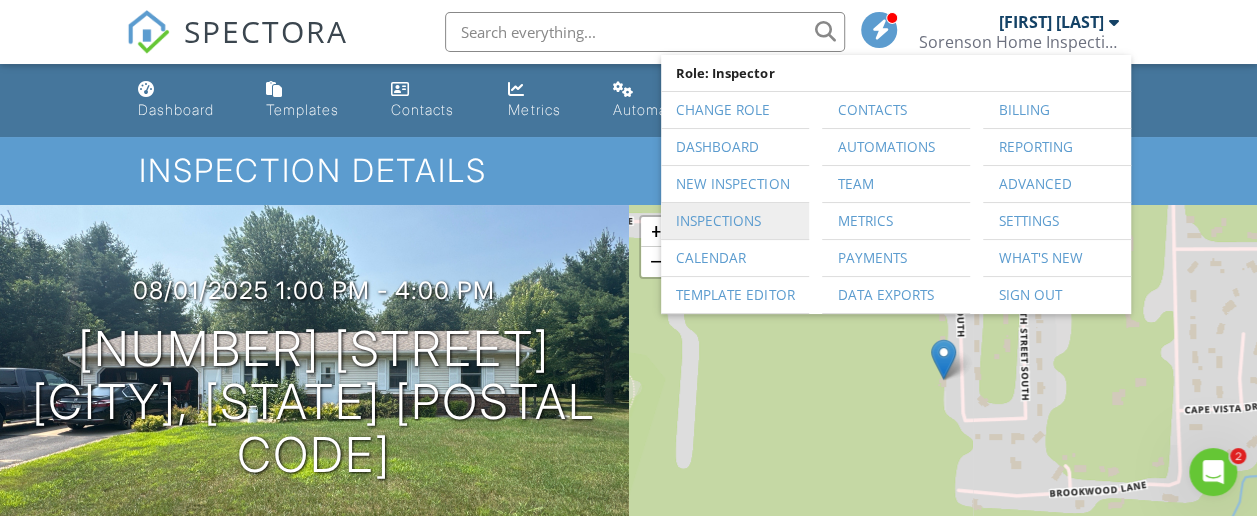 click on "Inspections" at bounding box center (735, 221) 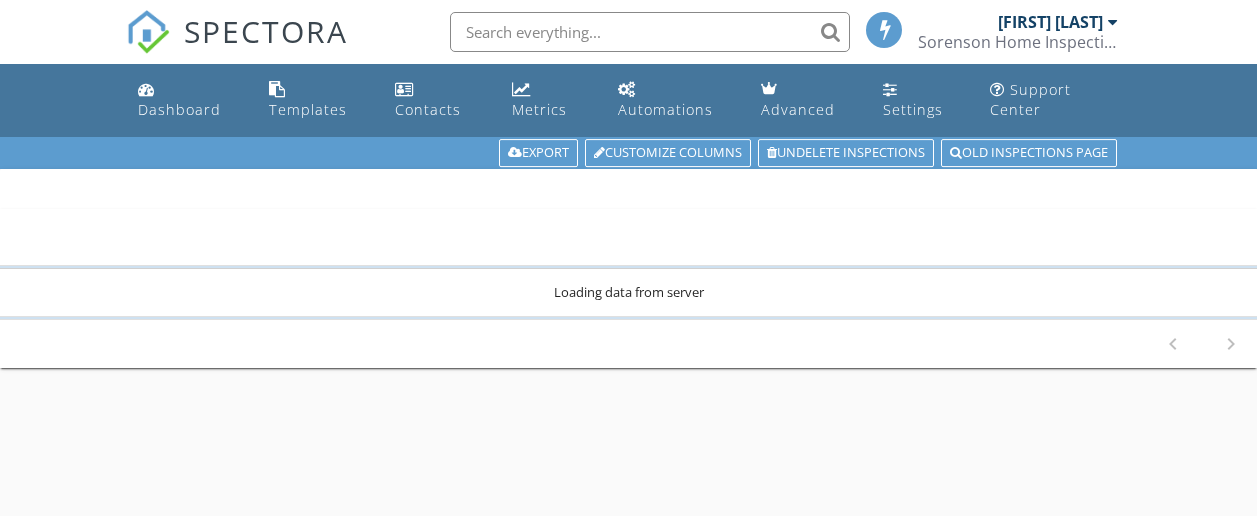 scroll, scrollTop: 0, scrollLeft: 0, axis: both 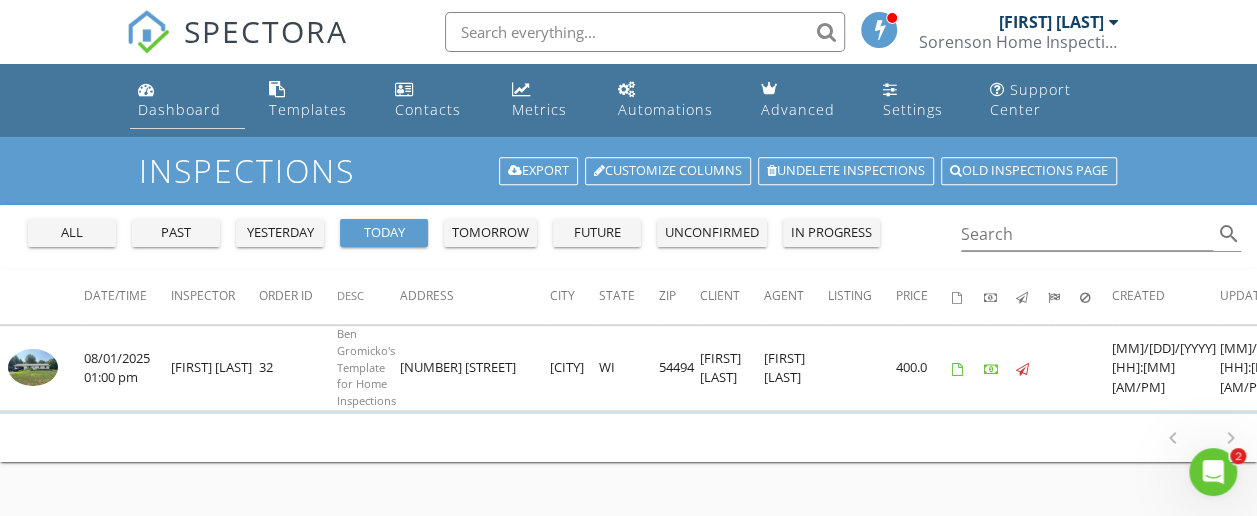 click on "Dashboard" at bounding box center (179, 109) 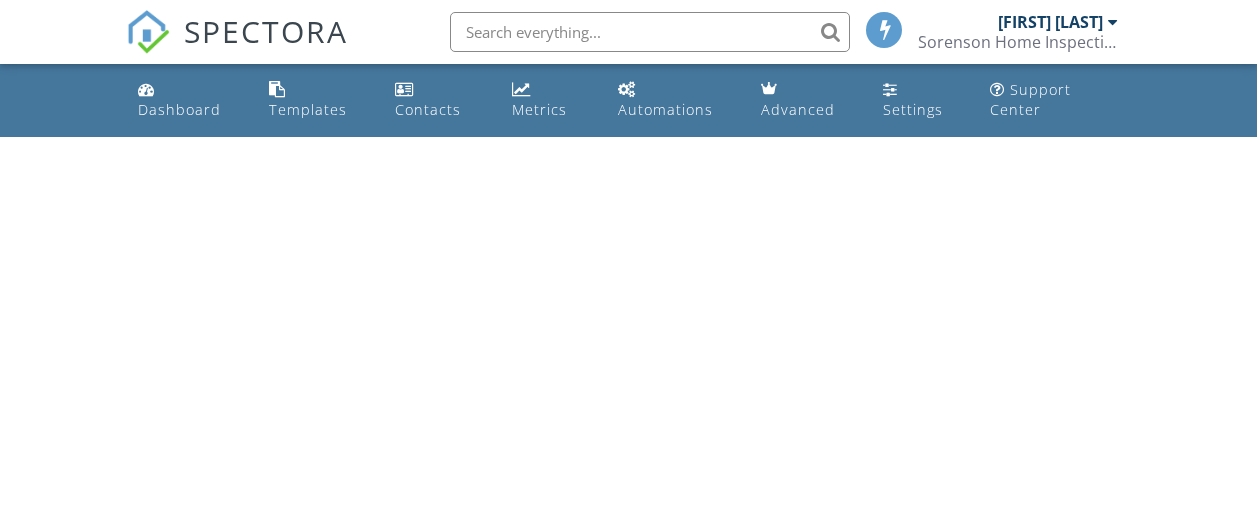 scroll, scrollTop: 0, scrollLeft: 0, axis: both 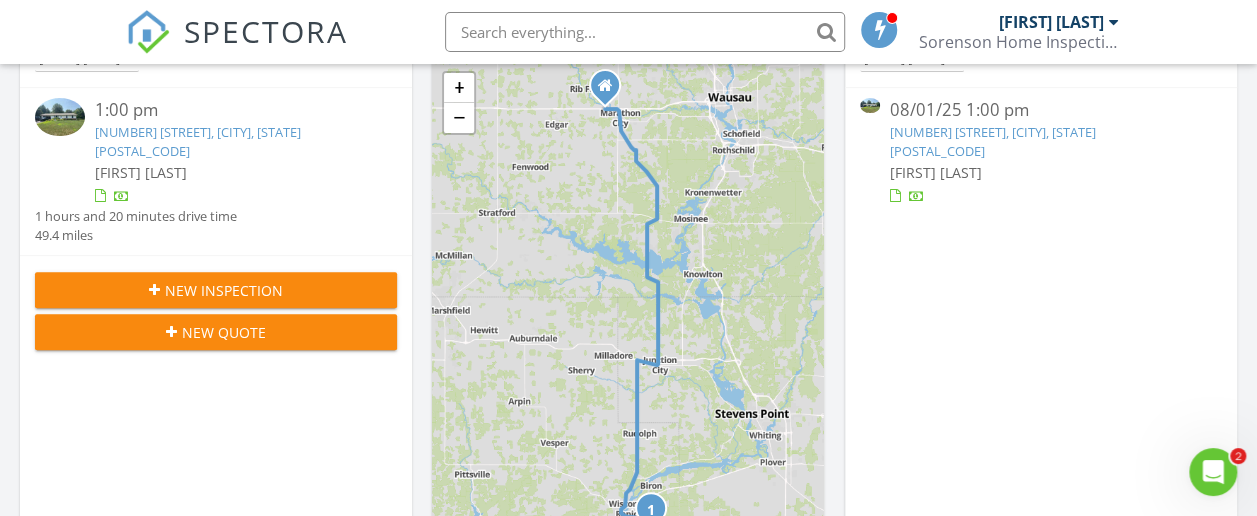 click on "3820 36th St S, Wisconsin Rapids, WI 54494" at bounding box center (198, 141) 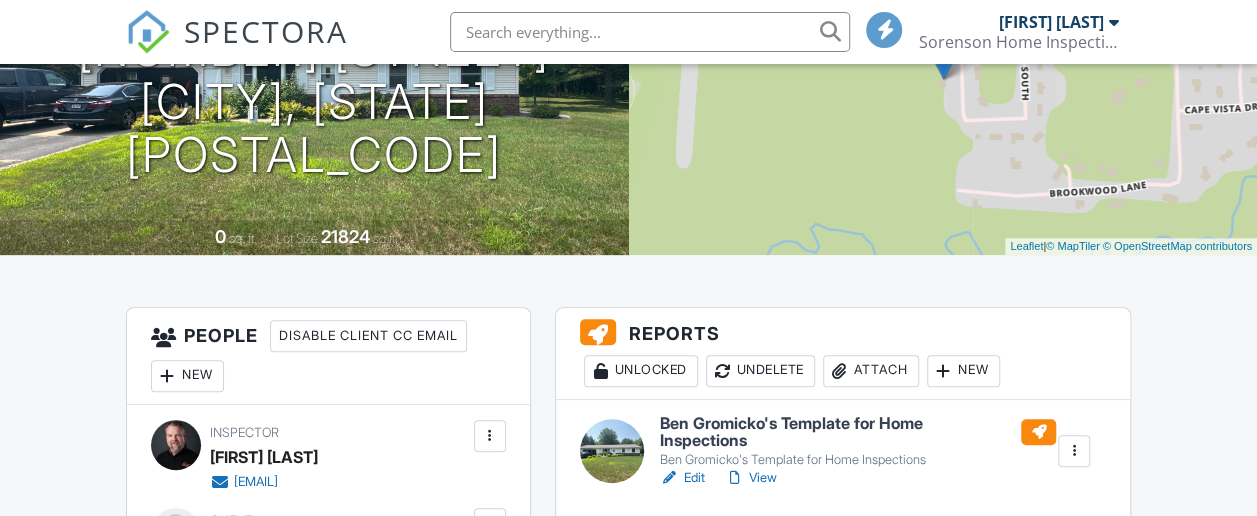 scroll, scrollTop: 0, scrollLeft: 0, axis: both 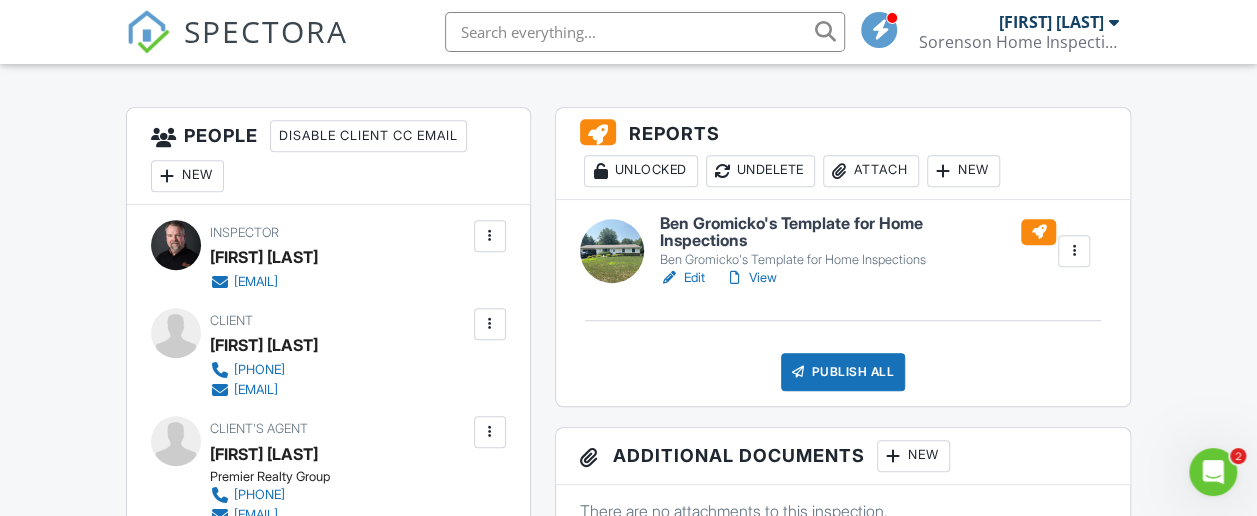 click on "Publish All" at bounding box center [843, 372] 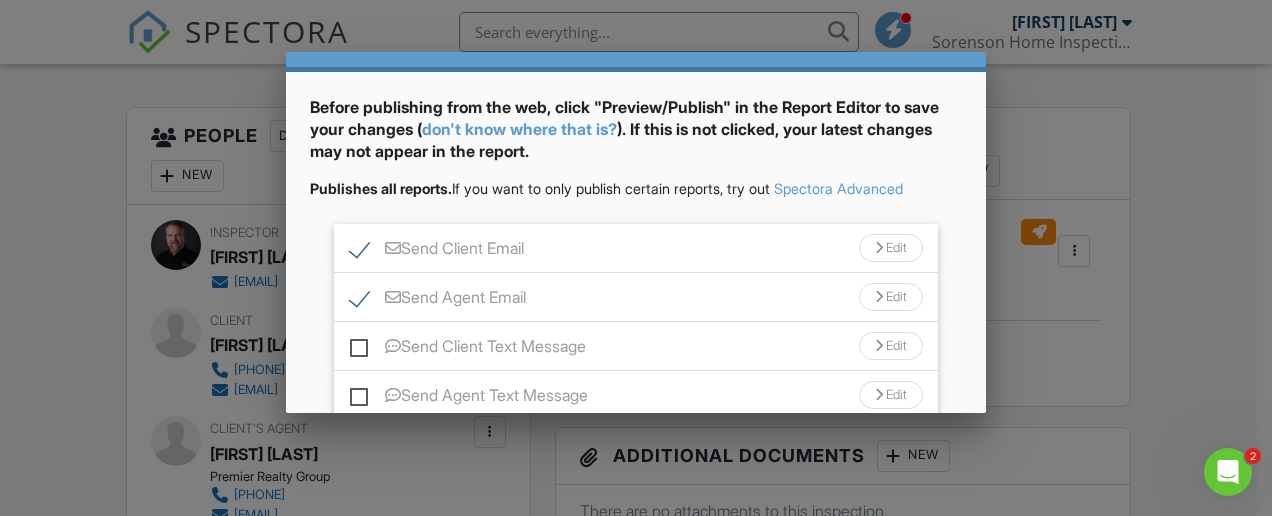 scroll, scrollTop: 100, scrollLeft: 0, axis: vertical 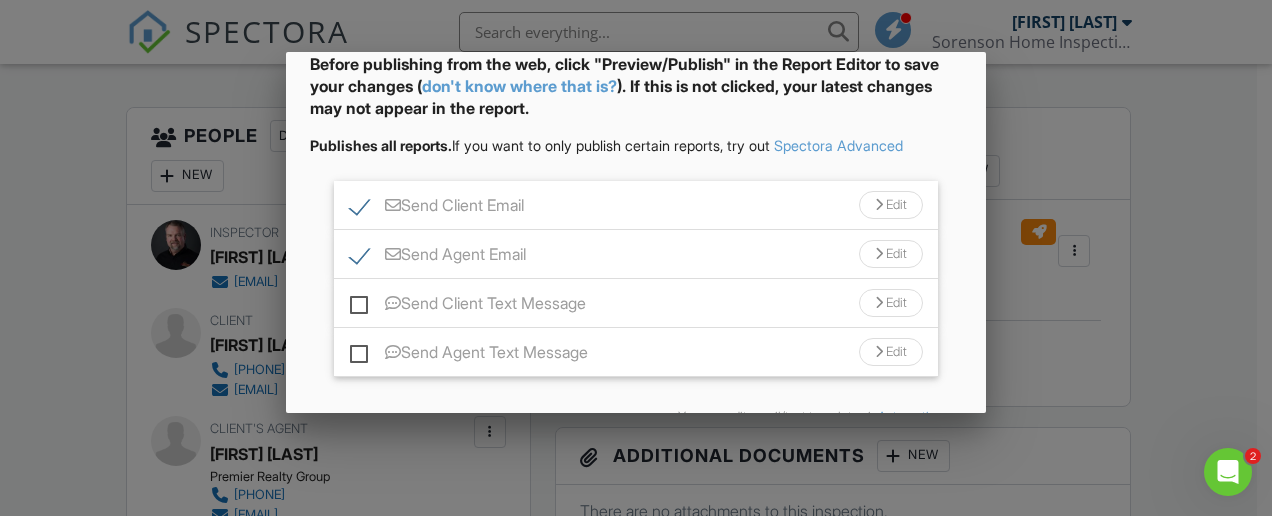 click on "Edit" at bounding box center [891, 303] 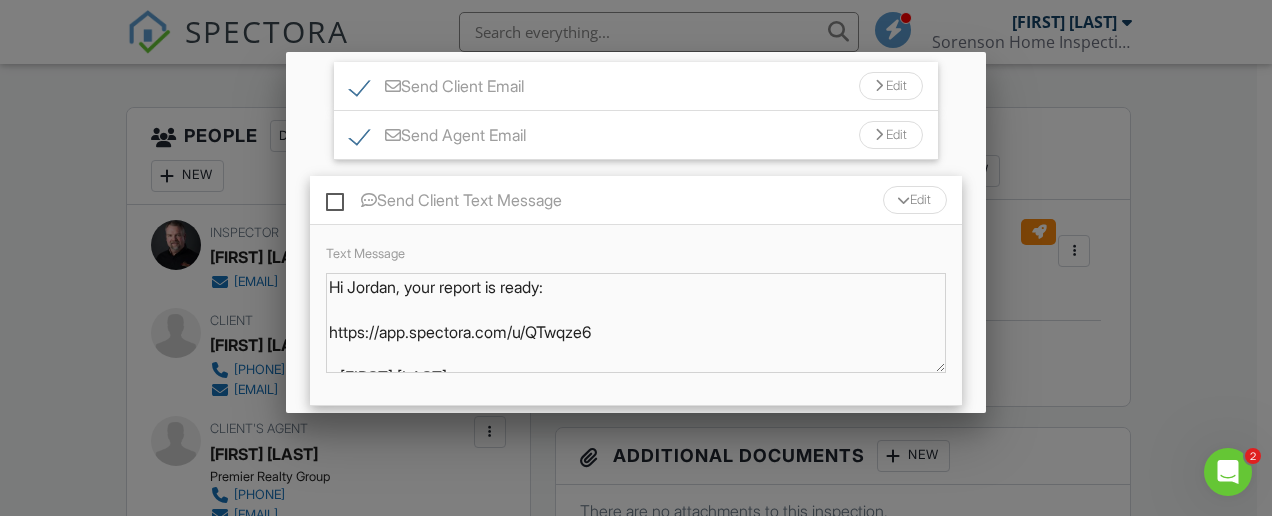 scroll, scrollTop: 19, scrollLeft: 0, axis: vertical 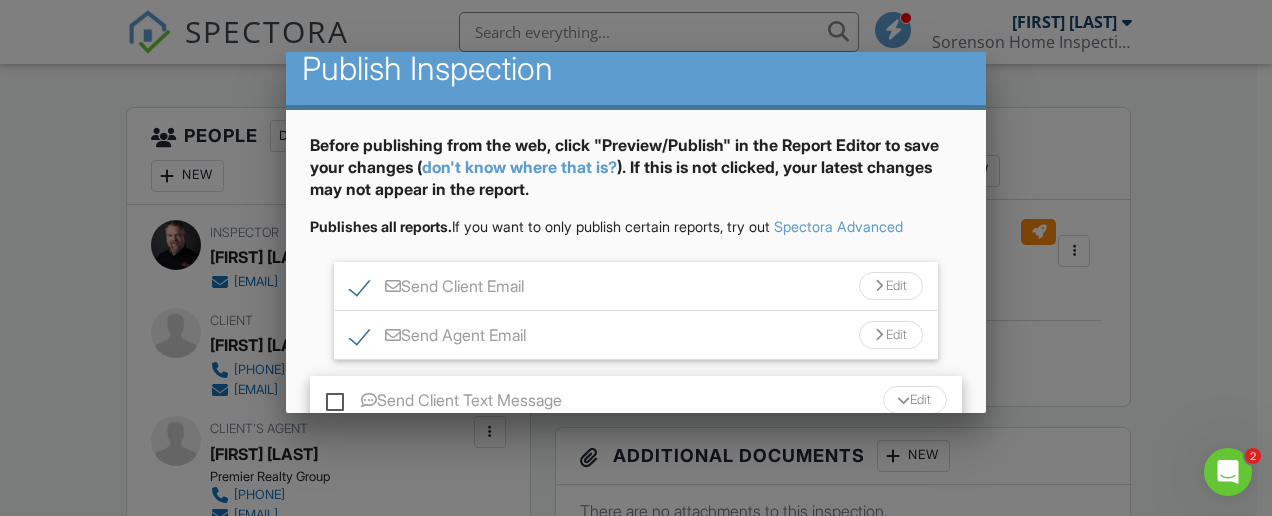 click at bounding box center [636, 222] 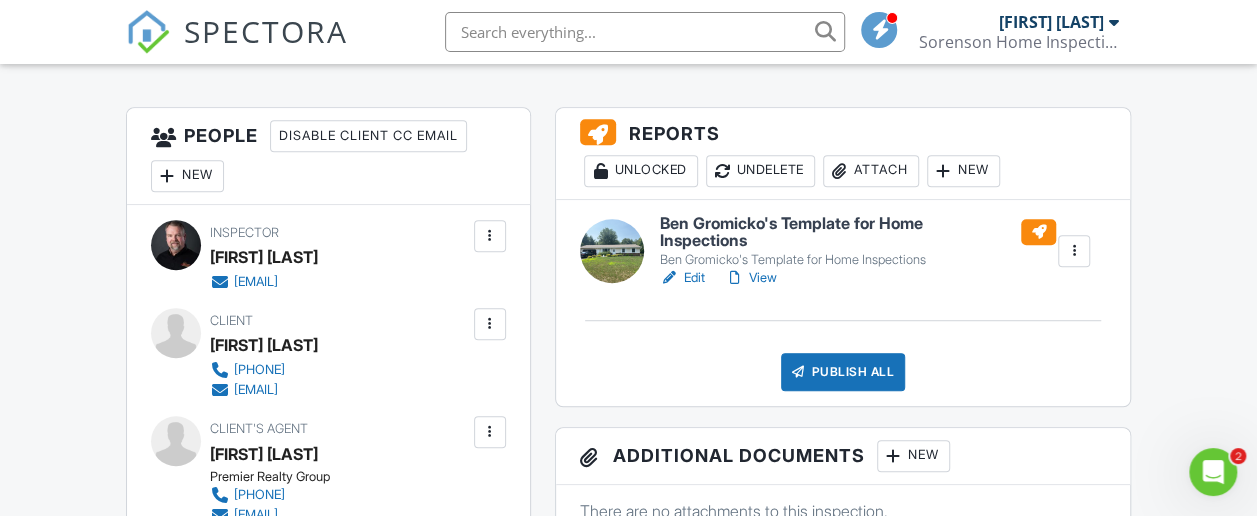 click on "Publish All" at bounding box center [843, 372] 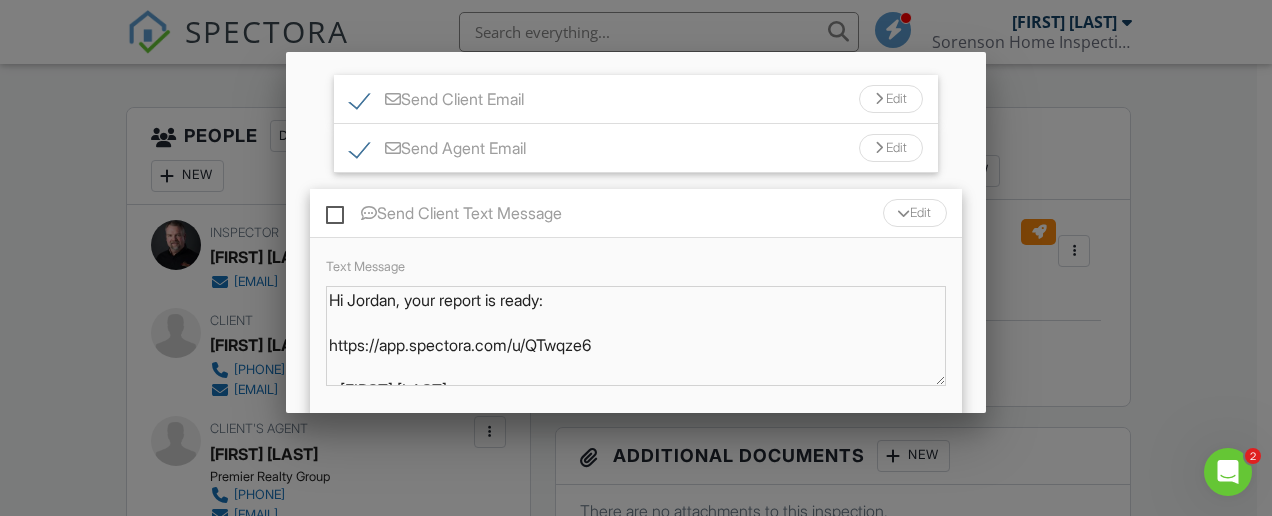 scroll, scrollTop: 419, scrollLeft: 0, axis: vertical 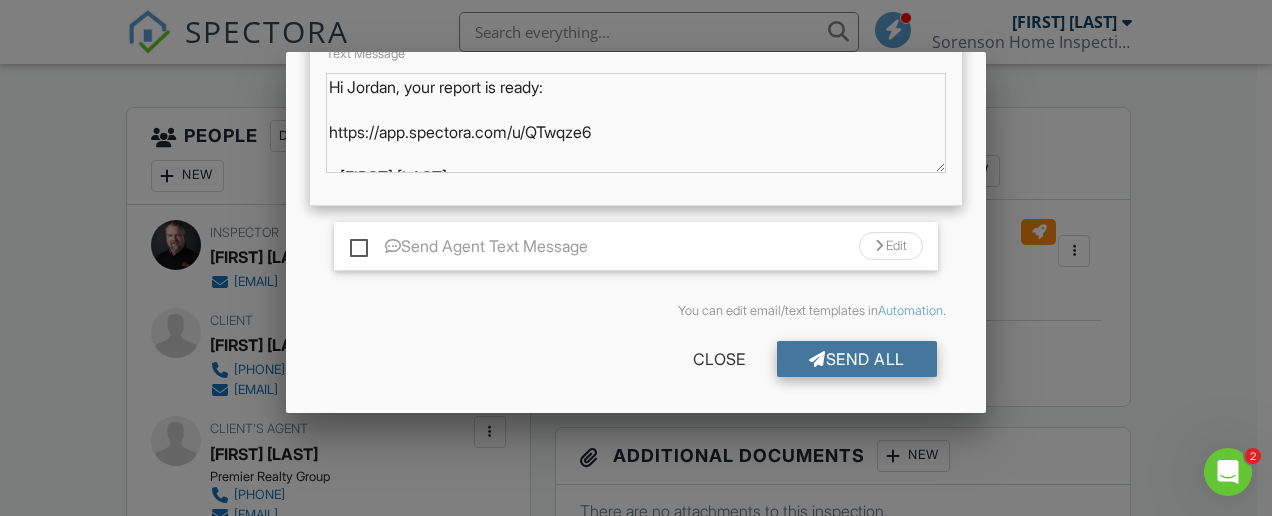 click on "Send All" at bounding box center (857, 359) 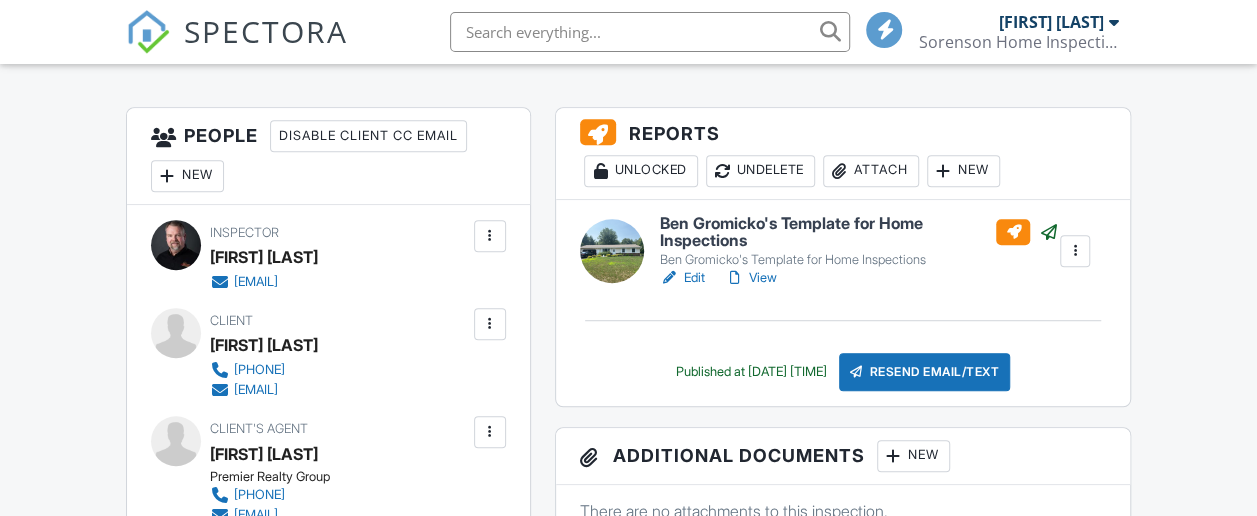 scroll, scrollTop: 500, scrollLeft: 0, axis: vertical 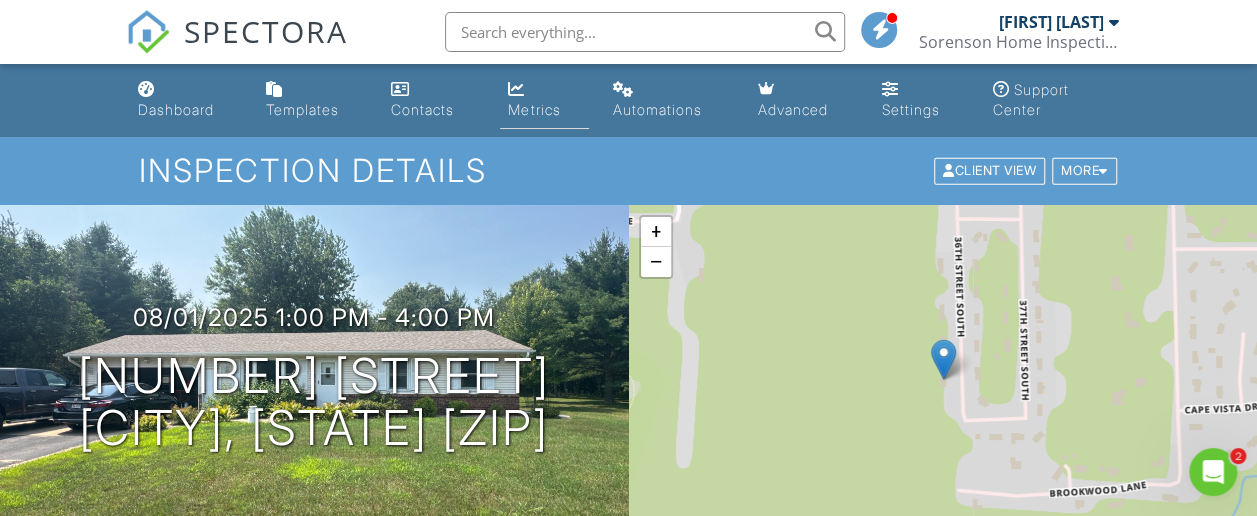 click on "Metrics" at bounding box center [544, 100] 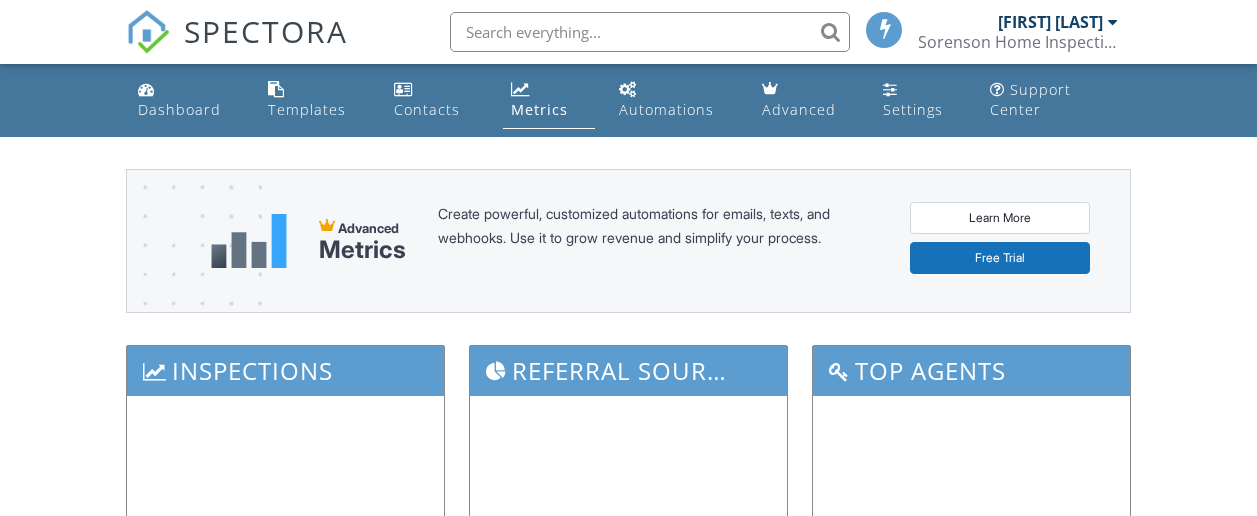 scroll, scrollTop: 0, scrollLeft: 0, axis: both 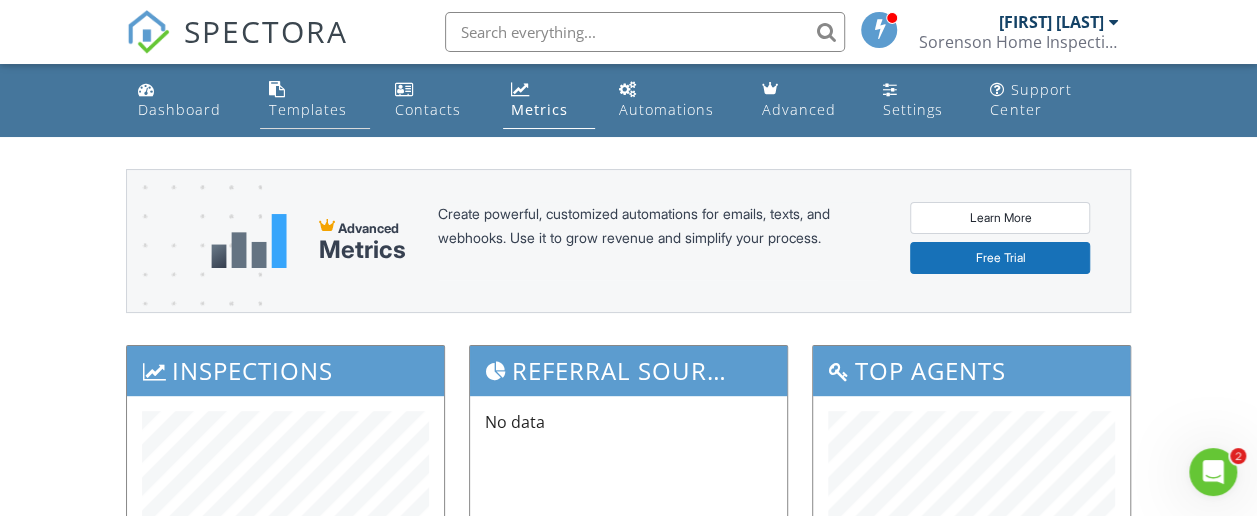 click on "Templates" at bounding box center (307, 109) 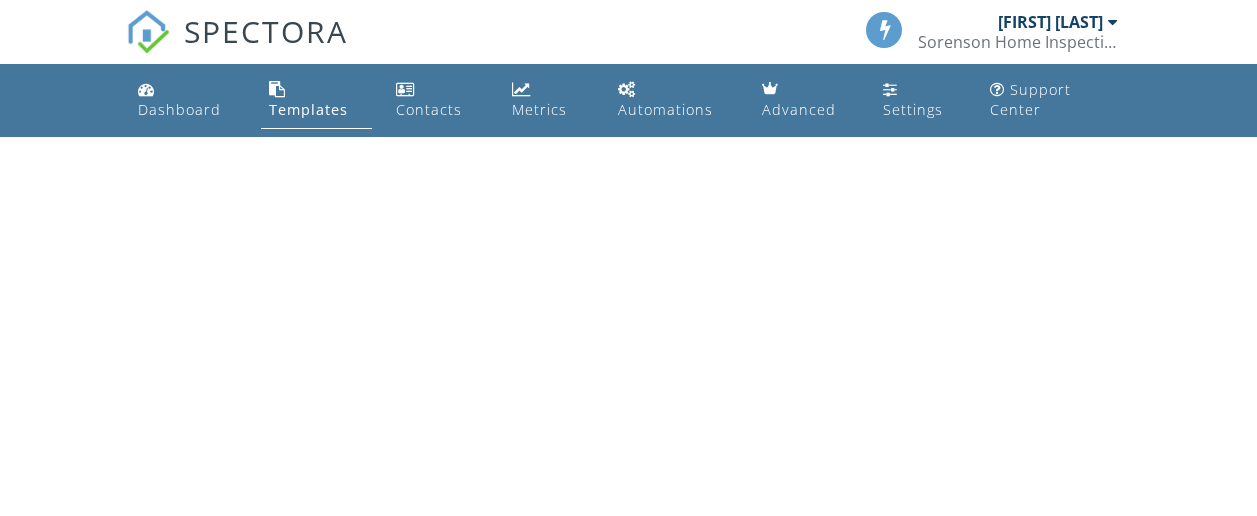 scroll, scrollTop: 0, scrollLeft: 0, axis: both 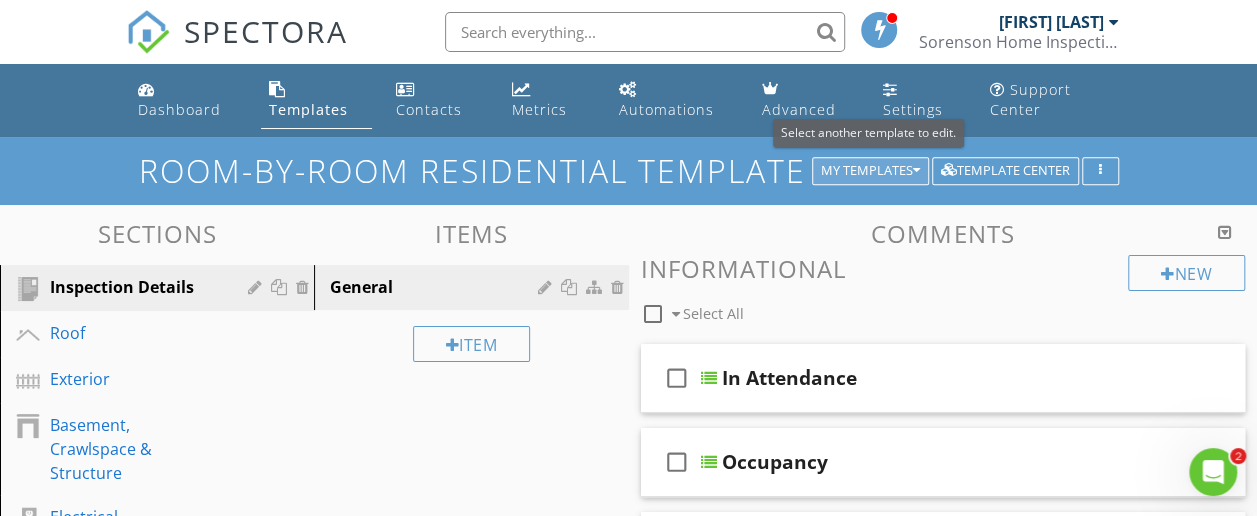 click on "My Templates" at bounding box center (870, 171) 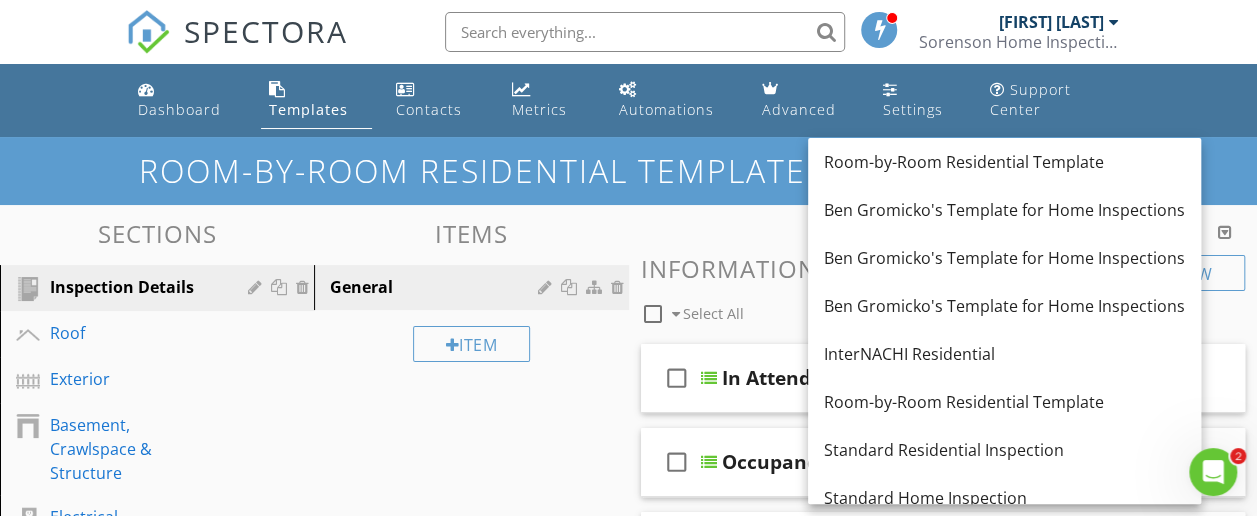 click on "Sections
Inspection Details           Roof           Exterior           Basement, Crawlspace & Structure           Electrical           Kitchen           Master Bedroom           Bedroom 2           Bedroom 3           Bedroom 4           Bedroom 5           Bedroom 6           Bathroom 1           Bathroom 2           Bathroom 3           Bathroom 4           Living Room           Laundry Room           Utility Room           Misc. Interior           Attic           Garage
Section
Attachments
Attachment
Items
General
Item
Comments
New
Informational   check_box_outline_blank     Select All       check_box_outline_blank
In Attendance
check_box_outline_blank
Occupancy
check_box_outline_blank" at bounding box center (628, 884) 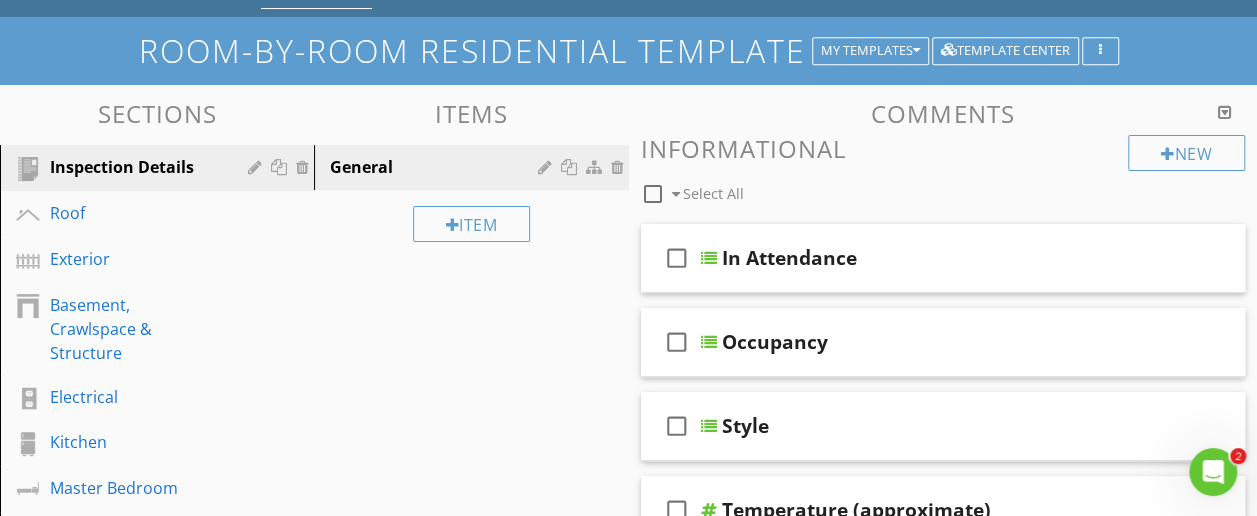 scroll, scrollTop: 0, scrollLeft: 0, axis: both 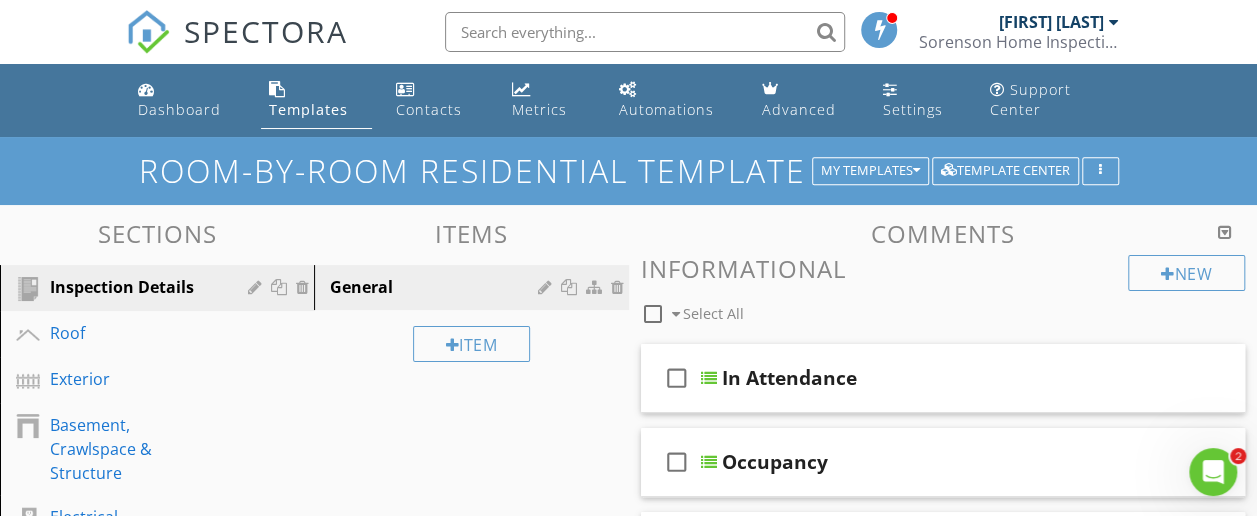 click on "Templates" at bounding box center (308, 109) 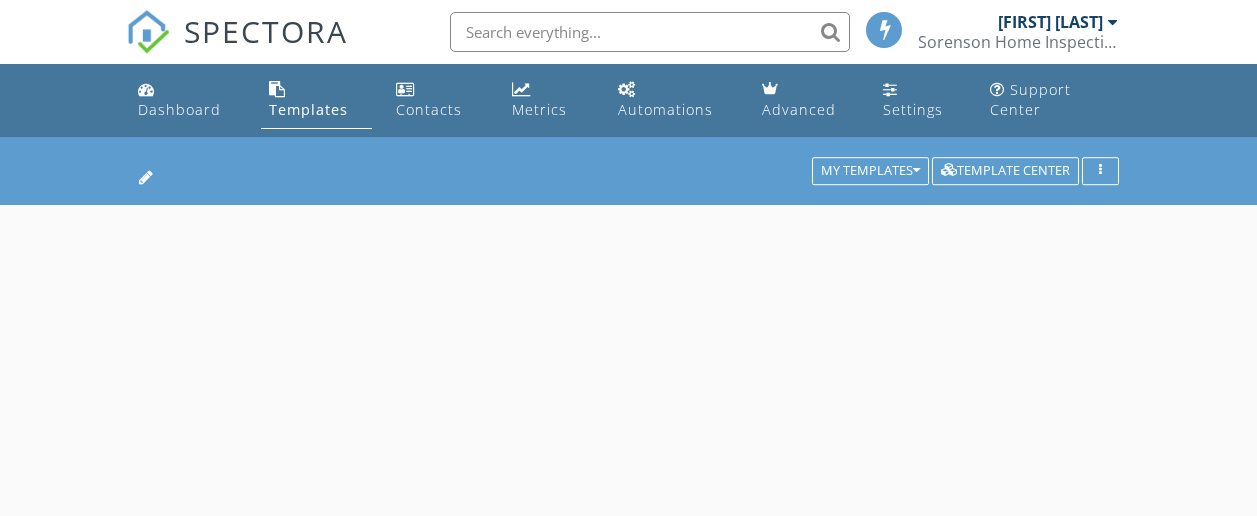 scroll, scrollTop: 0, scrollLeft: 0, axis: both 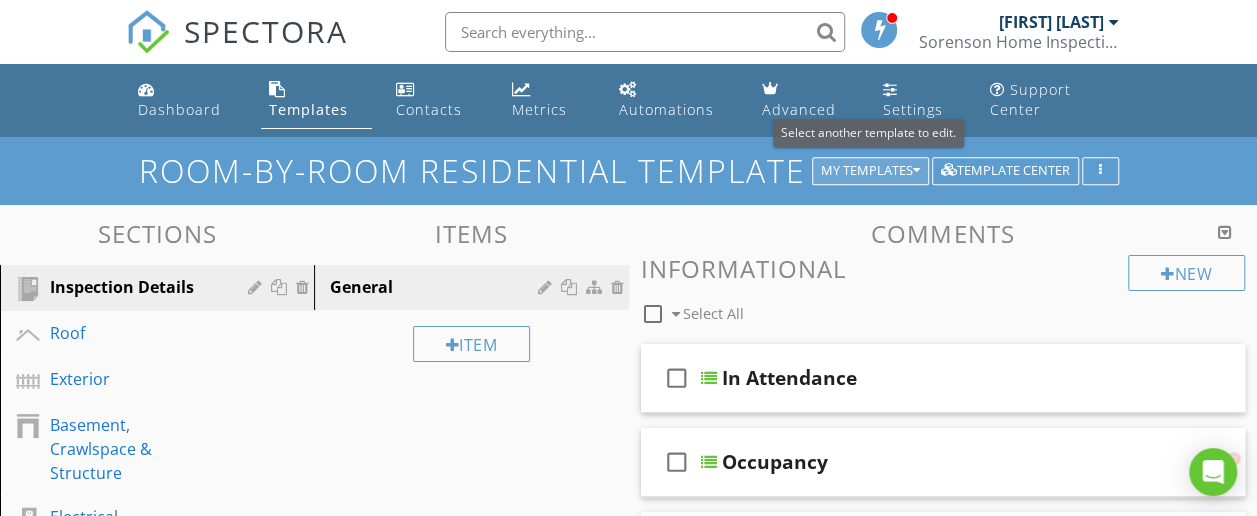 click on "My Templates" at bounding box center (870, 171) 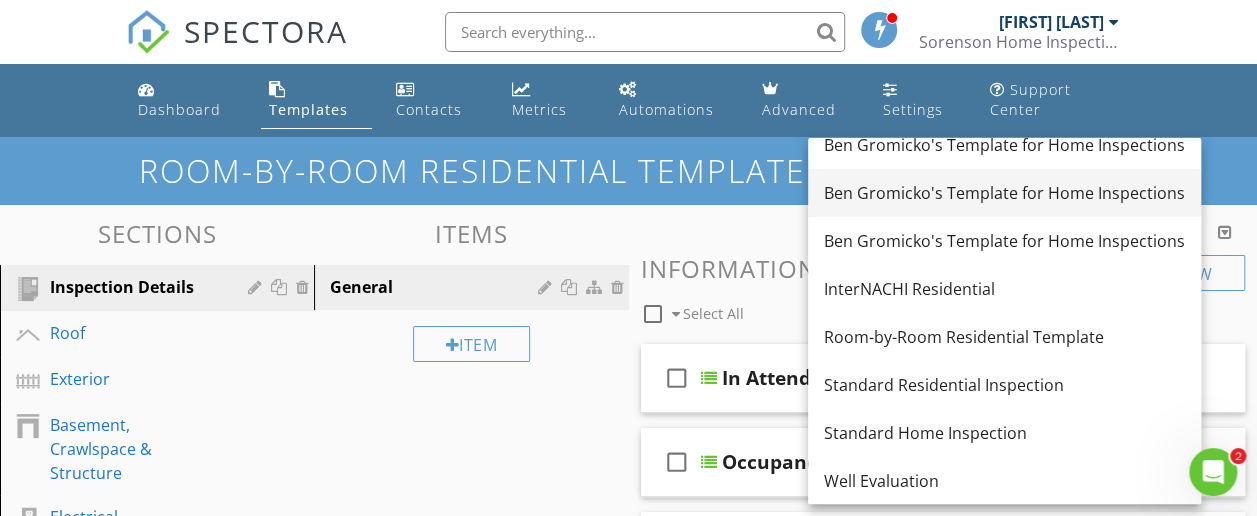 scroll, scrollTop: 66, scrollLeft: 0, axis: vertical 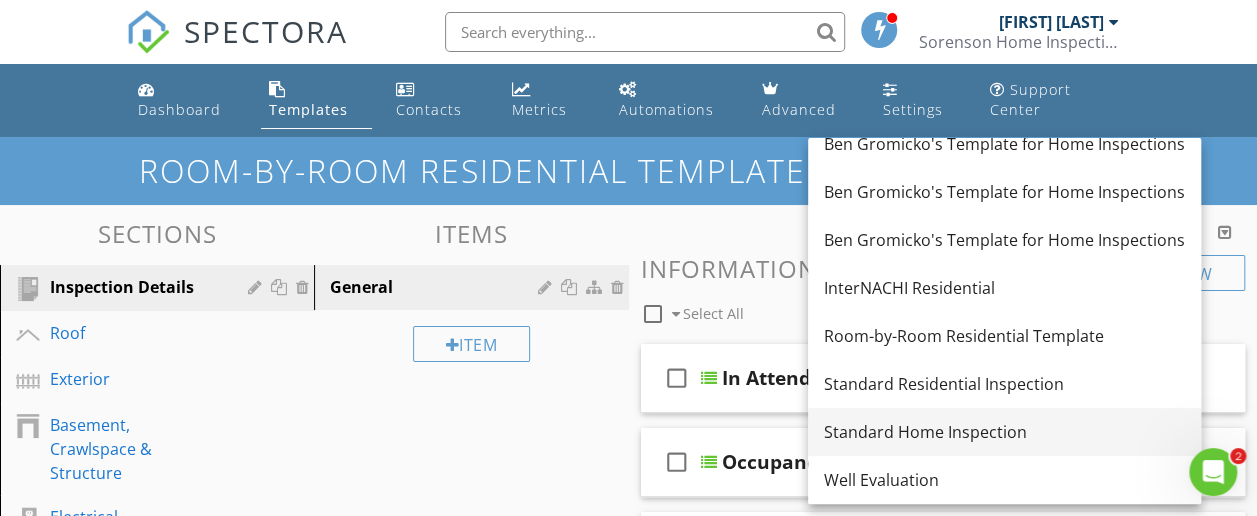 click on "Standard Home Inspection" at bounding box center (1004, 432) 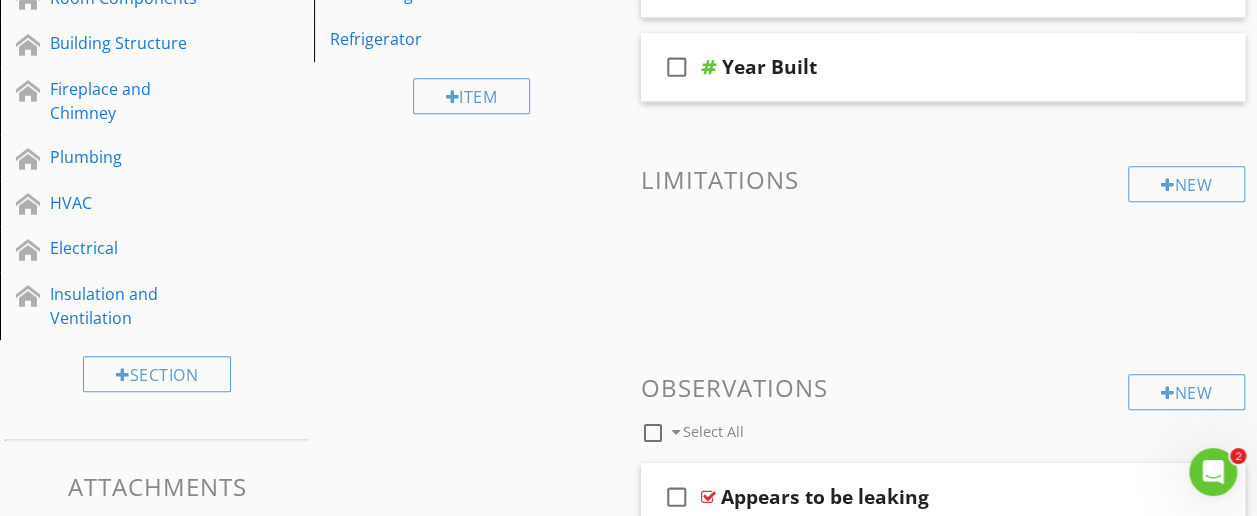 scroll, scrollTop: 79, scrollLeft: 0, axis: vertical 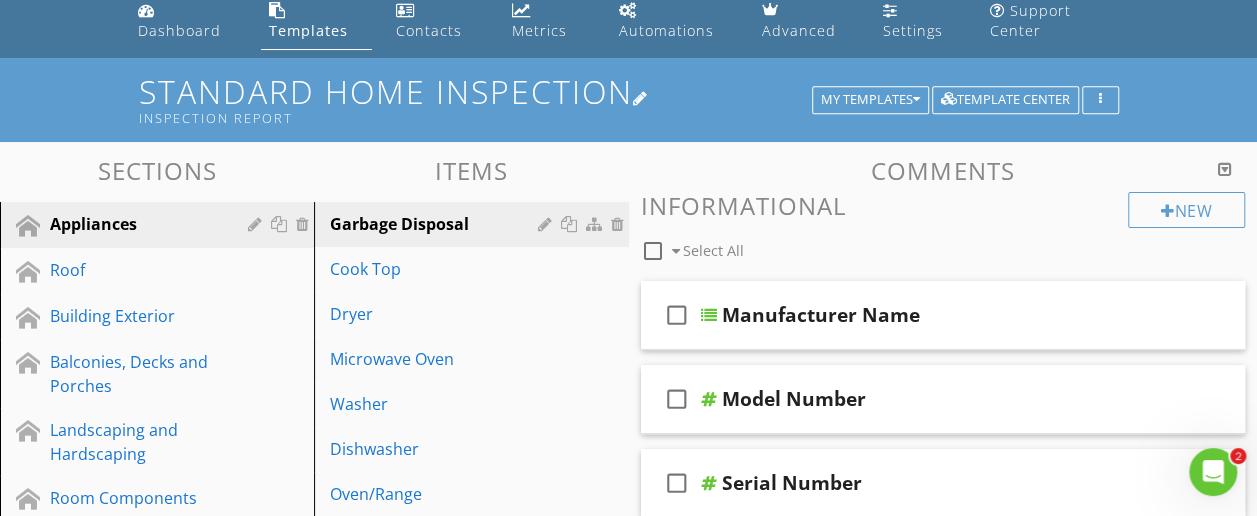 click on "Standard Home Inspection
Inspection Report" at bounding box center [629, 99] 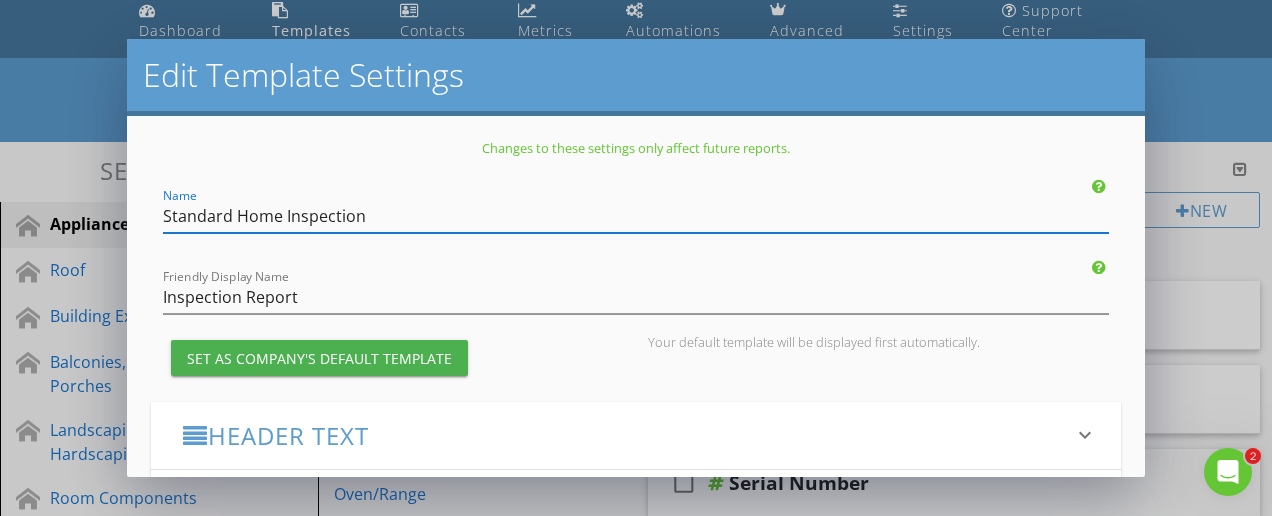 click on "Edit Template Settings   Changes to these settings only affect future reports.     Name Standard Home Inspection     Friendly Display Name Inspection Report
Set as Company's Default Template
Your default template will be displayed first
automatically.
Header Text
keyboard_arrow_down   Full Report Header Text     Summary Header Text
Display Options
keyboard_arrow_down     check_box_outline_blank Display Category Counts Summary
What does this look like?
check_box_outline_blank Display 'Items Inspected' Count
With
vs
without
check_box_outline_blank Display Inspector Signature   Configure Signature
Where does this display?
check_box Display Standards of Practice
Set per-section by clicking the 'pencil' icon next to each
section.
What does this look like?
check_box" at bounding box center [636, 258] 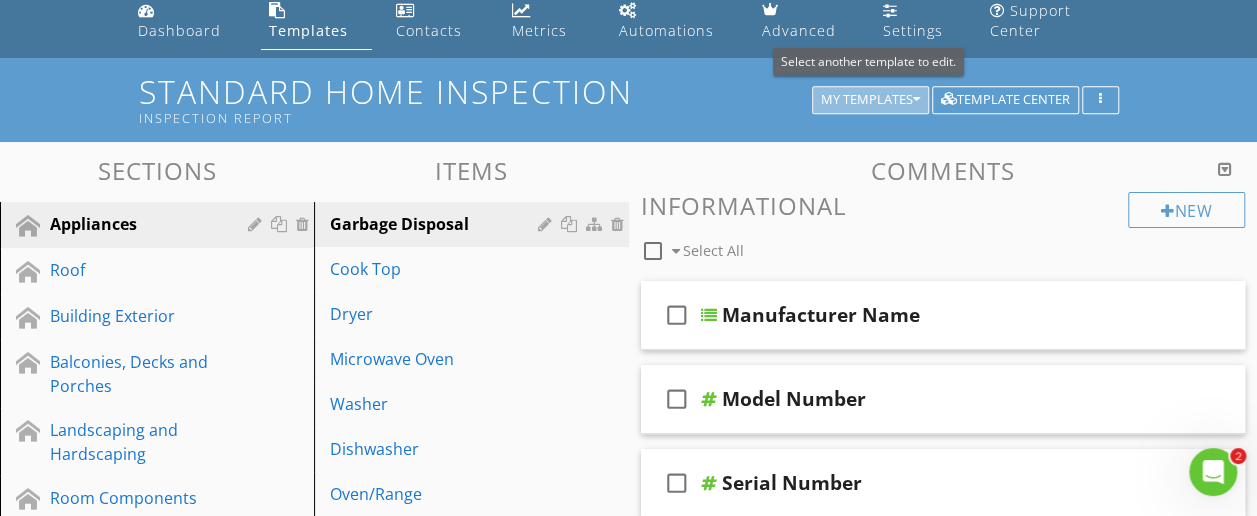 click on "My Templates" at bounding box center (870, 100) 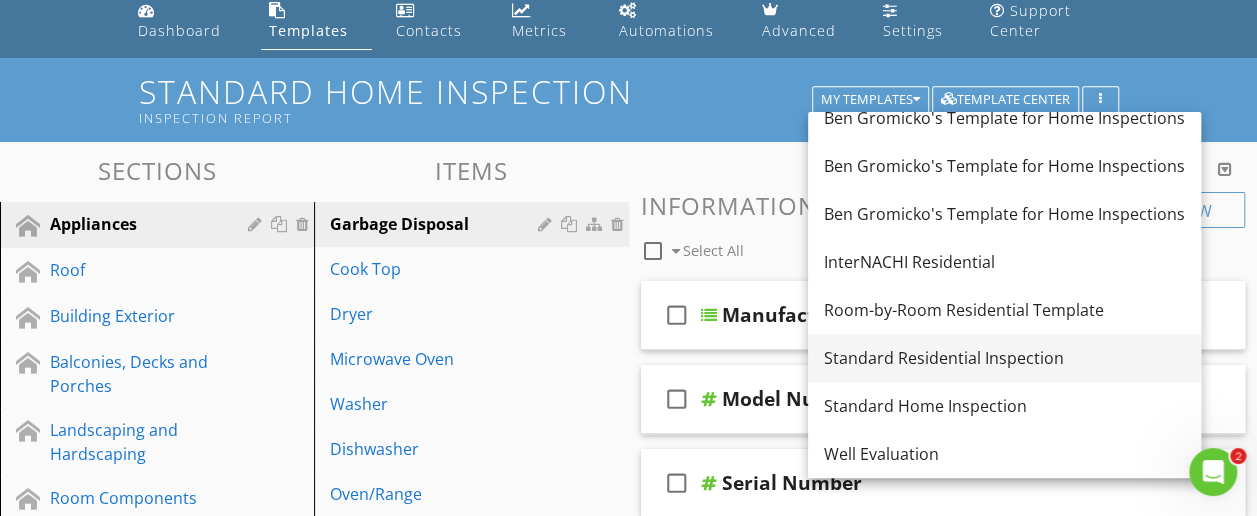 click on "Standard Residential Inspection" at bounding box center [1004, 358] 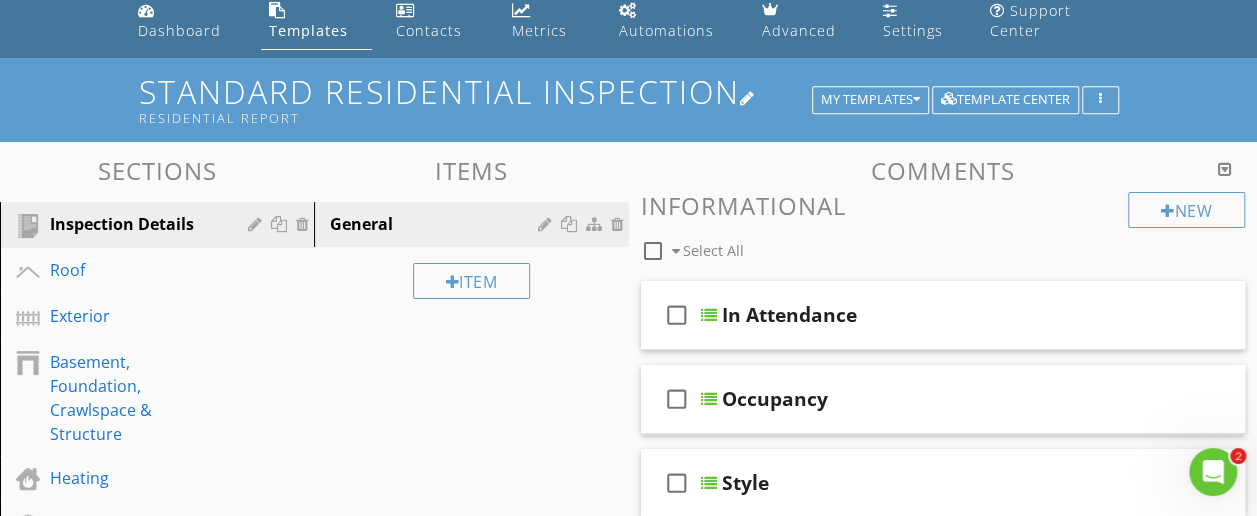 click on "Standard Residential Inspection
Residential Report" at bounding box center (629, 99) 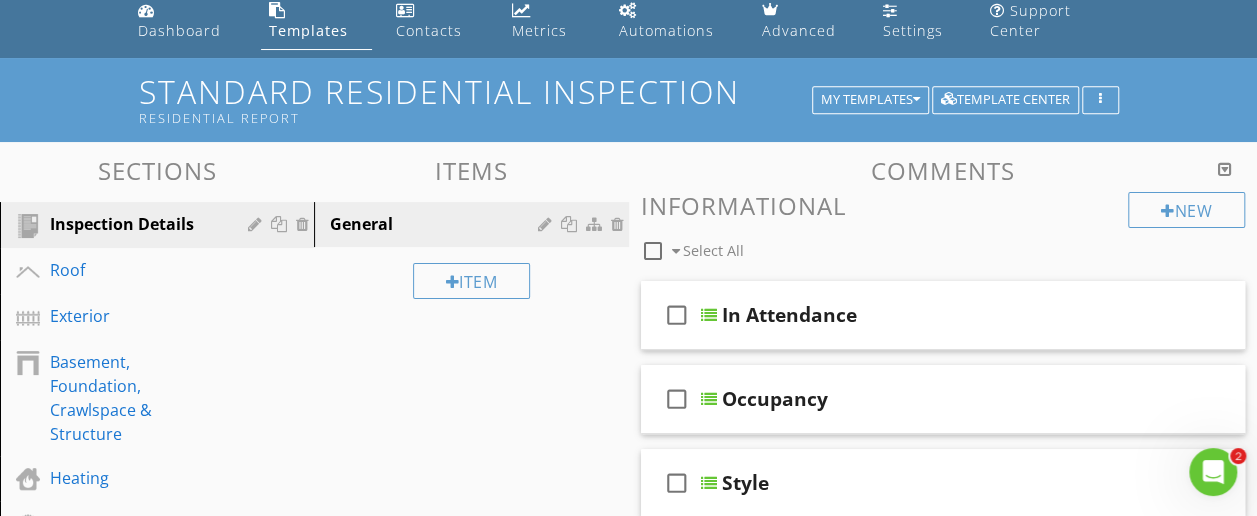 click at bounding box center (628, 258) 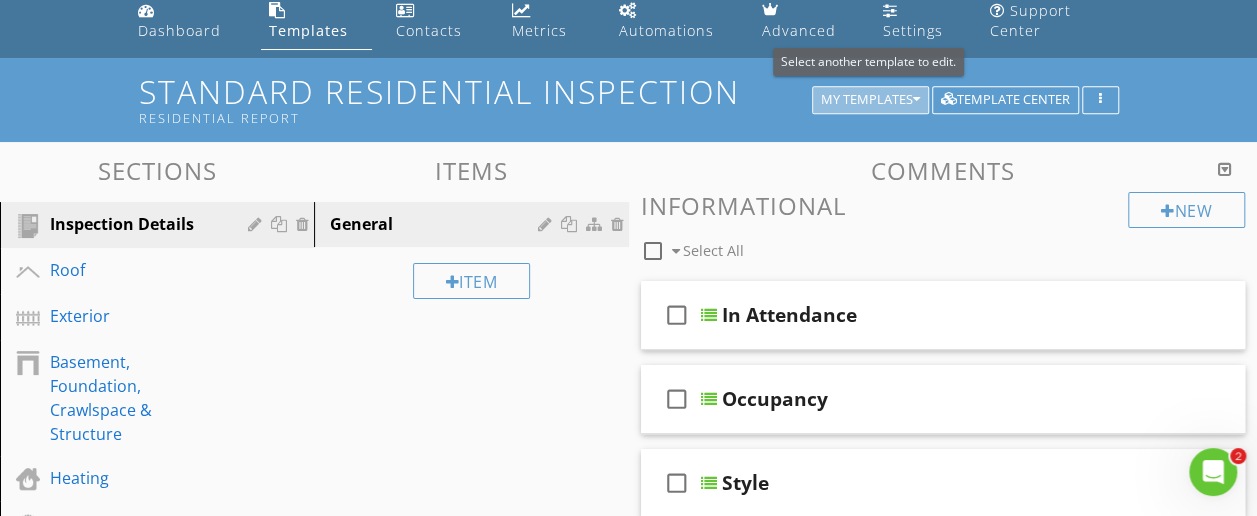 click on "My Templates" at bounding box center [870, 100] 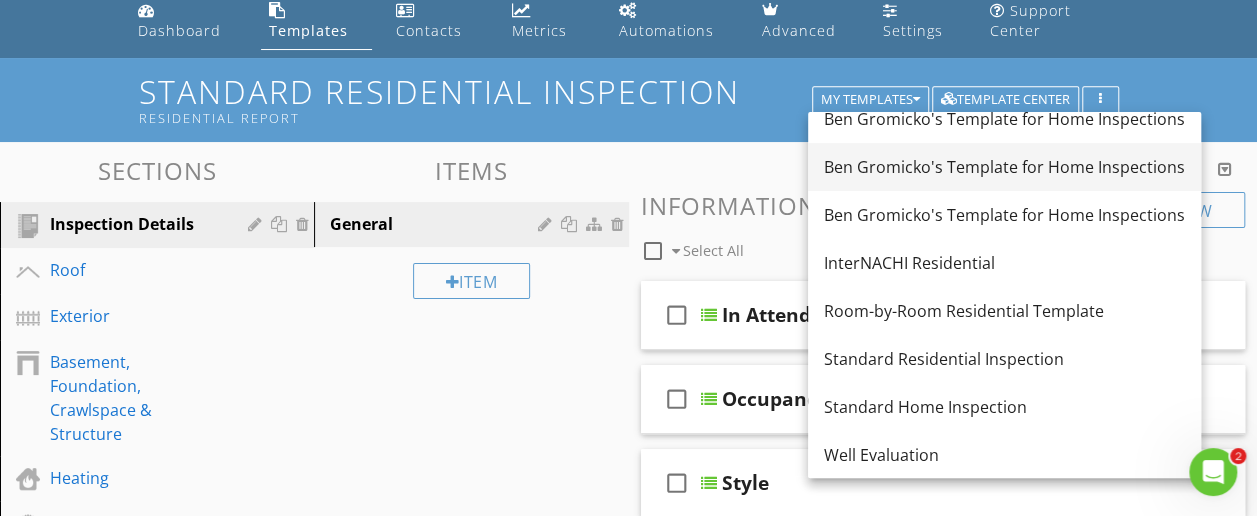 scroll, scrollTop: 66, scrollLeft: 0, axis: vertical 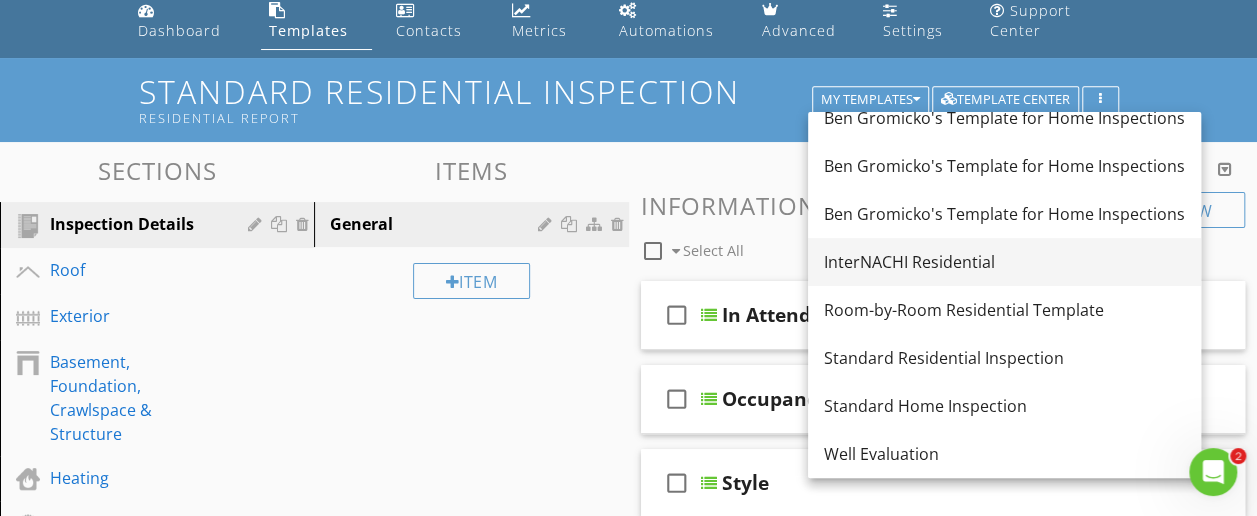 click on "InterNACHI Residential" at bounding box center [1004, 262] 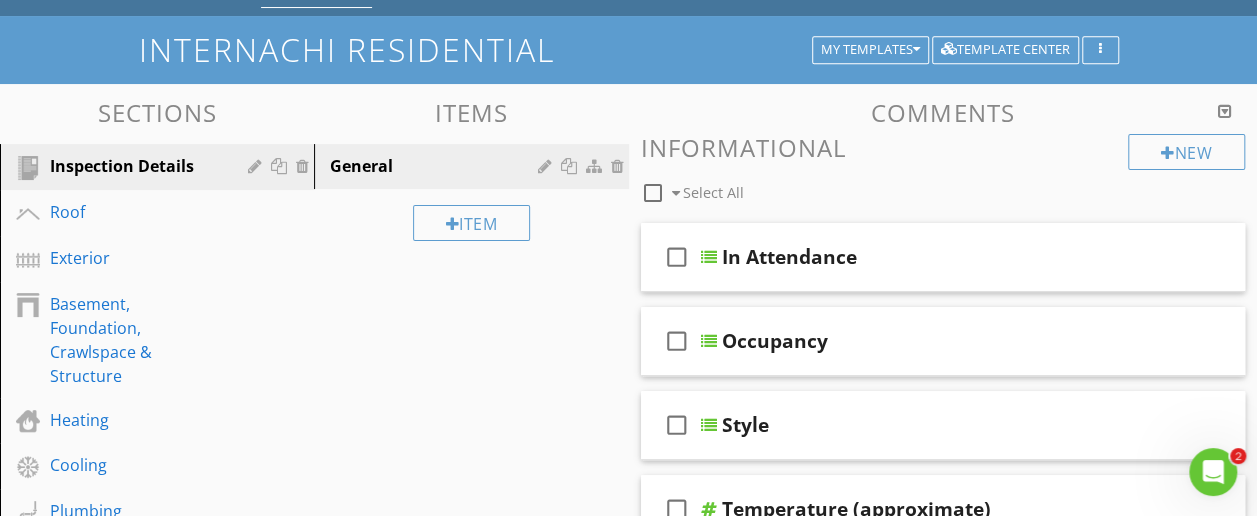 scroll, scrollTop: 79, scrollLeft: 0, axis: vertical 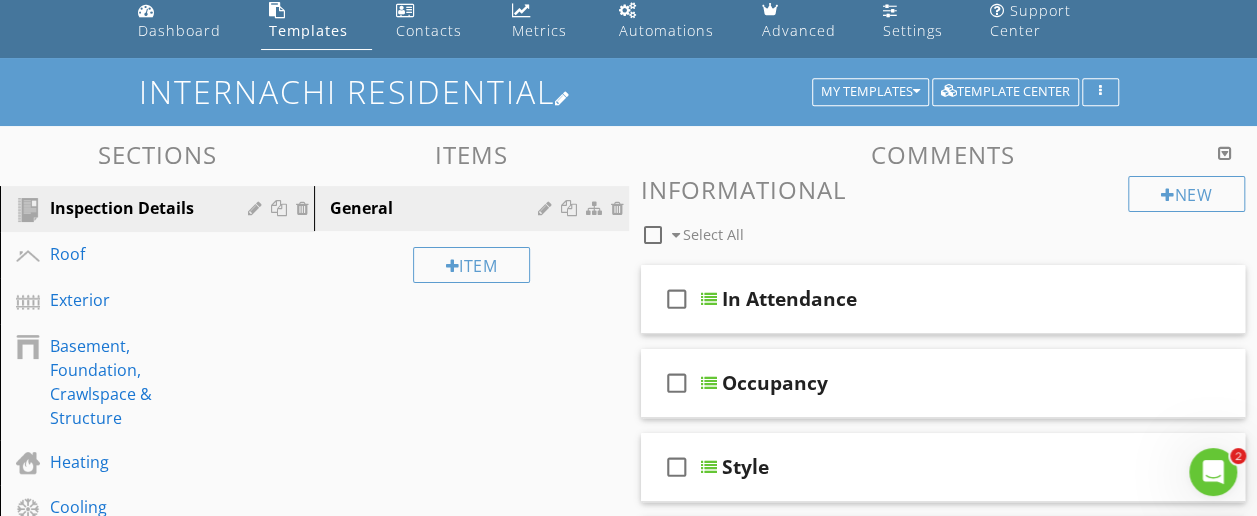 click on "InterNACHI Residential" at bounding box center (629, 91) 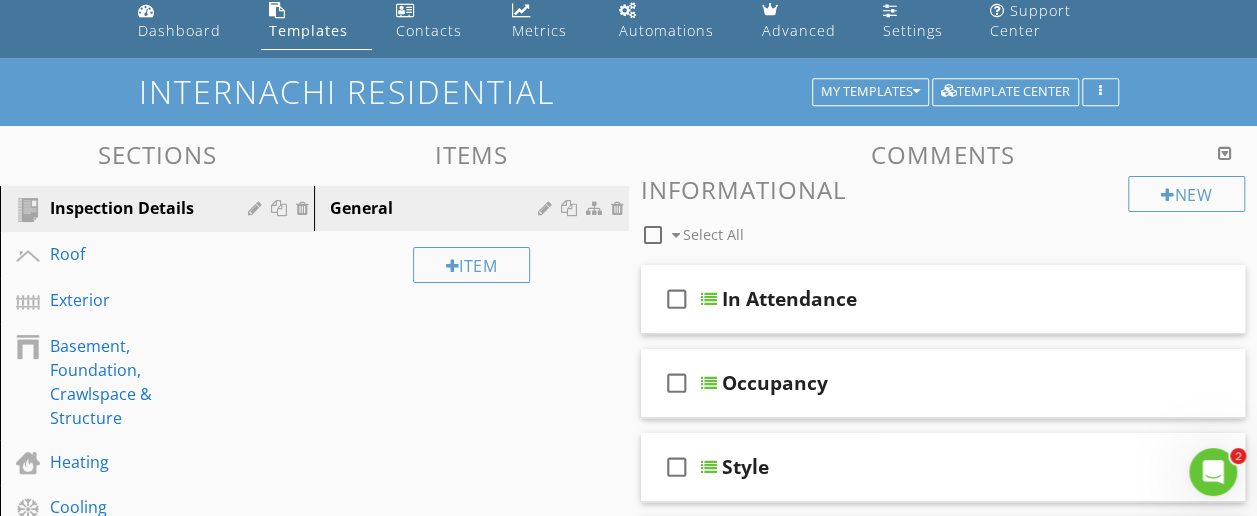 click at bounding box center (628, 258) 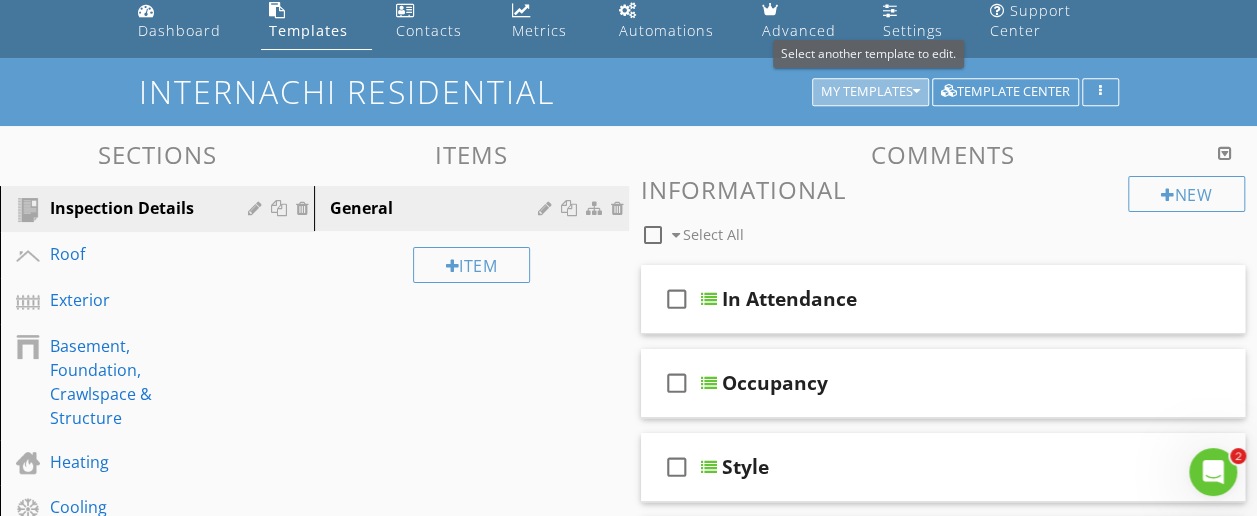 click on "My Templates" at bounding box center (870, 92) 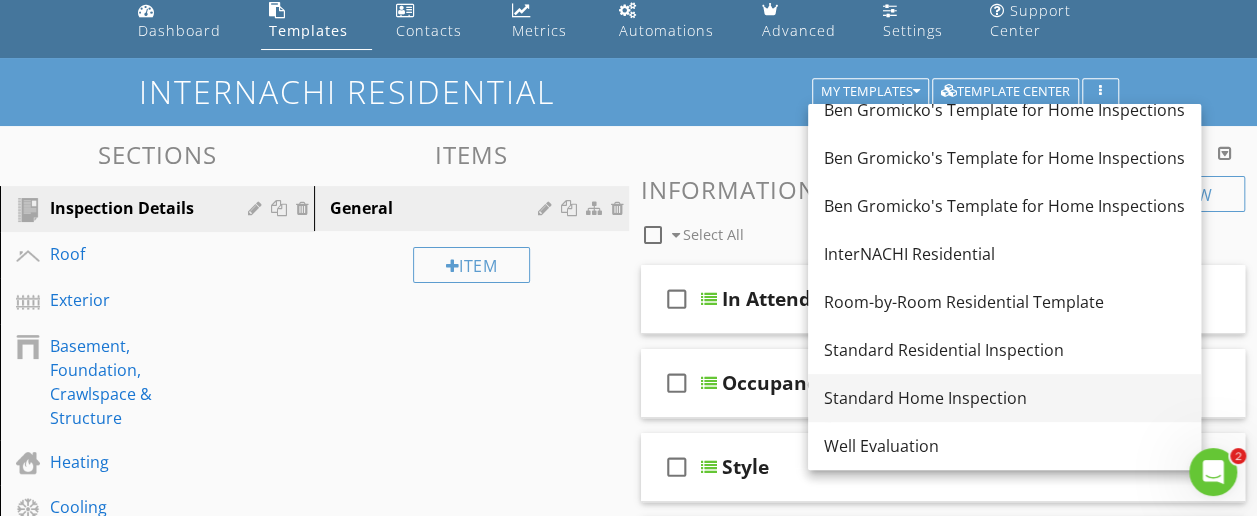 click on "Standard Home Inspection" at bounding box center (1004, 398) 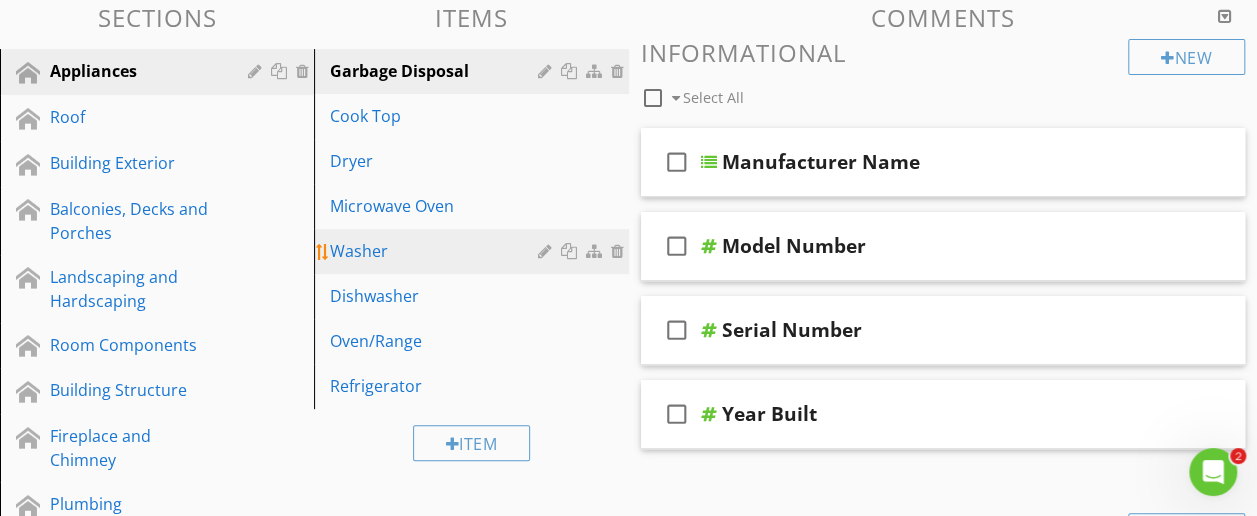 scroll, scrollTop: 279, scrollLeft: 0, axis: vertical 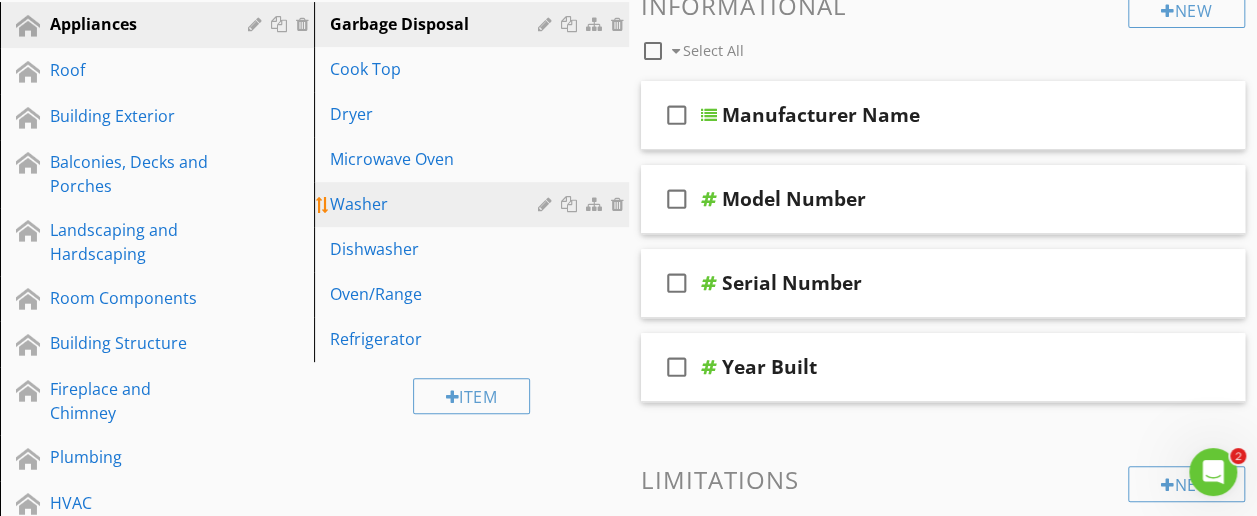 click on "Washer" at bounding box center (436, 204) 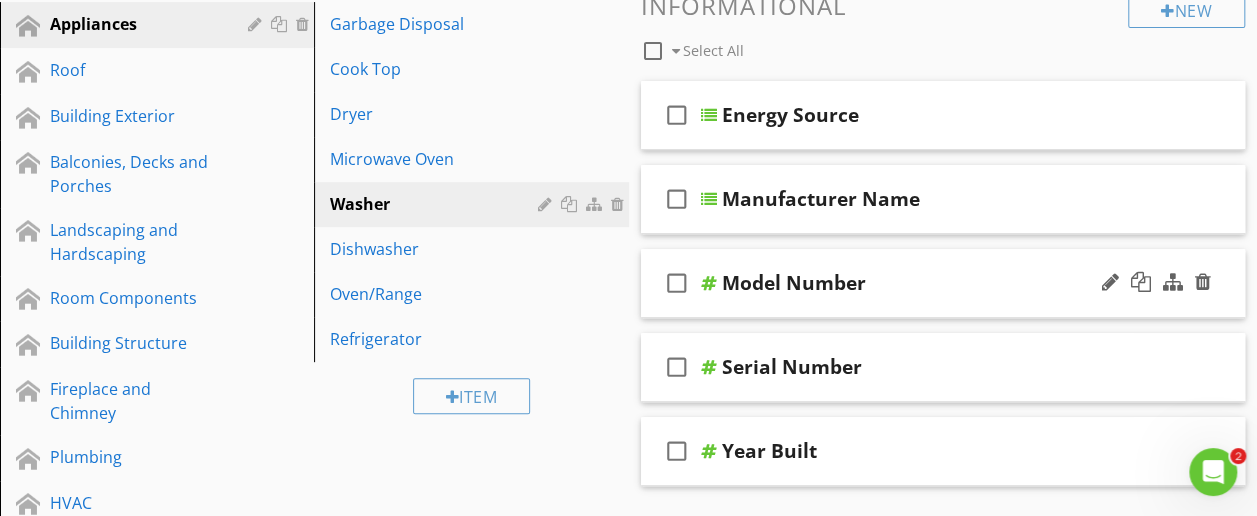 click on "Model Number" at bounding box center [794, 283] 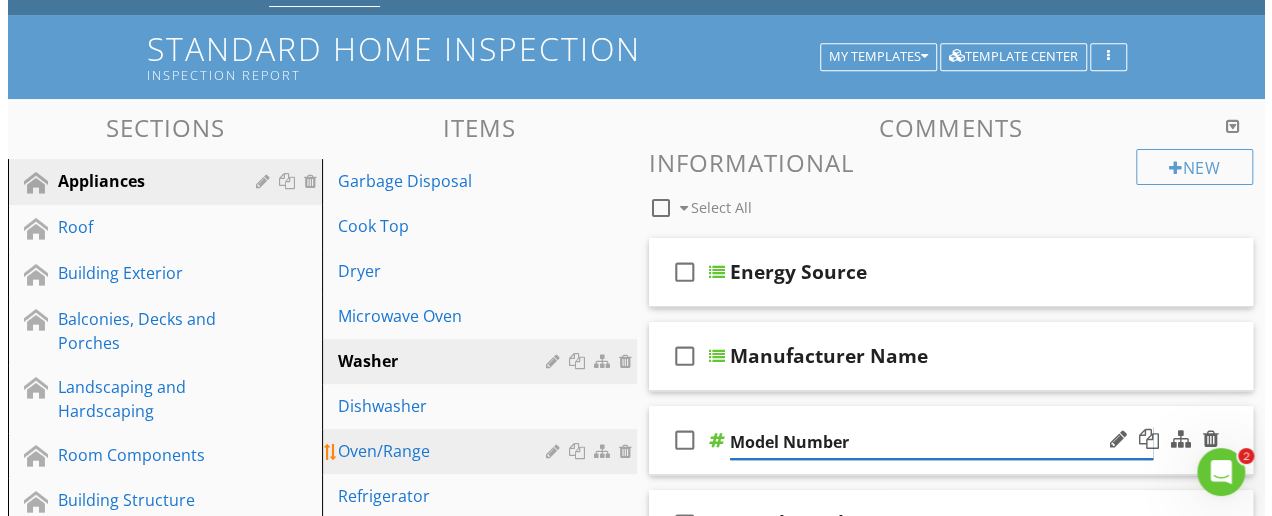 scroll, scrollTop: 0, scrollLeft: 0, axis: both 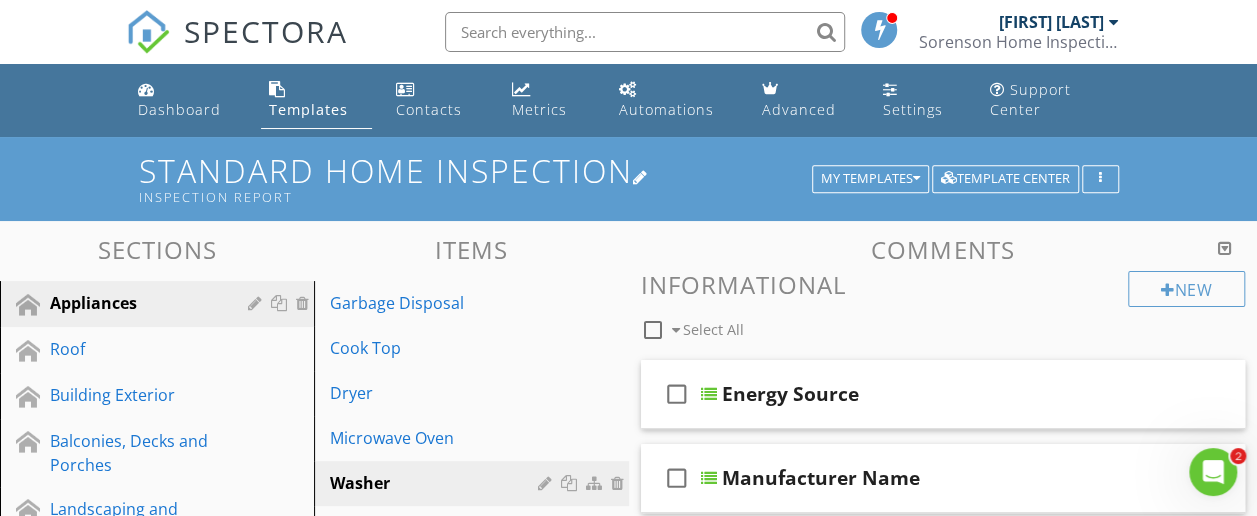 click on "Standard Home Inspection
Inspection Report" at bounding box center (629, 178) 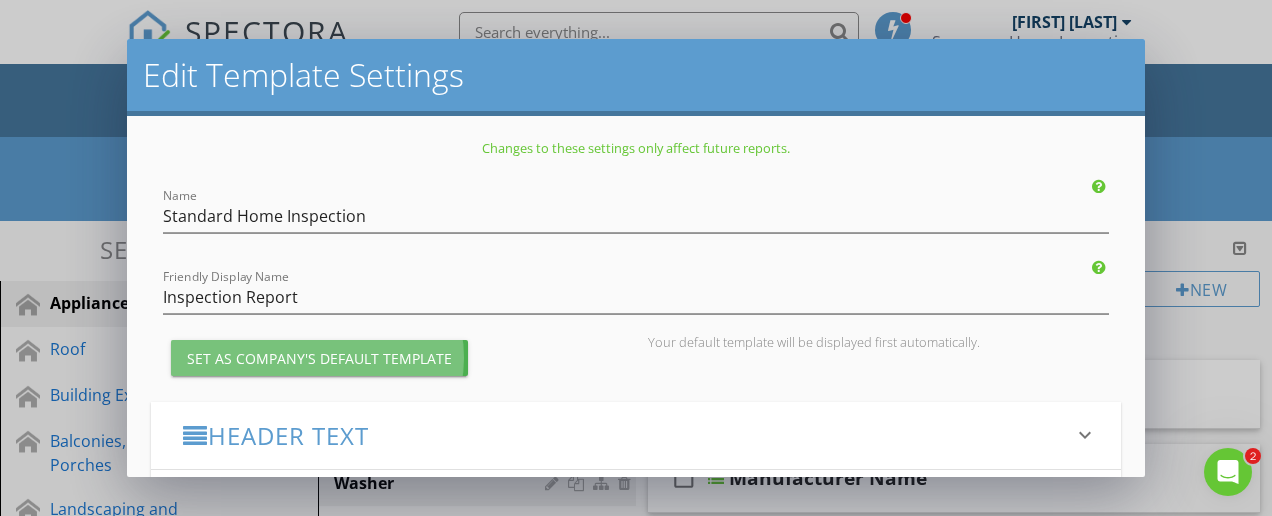 click on "Set as Company's Default Template" at bounding box center [319, 358] 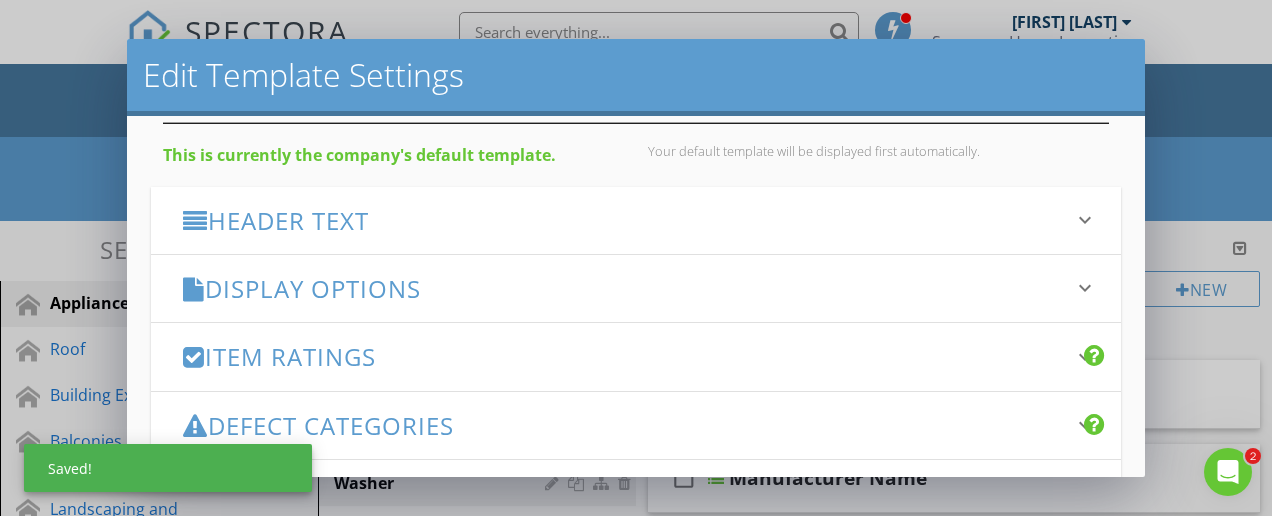 scroll, scrollTop: 200, scrollLeft: 0, axis: vertical 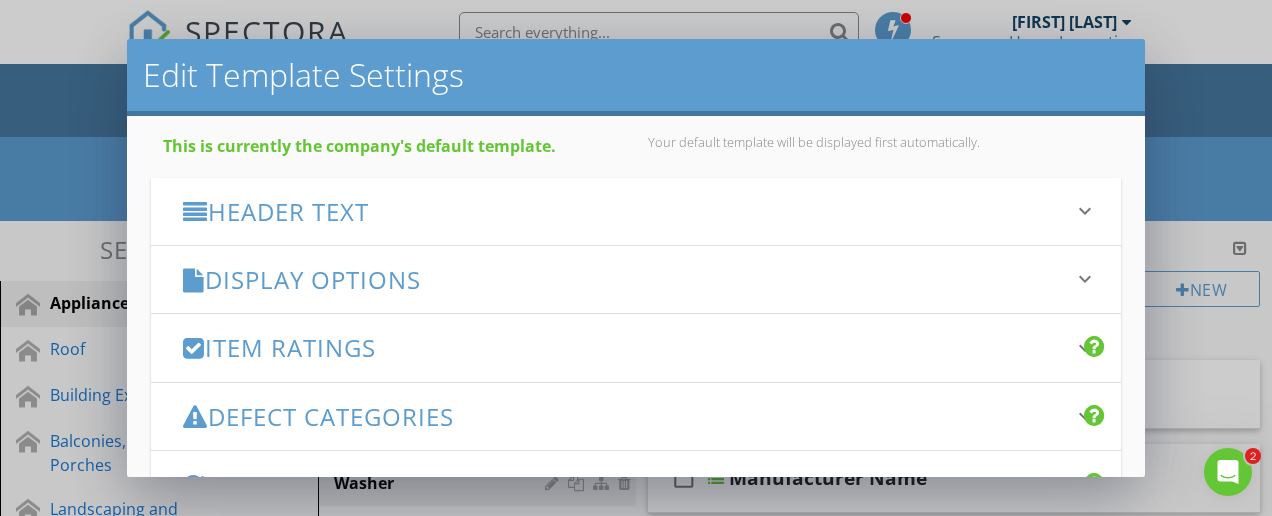 click on "Display Options" at bounding box center [624, 279] 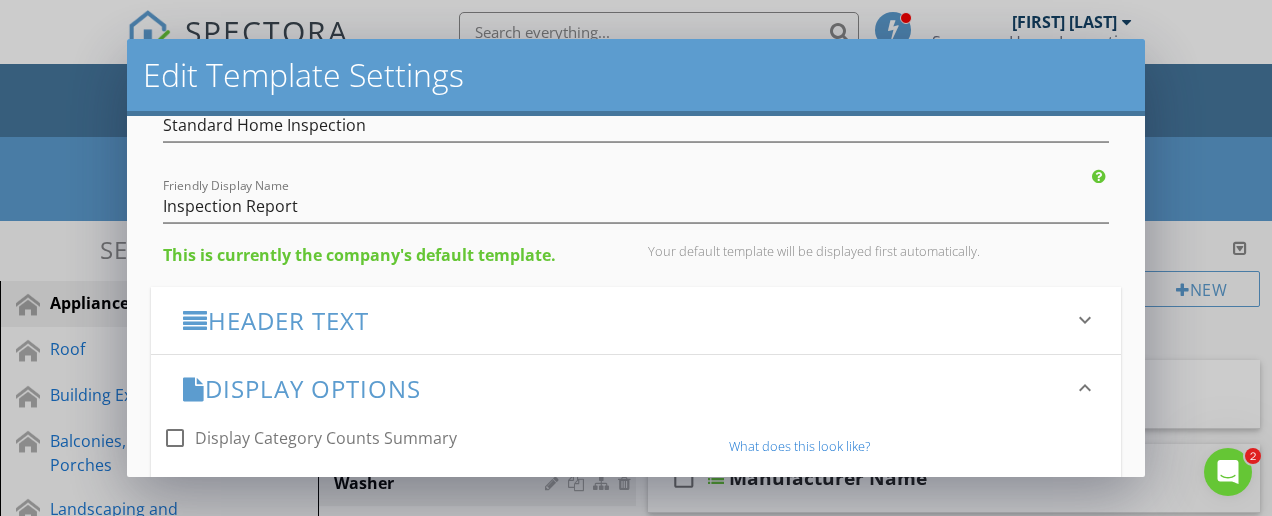 scroll, scrollTop: 200, scrollLeft: 0, axis: vertical 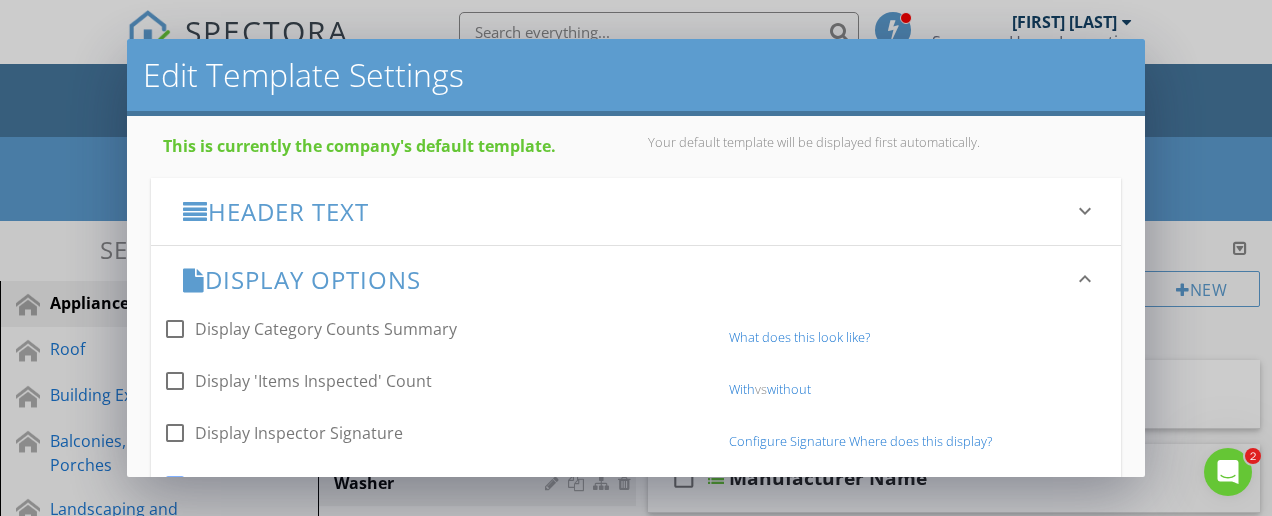 click on "Header Text" at bounding box center (624, 211) 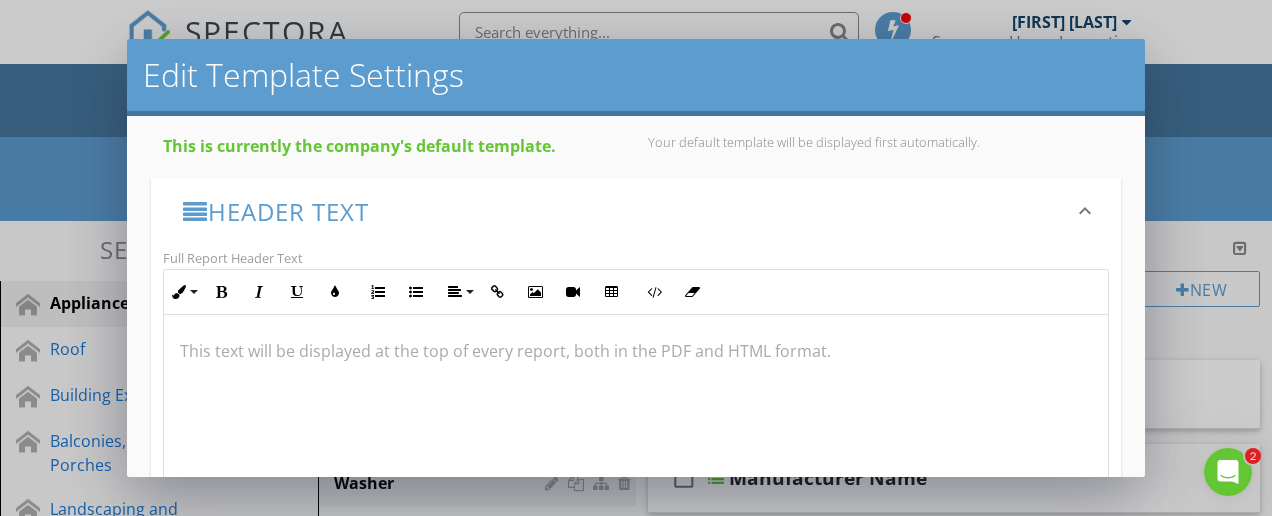 click at bounding box center [636, 351] 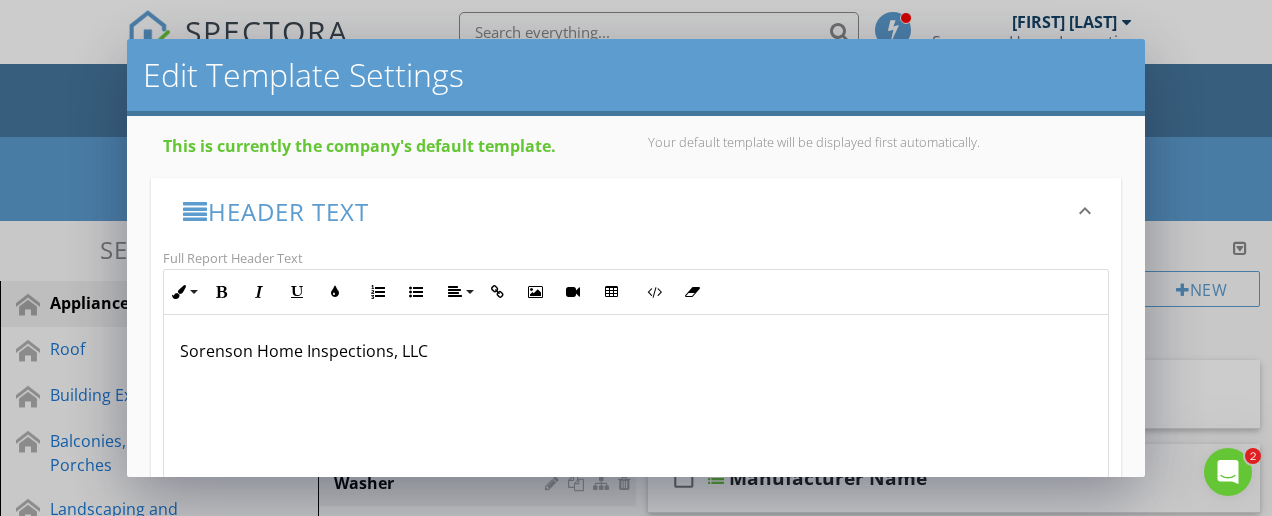 scroll, scrollTop: 0, scrollLeft: 0, axis: both 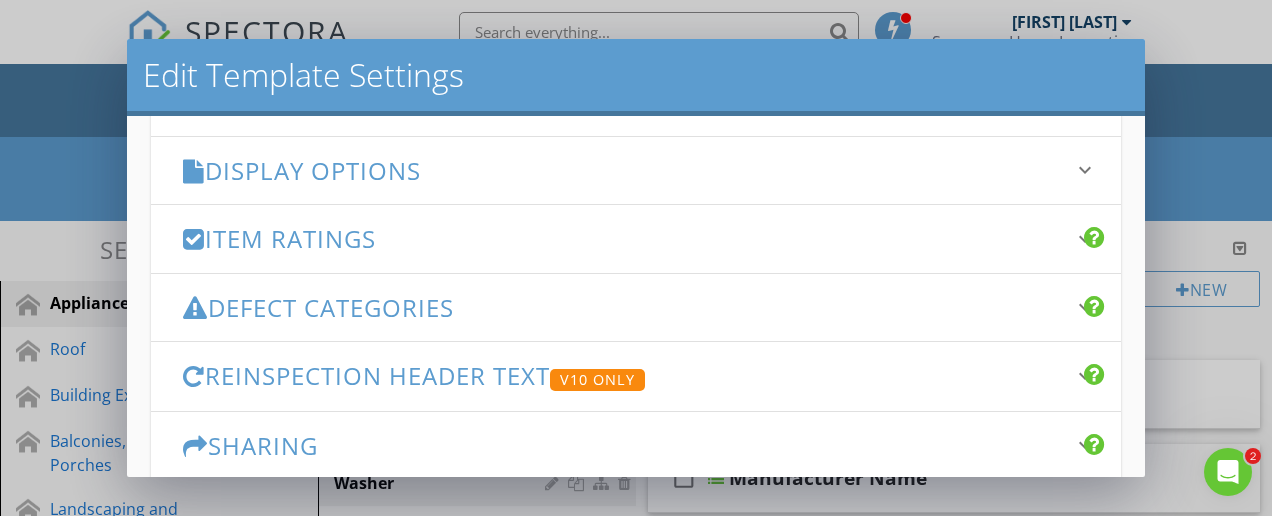 click on "Item Ratings" at bounding box center [624, 238] 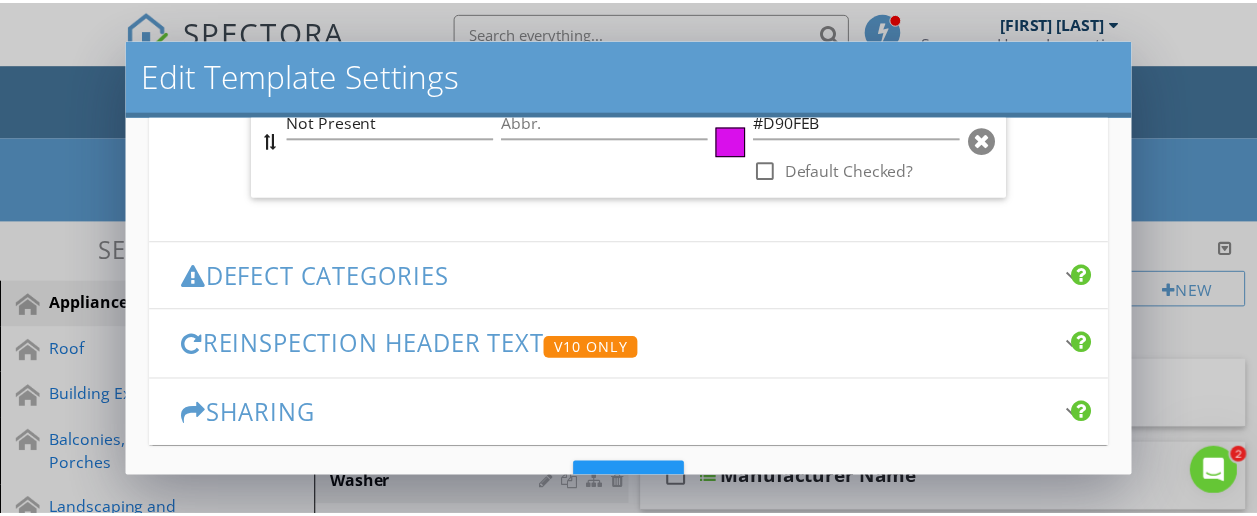 scroll, scrollTop: 1950, scrollLeft: 0, axis: vertical 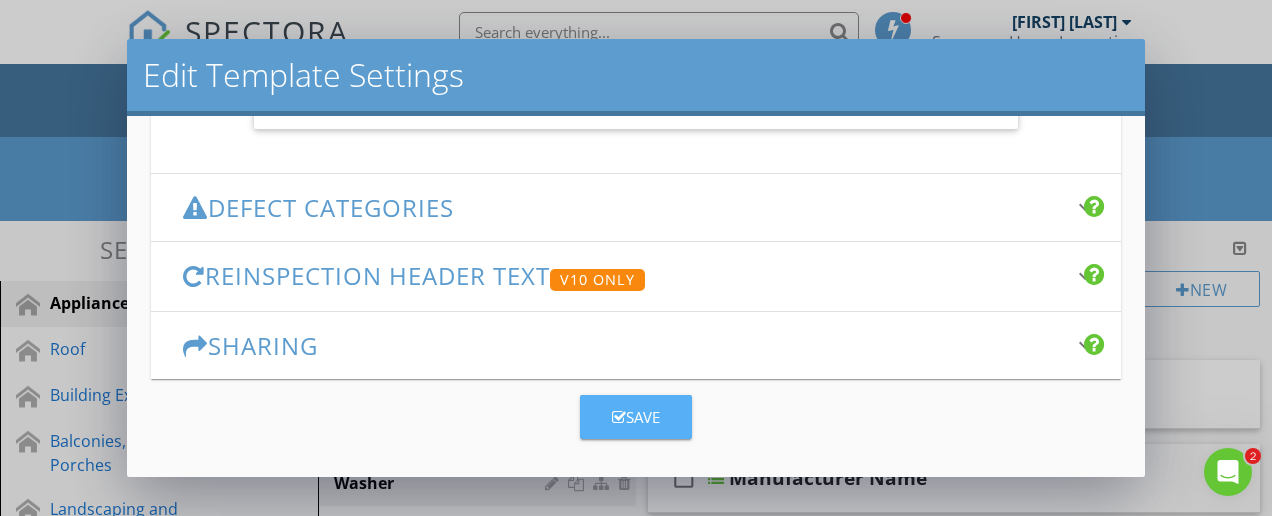 click on "Save" at bounding box center (636, 417) 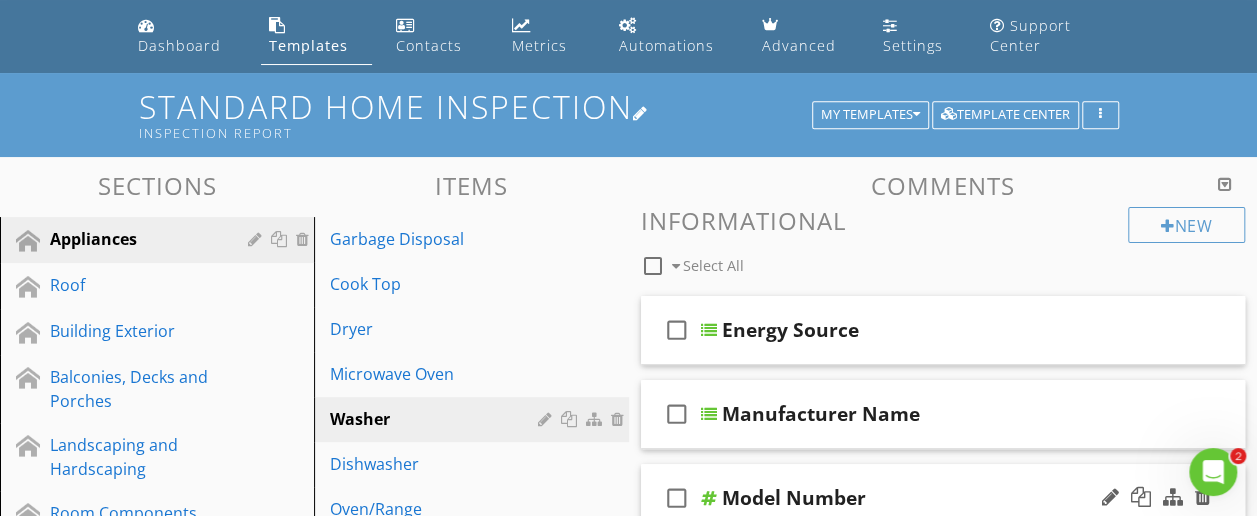 scroll, scrollTop: 0, scrollLeft: 0, axis: both 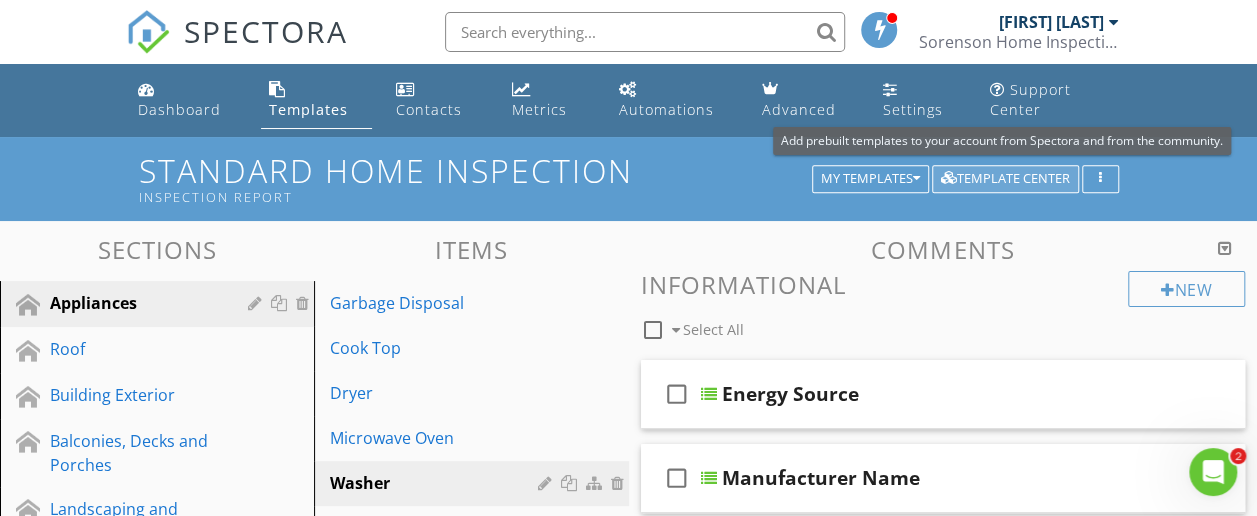 click on "Template Center" at bounding box center [1005, 179] 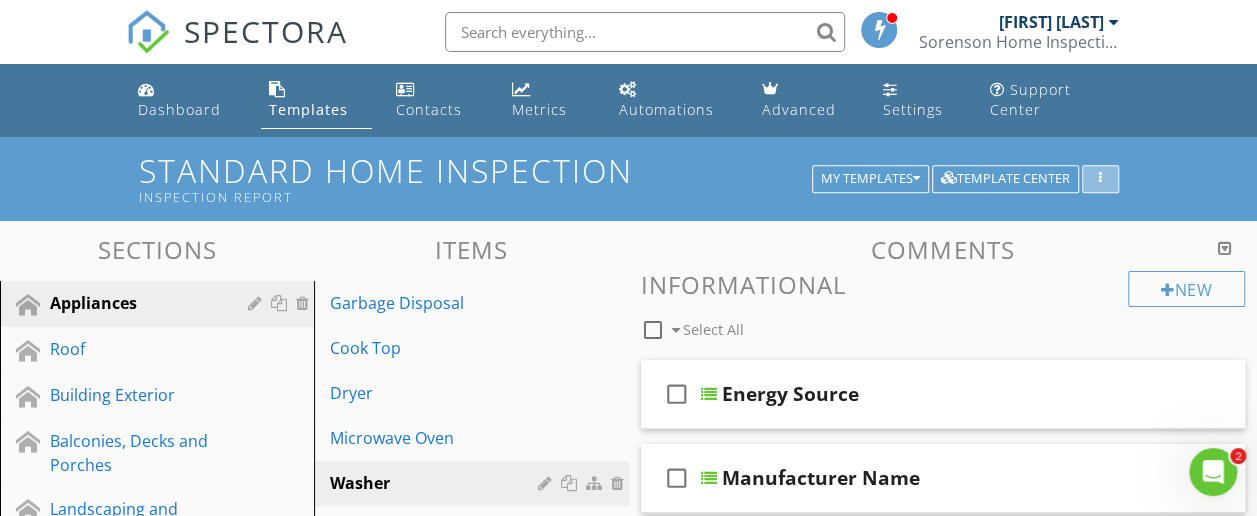 click at bounding box center [1100, 179] 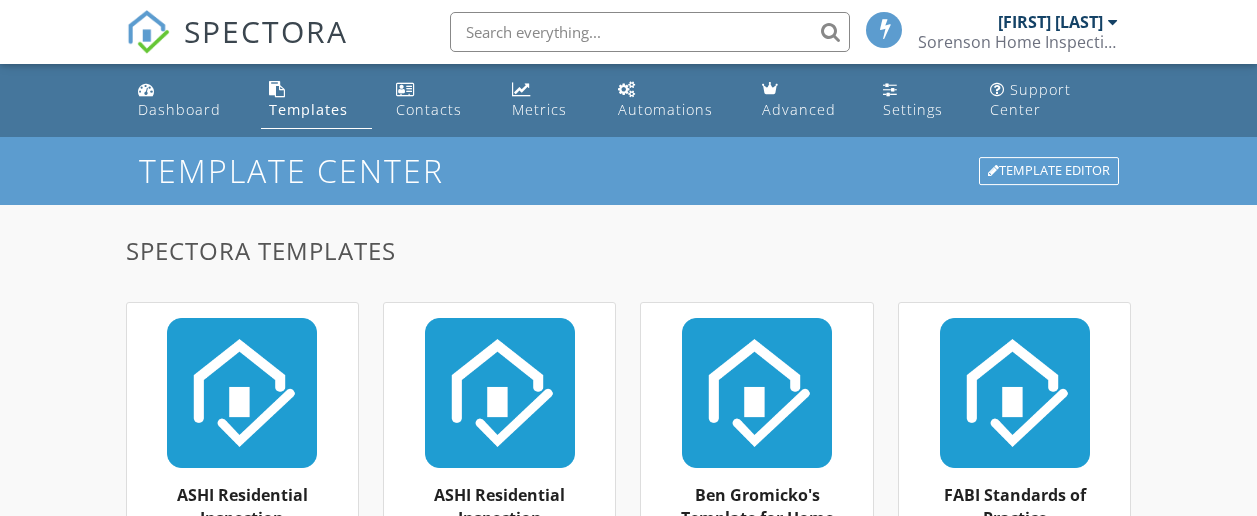scroll, scrollTop: 0, scrollLeft: 0, axis: both 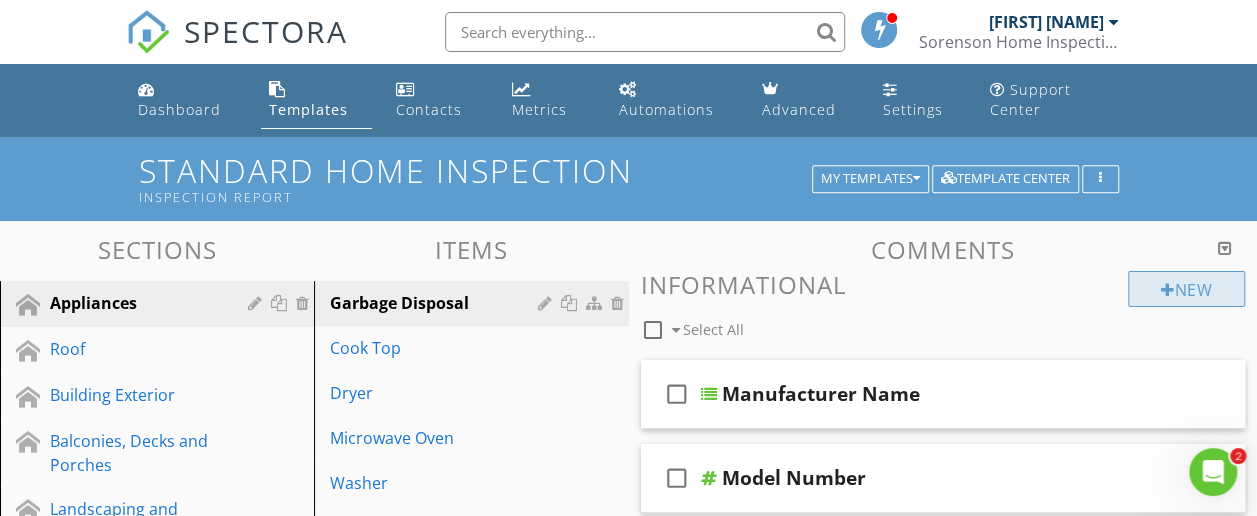 click on "New" at bounding box center [1186, 289] 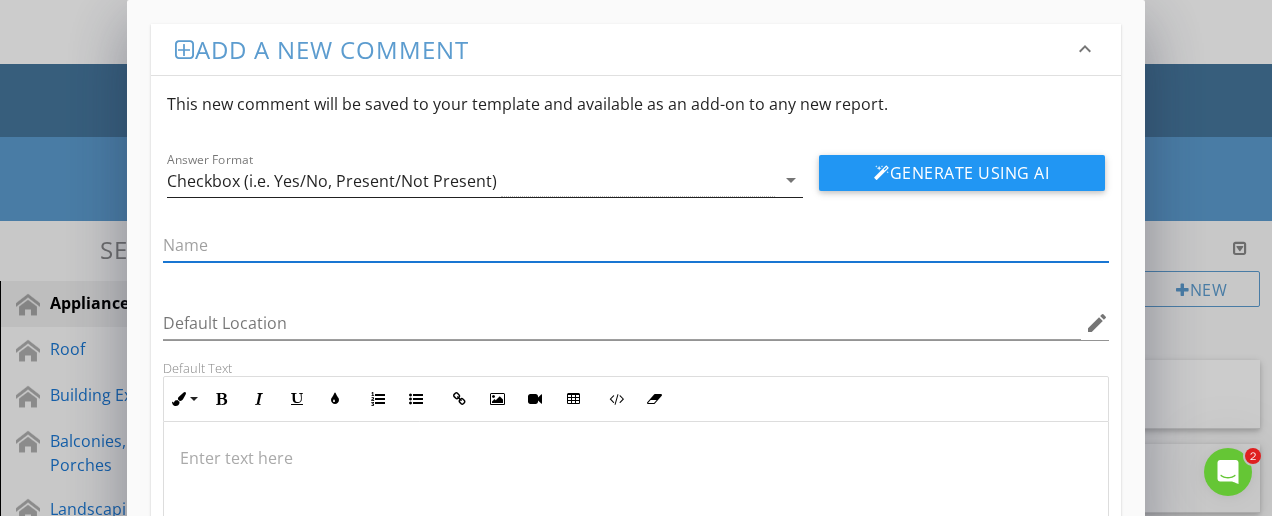 click on "arrow_drop_down" at bounding box center (791, 180) 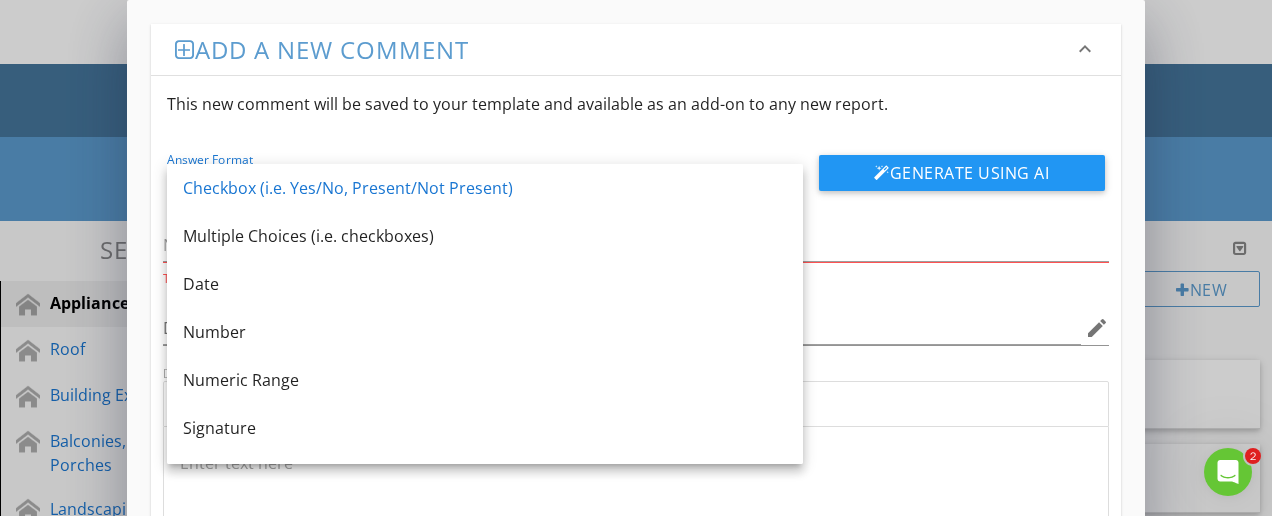 click on "This new comment will be saved to your template and available as an
add-on to any new report." at bounding box center [636, 104] 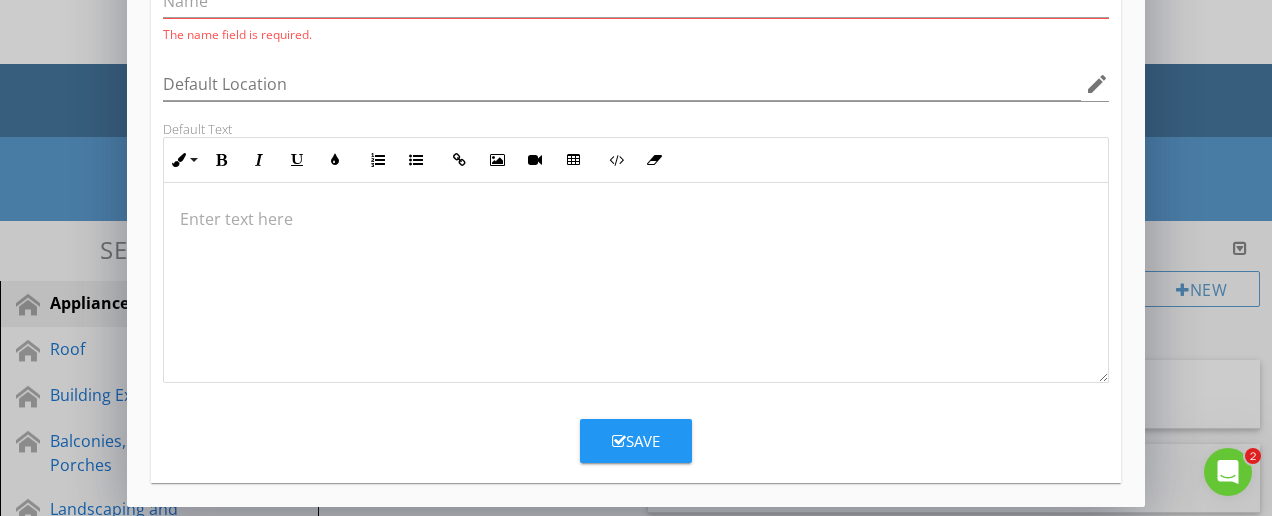 scroll, scrollTop: 0, scrollLeft: 0, axis: both 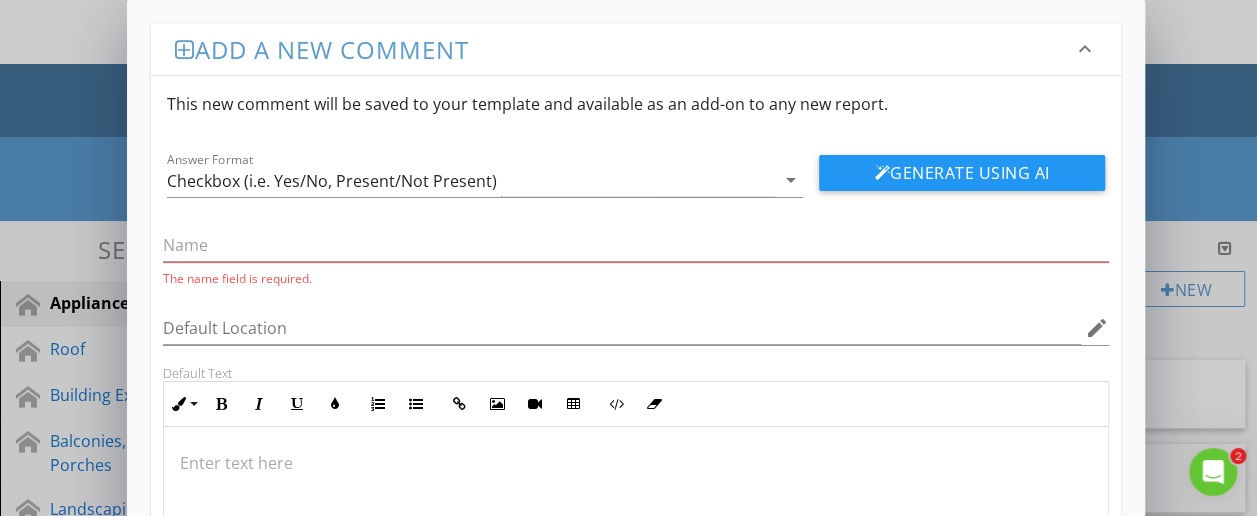click on "Add a new comment
keyboard_arrow_down
This new comment will be saved to your template and available as an
add-on to any new report.
Answer Format Checkbox (i.e. Yes/No, Present/Not Present) arrow_drop_down
Generate Using AI
The name field is required.             Default Location edit       Default Text   Inline Style XLarge Large Normal Small Light Small/Light Bold Italic Underline Colors Ordered List Unordered List Insert Link Insert Image Insert Video Insert Table Code View Clear Formatting Enter text here
Save" at bounding box center [628, 381] 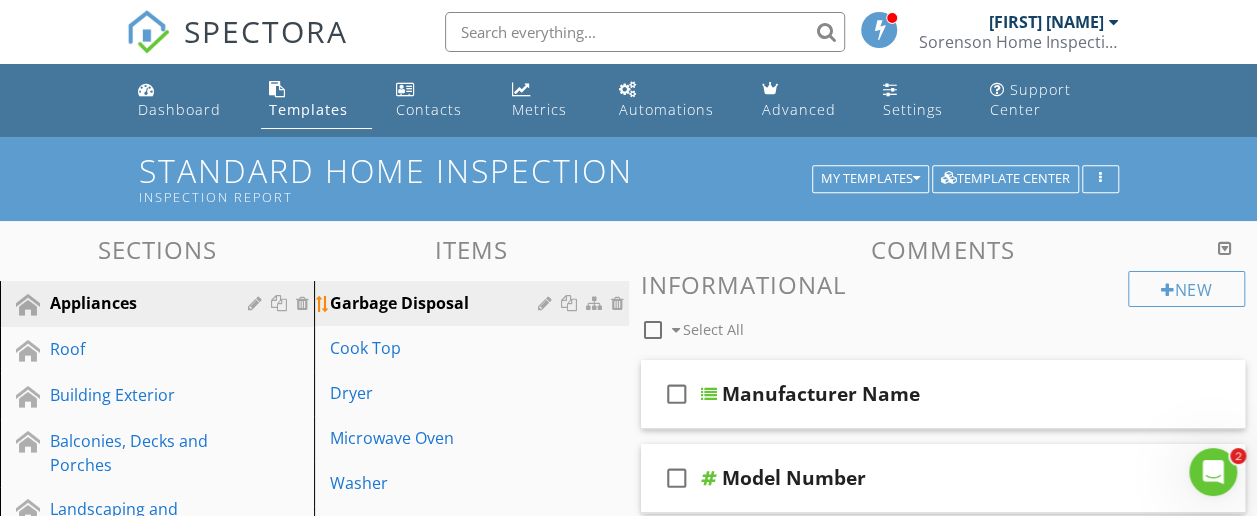 click at bounding box center [596, 303] 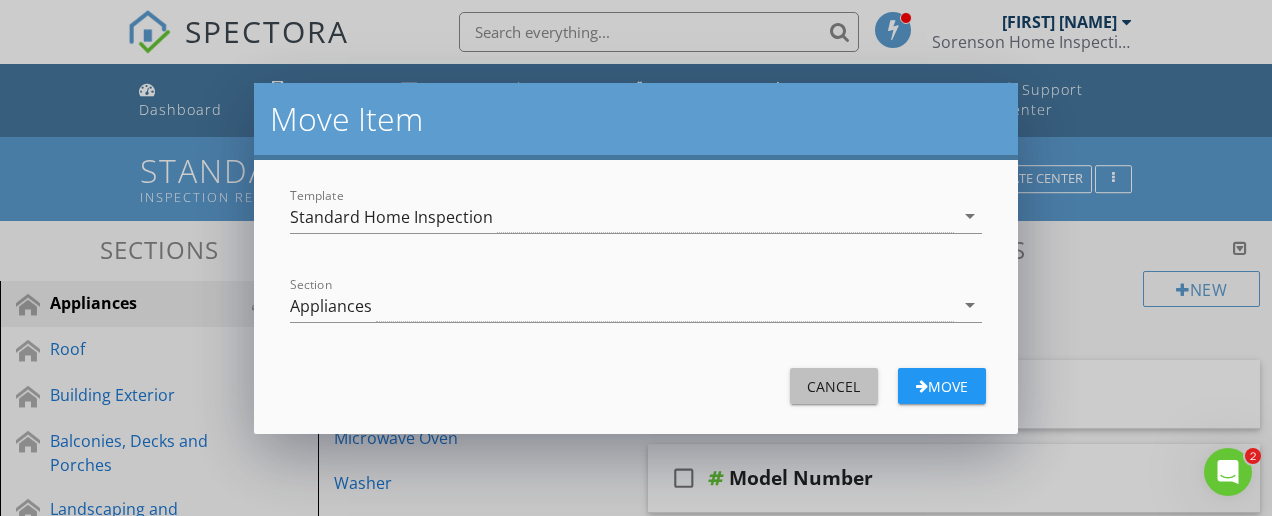 click on "Cancel" at bounding box center [834, 386] 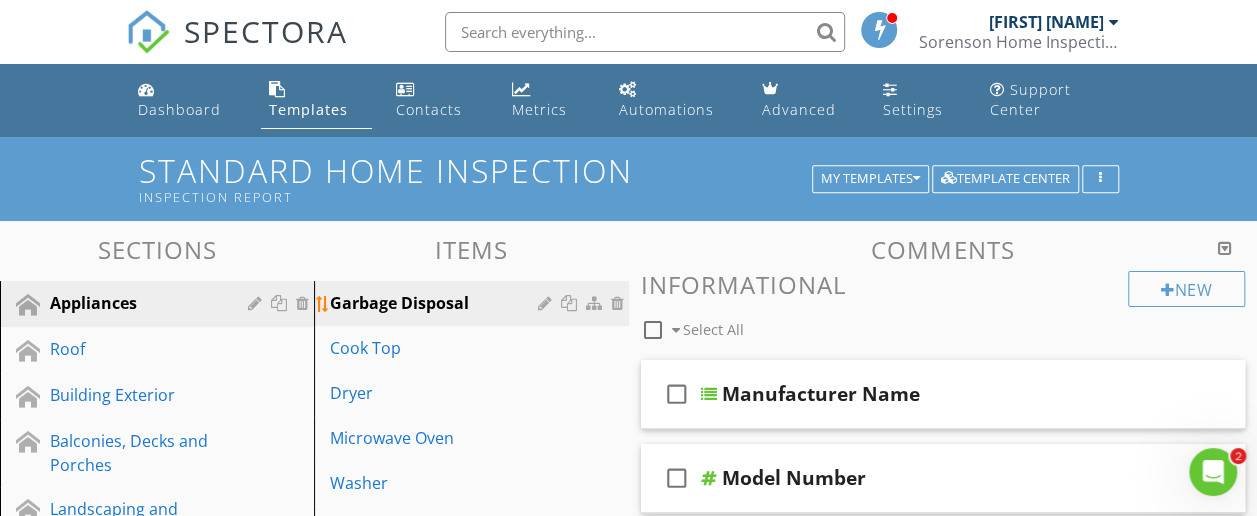 click at bounding box center [571, 303] 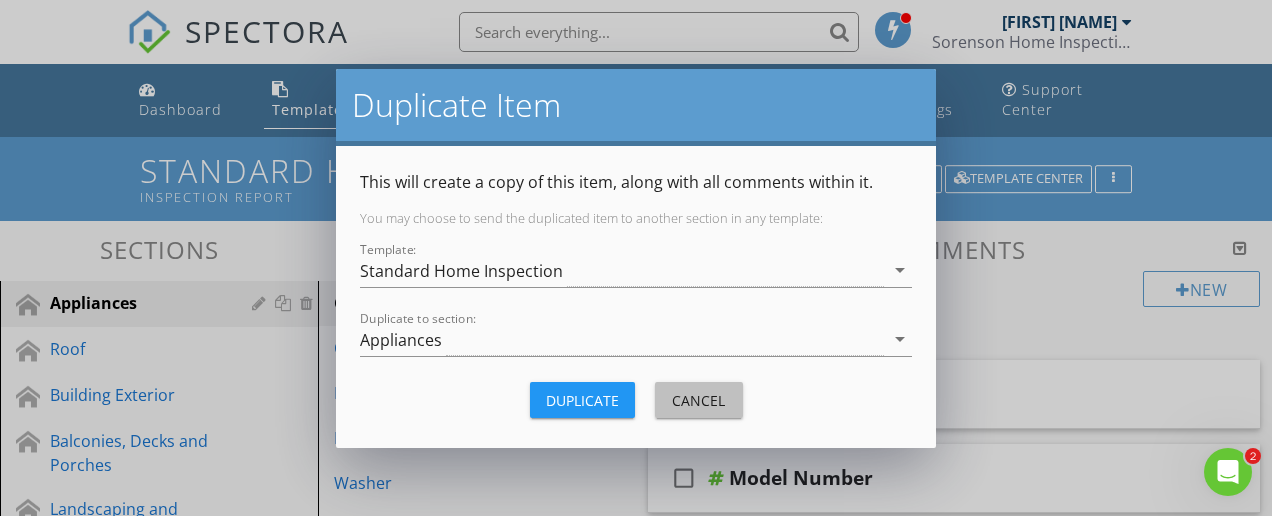 click on "Cancel" at bounding box center (699, 400) 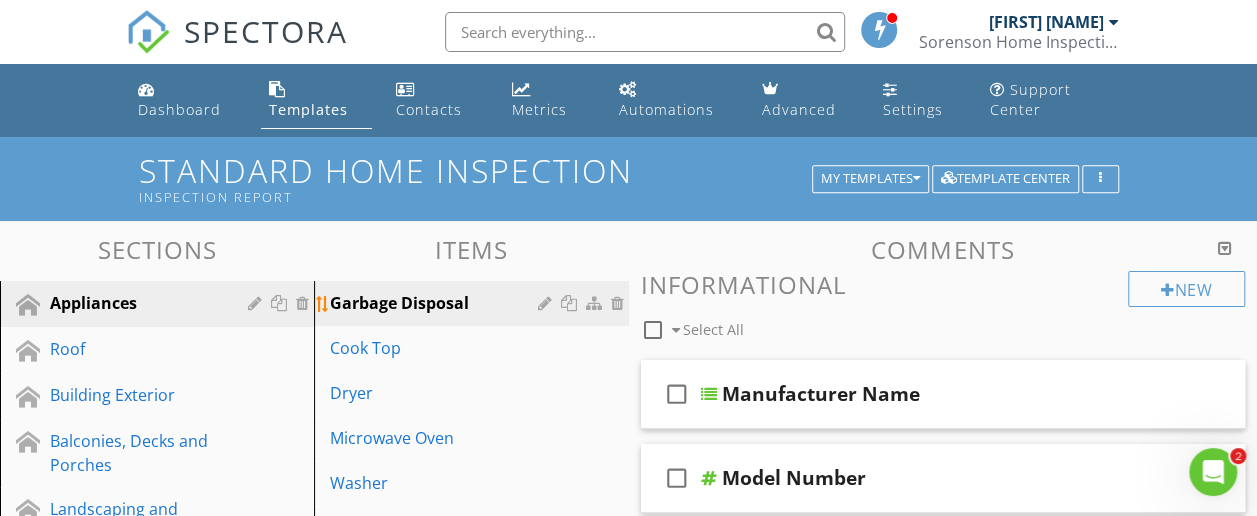 click at bounding box center [547, 303] 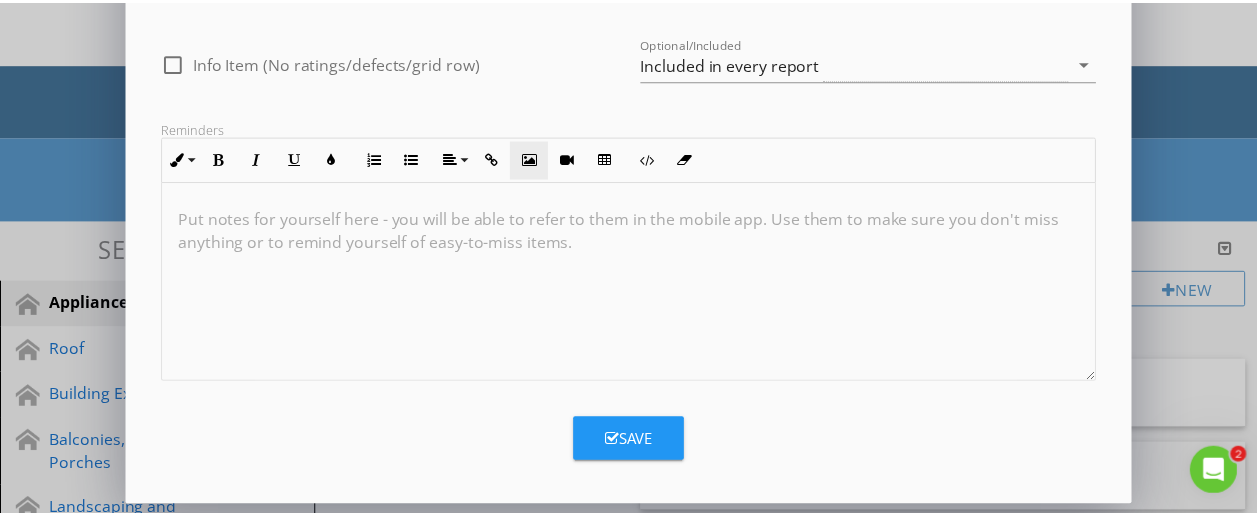 scroll, scrollTop: 0, scrollLeft: 0, axis: both 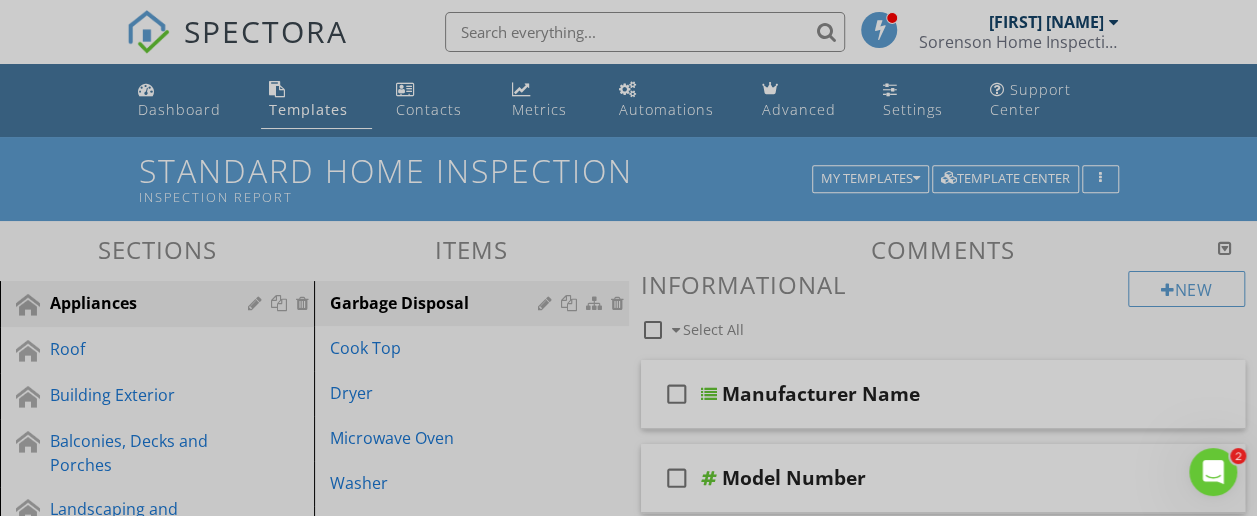 click at bounding box center [628, 258] 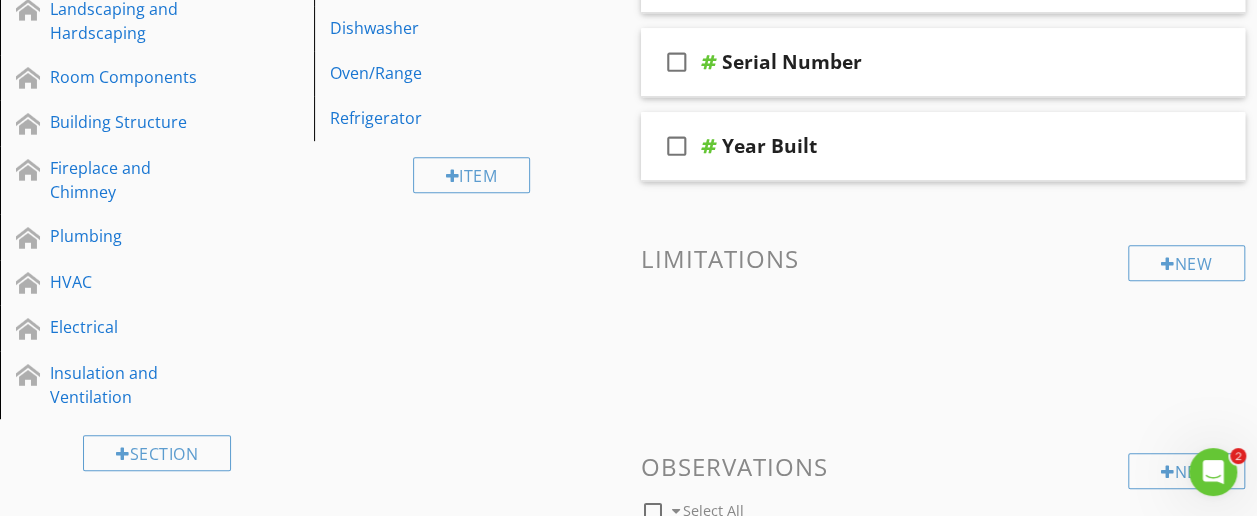 scroll, scrollTop: 0, scrollLeft: 0, axis: both 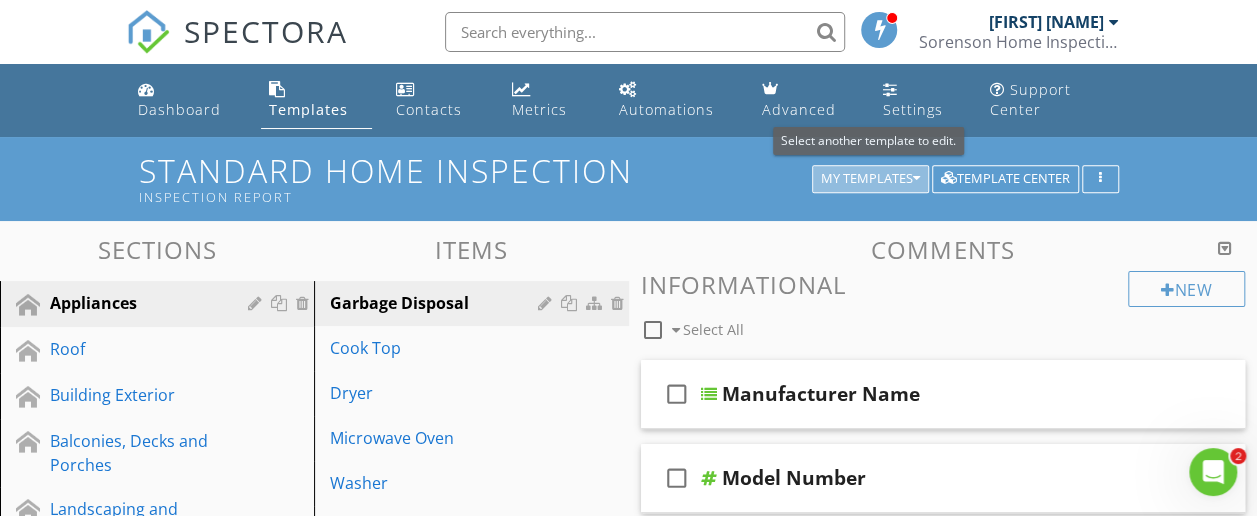 click on "My Templates" at bounding box center [870, 179] 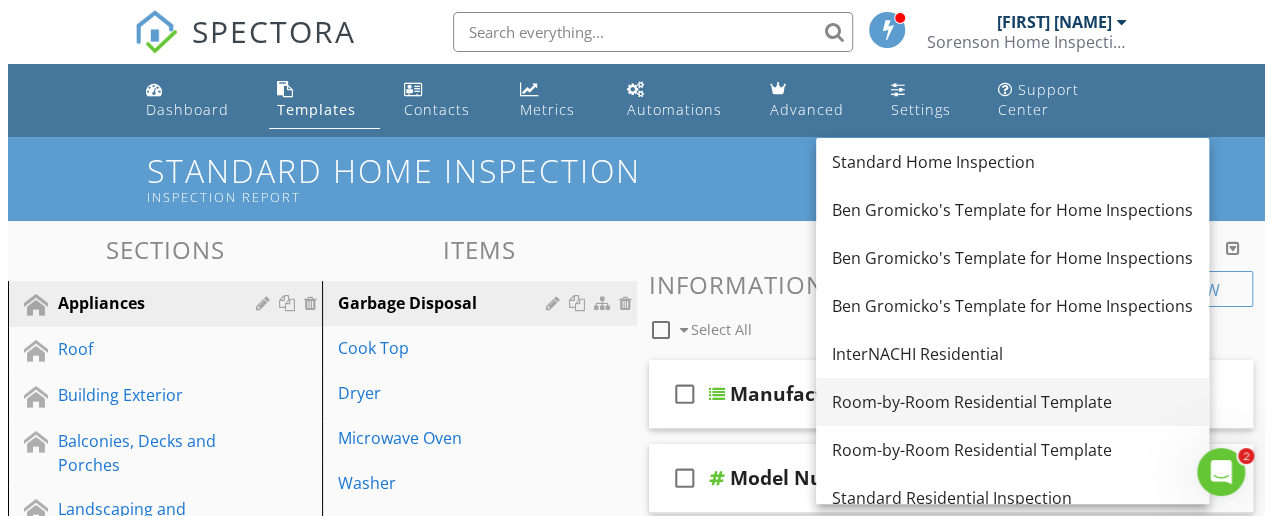 scroll, scrollTop: 66, scrollLeft: 0, axis: vertical 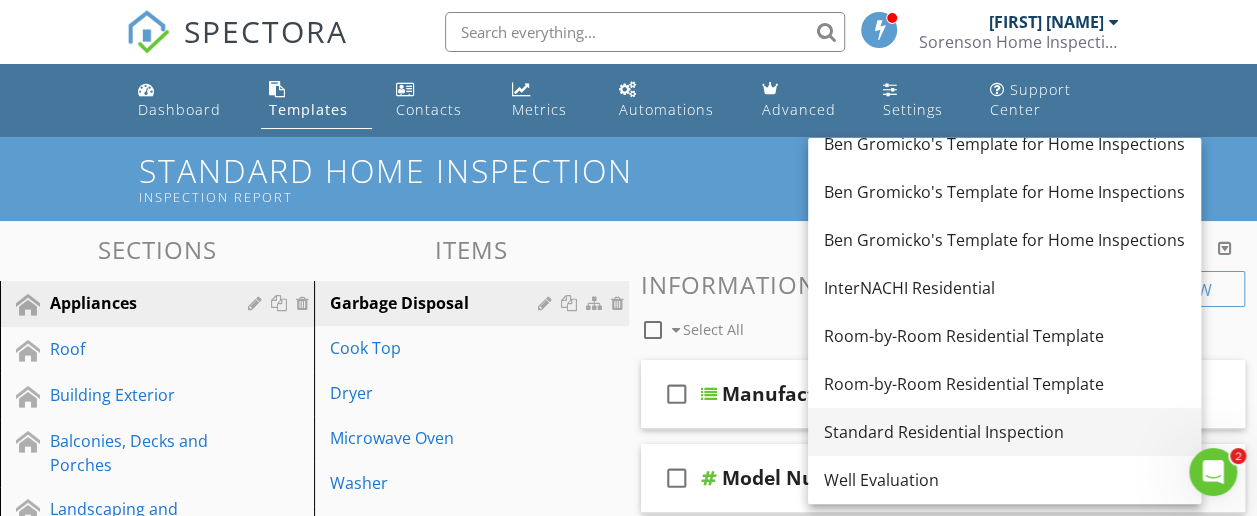 click on "Standard Residential Inspection" at bounding box center [1004, 432] 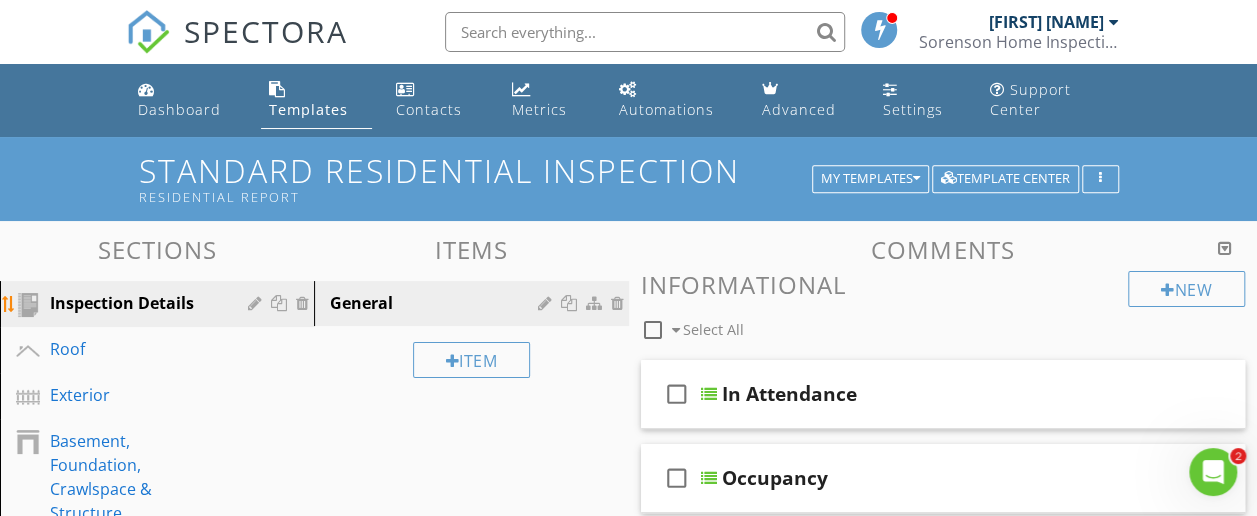 click at bounding box center (257, 303) 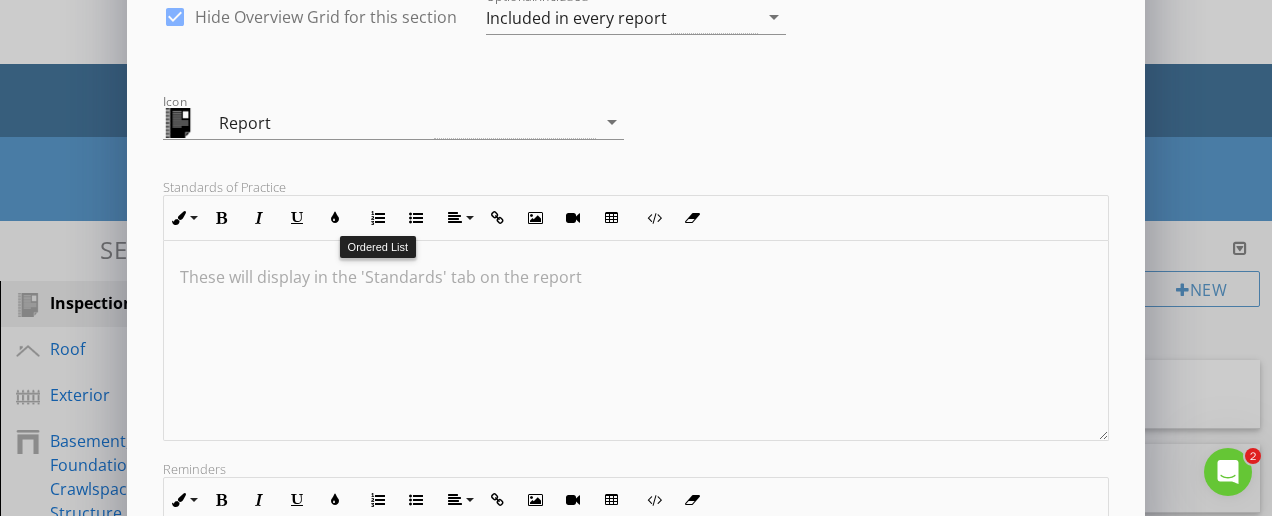 scroll, scrollTop: 400, scrollLeft: 0, axis: vertical 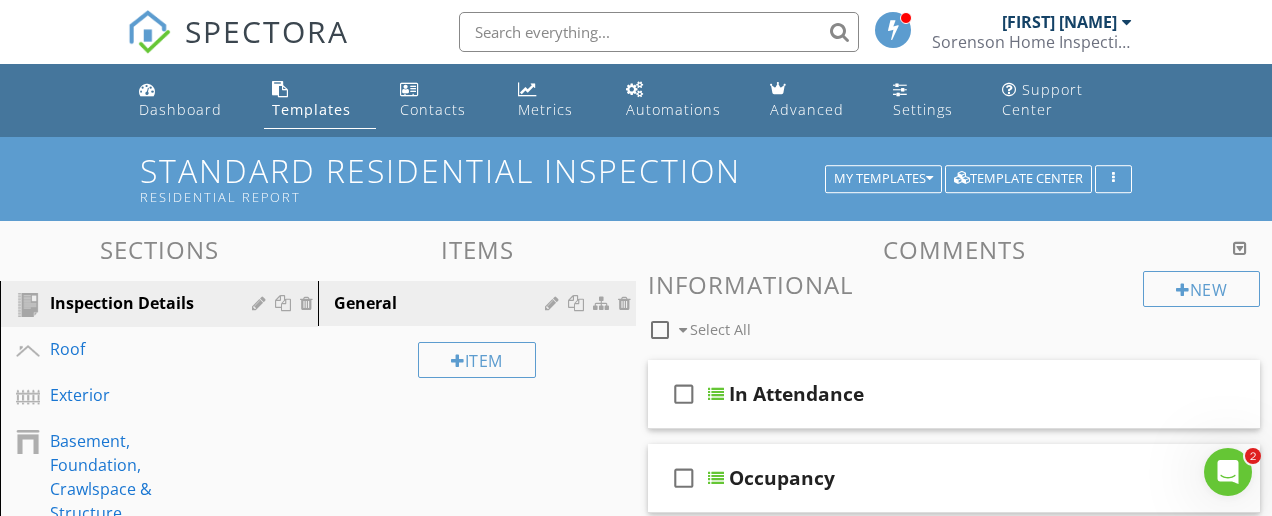 click at bounding box center [636, 258] 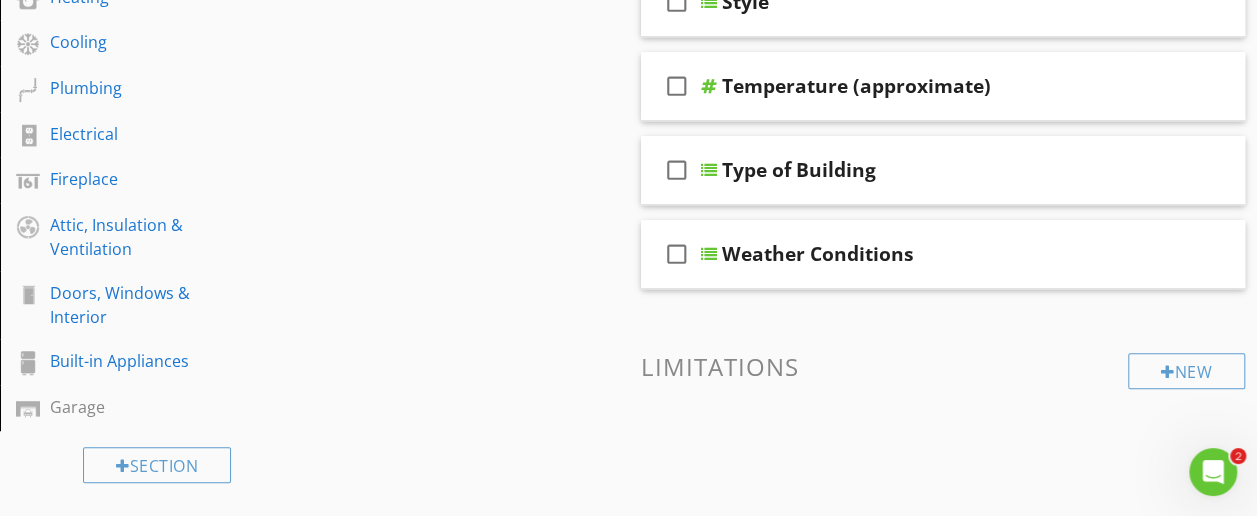 scroll, scrollTop: 600, scrollLeft: 0, axis: vertical 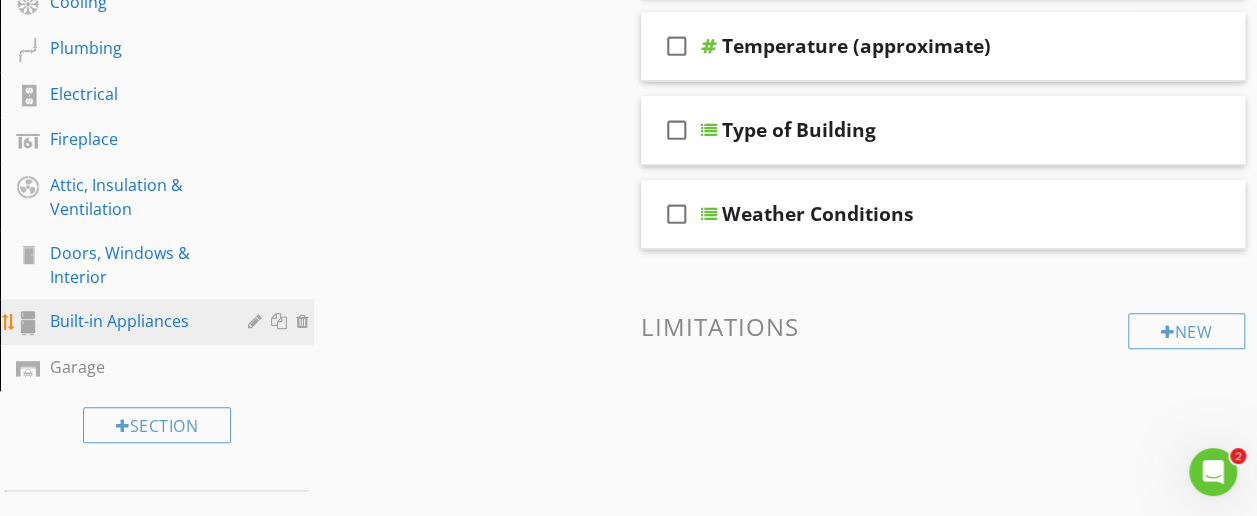 click on "Built-in Appliances" at bounding box center [134, 321] 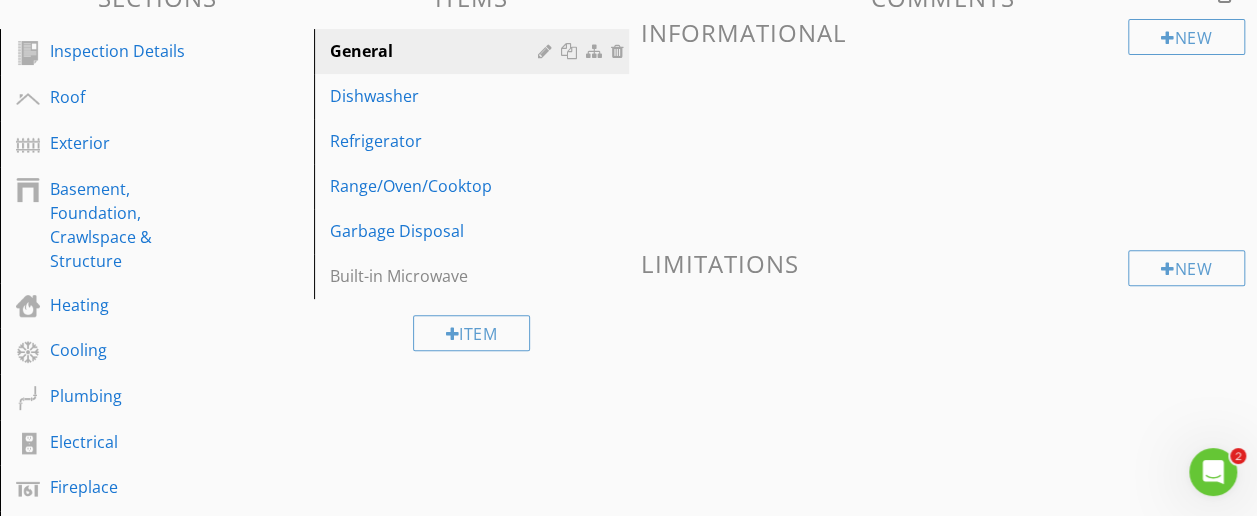 scroll, scrollTop: 200, scrollLeft: 0, axis: vertical 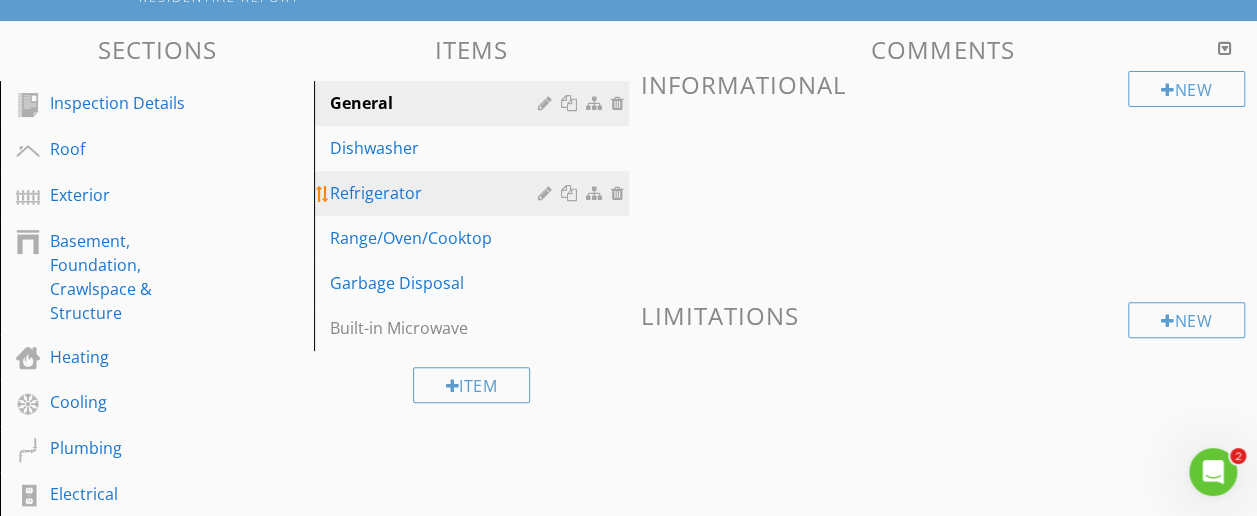 click on "Refrigerator" at bounding box center [436, 193] 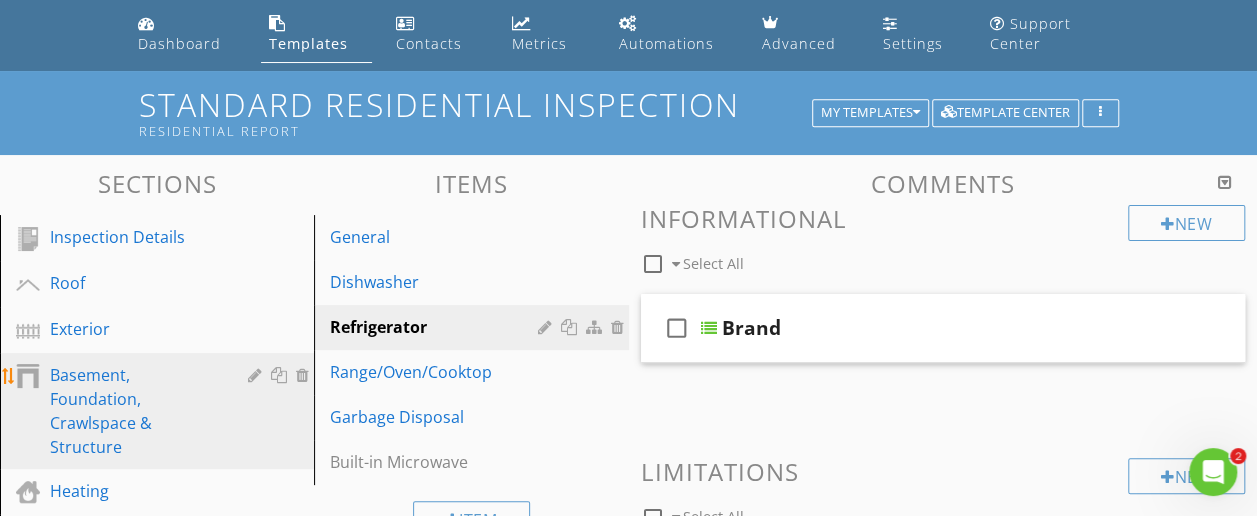 scroll, scrollTop: 0, scrollLeft: 0, axis: both 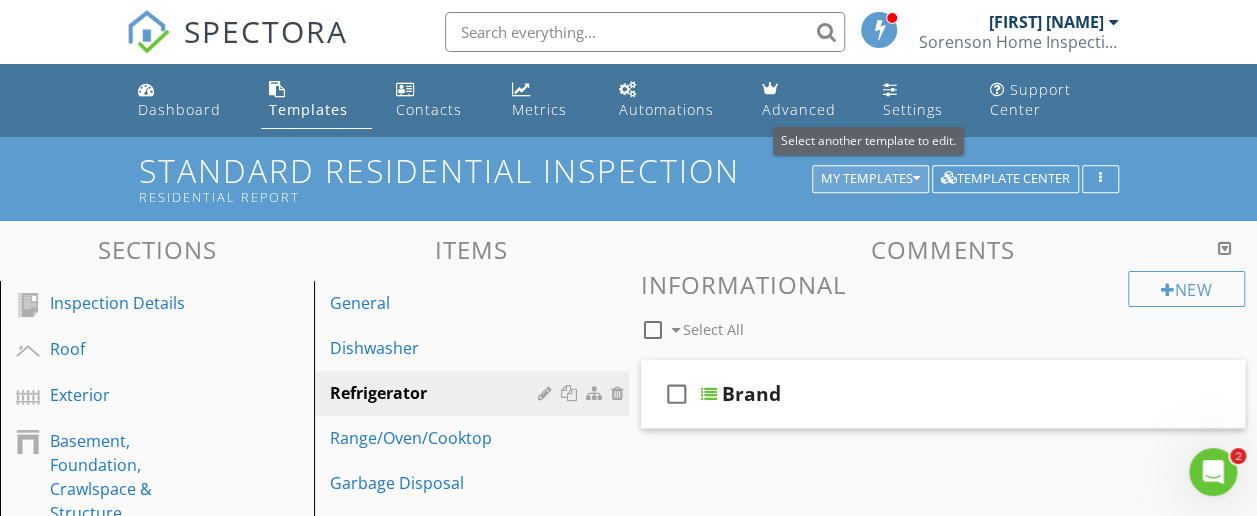 click on "My Templates" at bounding box center [870, 179] 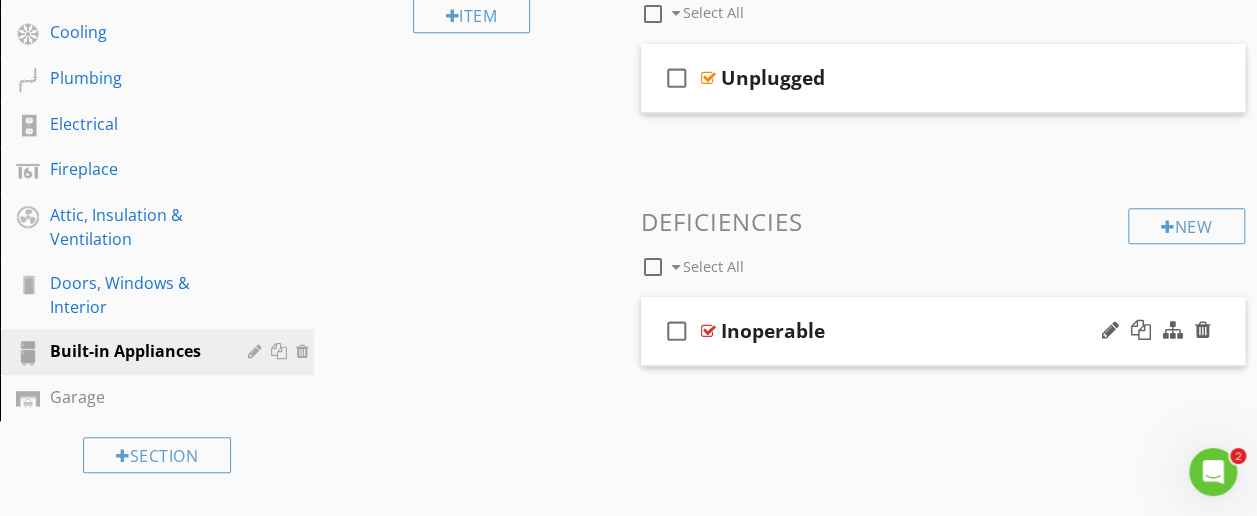 scroll, scrollTop: 339, scrollLeft: 0, axis: vertical 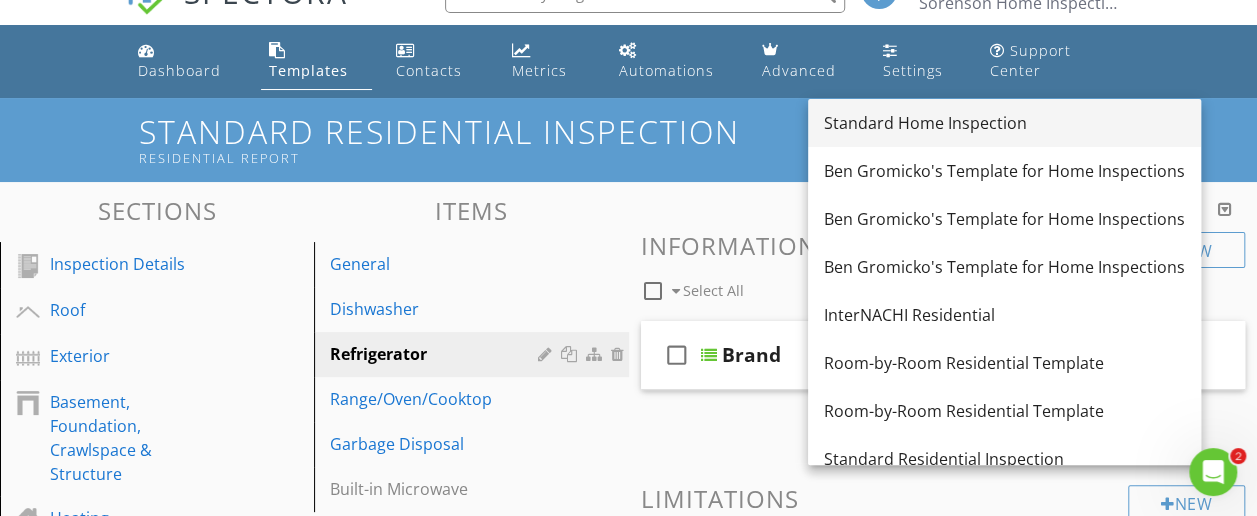 click on "Standard Home Inspection" at bounding box center [1004, 123] 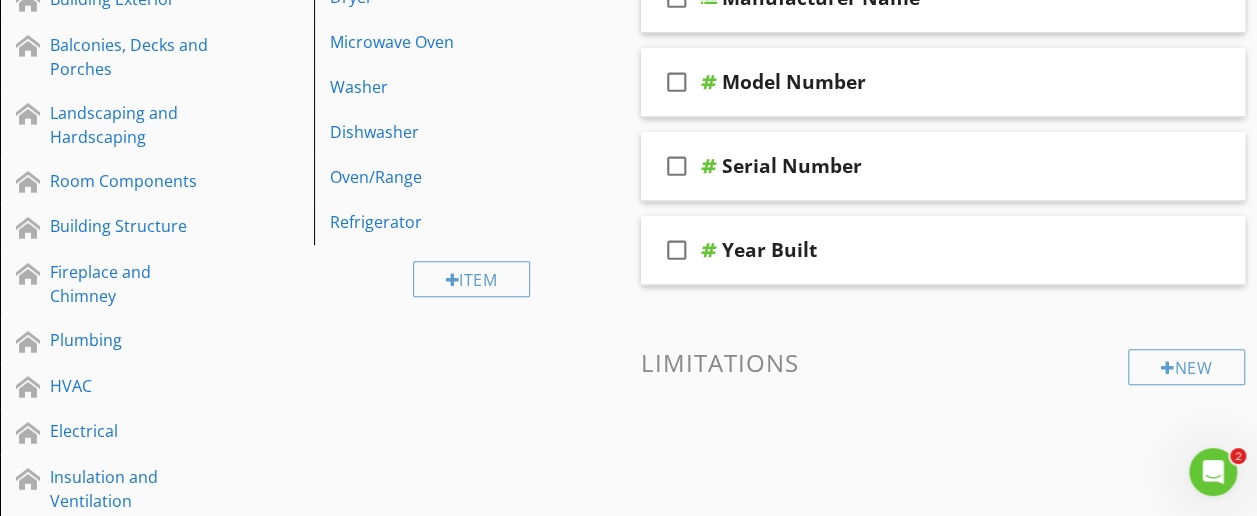 scroll, scrollTop: 439, scrollLeft: 0, axis: vertical 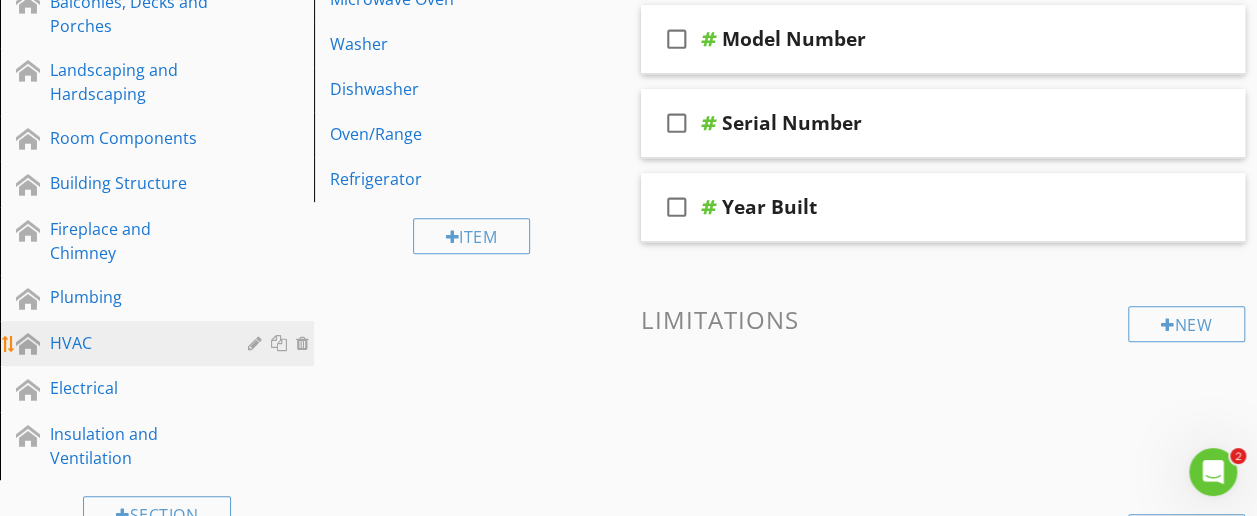 click on "HVAC" at bounding box center [134, 343] 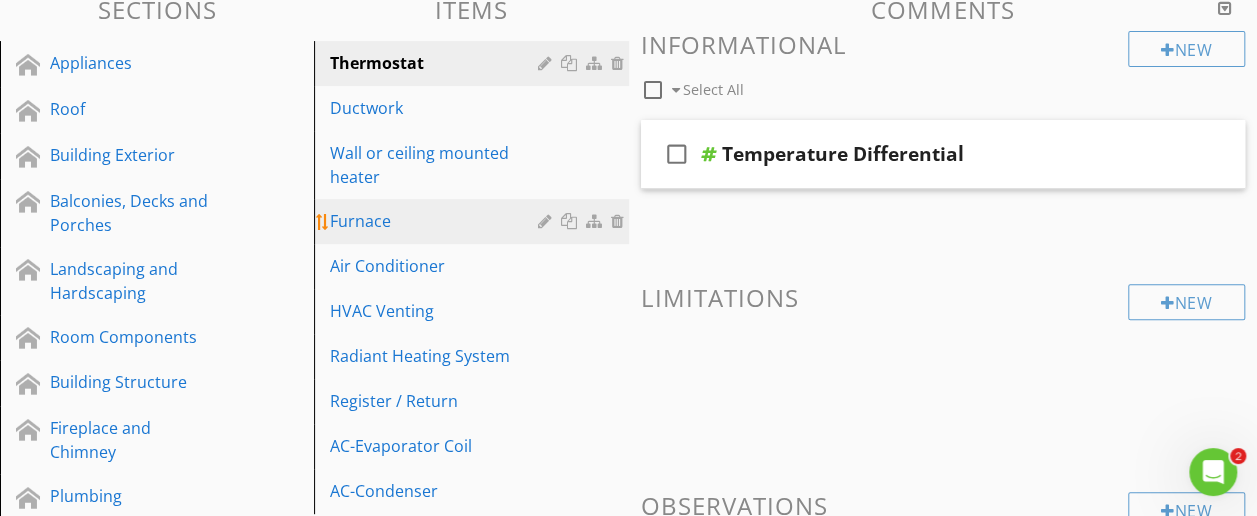 scroll, scrollTop: 239, scrollLeft: 0, axis: vertical 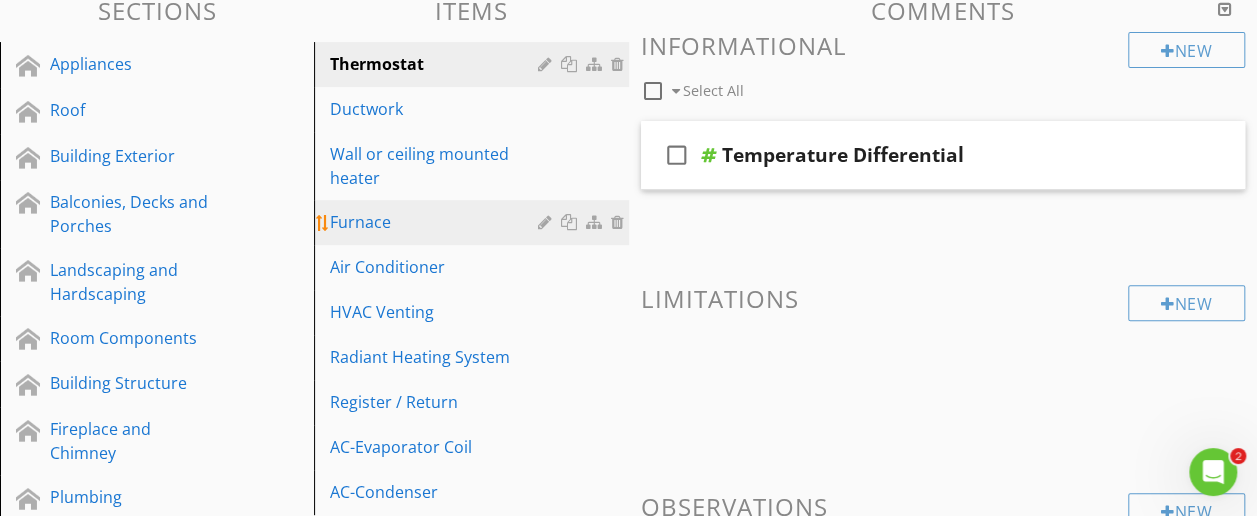 click on "Furnace" at bounding box center [436, 222] 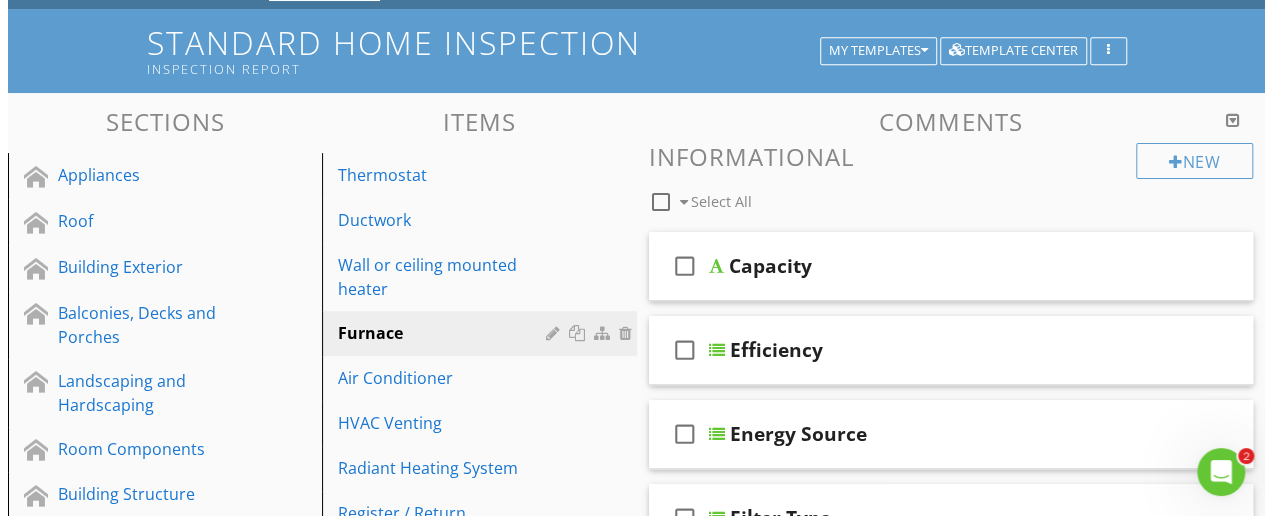 scroll, scrollTop: 0, scrollLeft: 0, axis: both 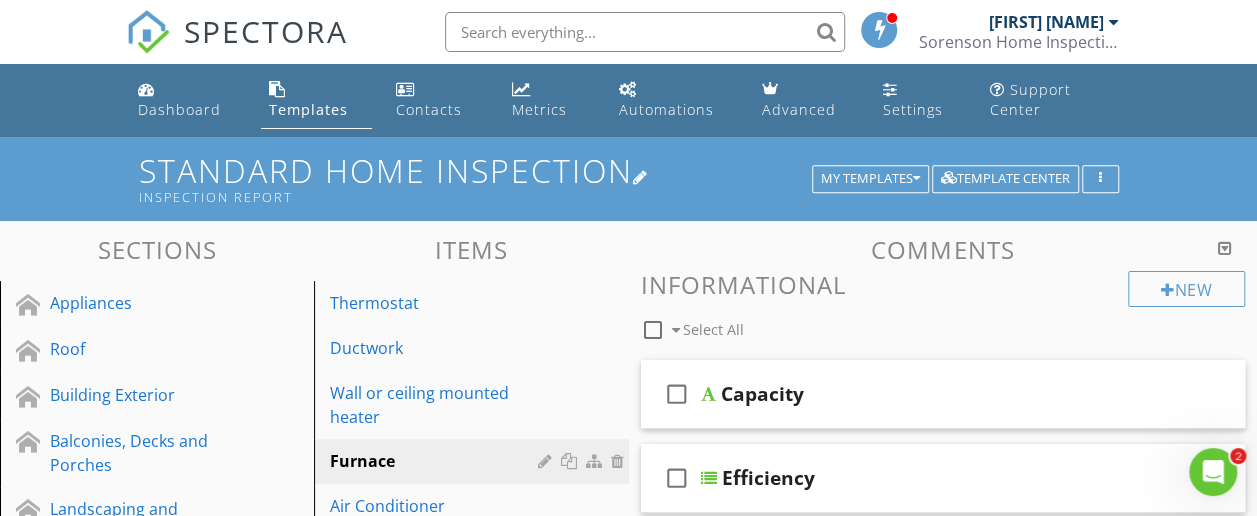 click on "Standard Home Inspection
Inspection Report" at bounding box center (629, 178) 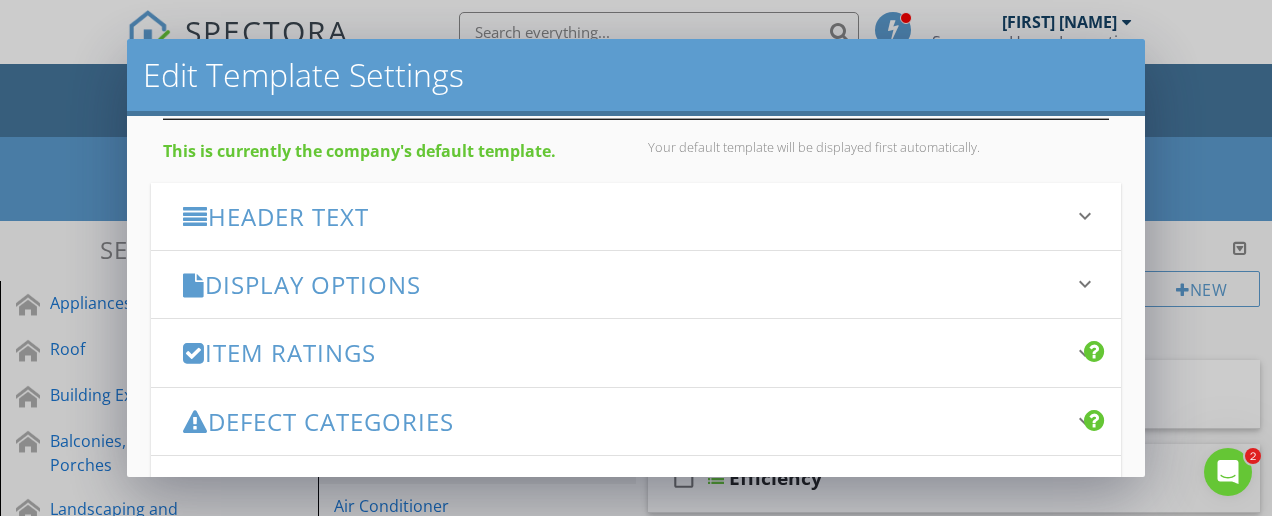 scroll, scrollTop: 200, scrollLeft: 0, axis: vertical 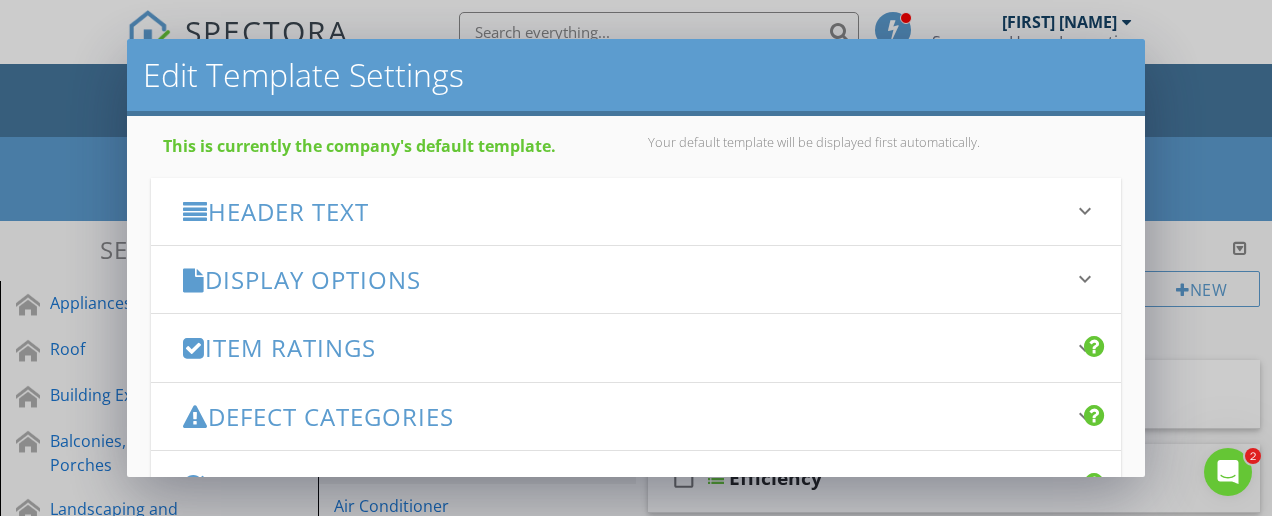 click on "Item Ratings" at bounding box center [624, 347] 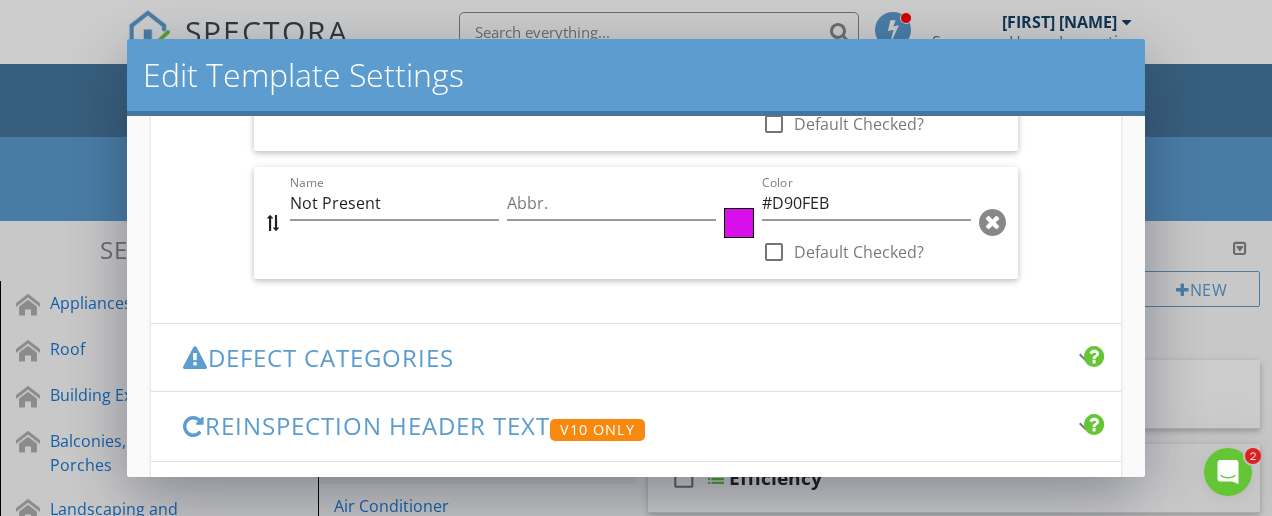 scroll, scrollTop: 1950, scrollLeft: 0, axis: vertical 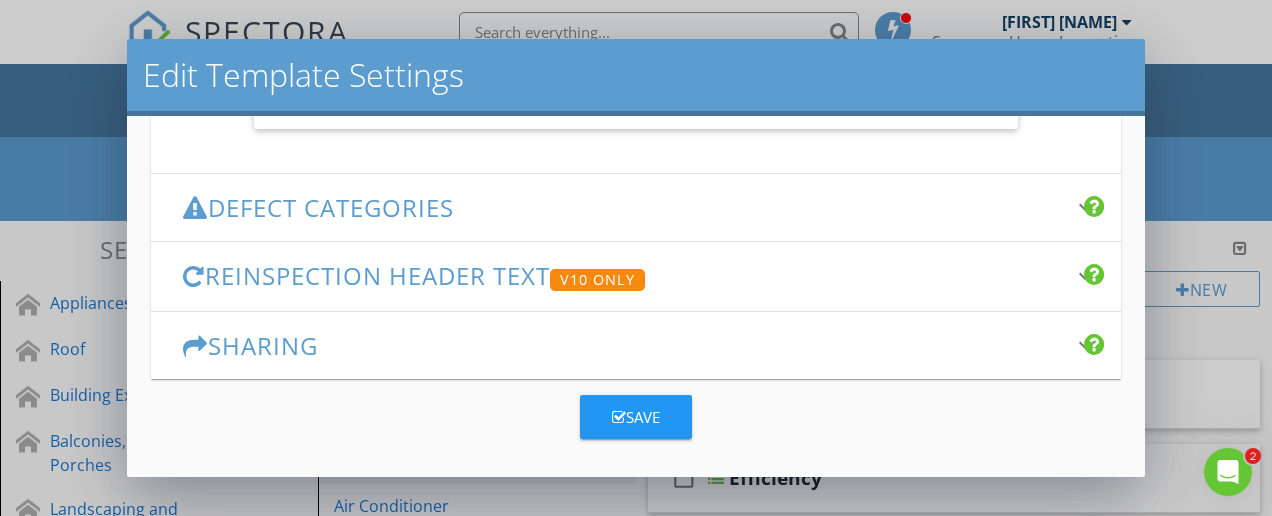 click on "Defect Categories" at bounding box center [624, 207] 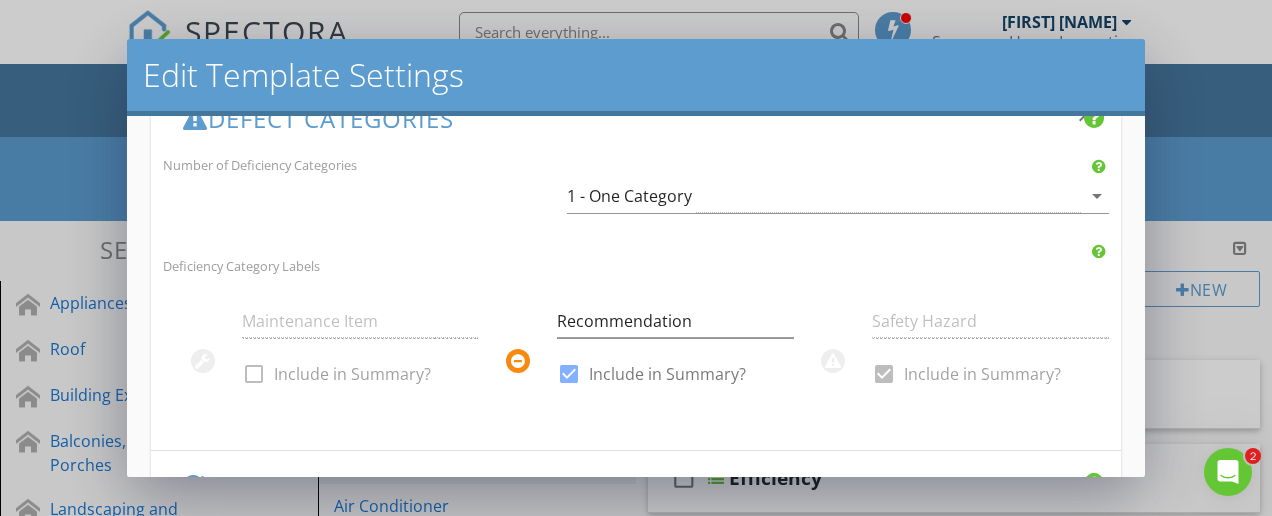 scroll, scrollTop: 708, scrollLeft: 0, axis: vertical 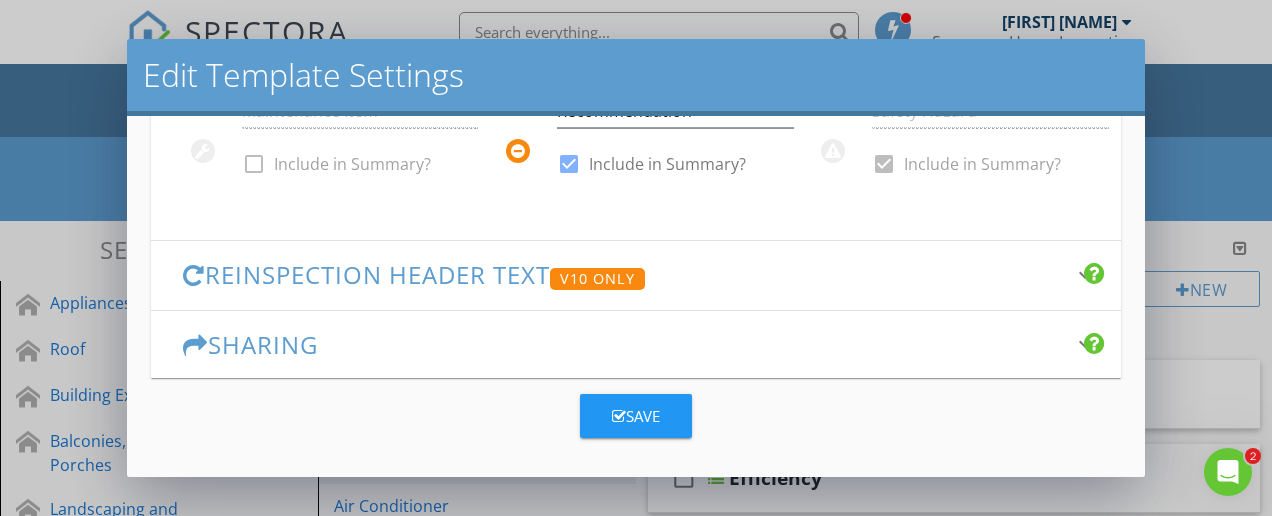 click on "Reinspection Header Text
V10 Only" at bounding box center (624, 275) 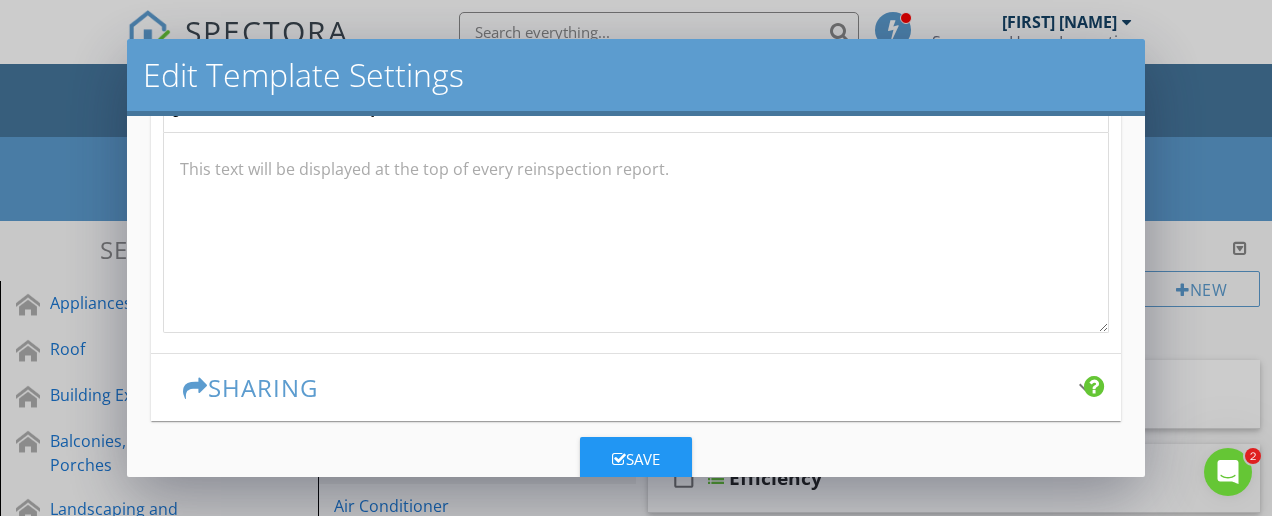 scroll, scrollTop: 700, scrollLeft: 0, axis: vertical 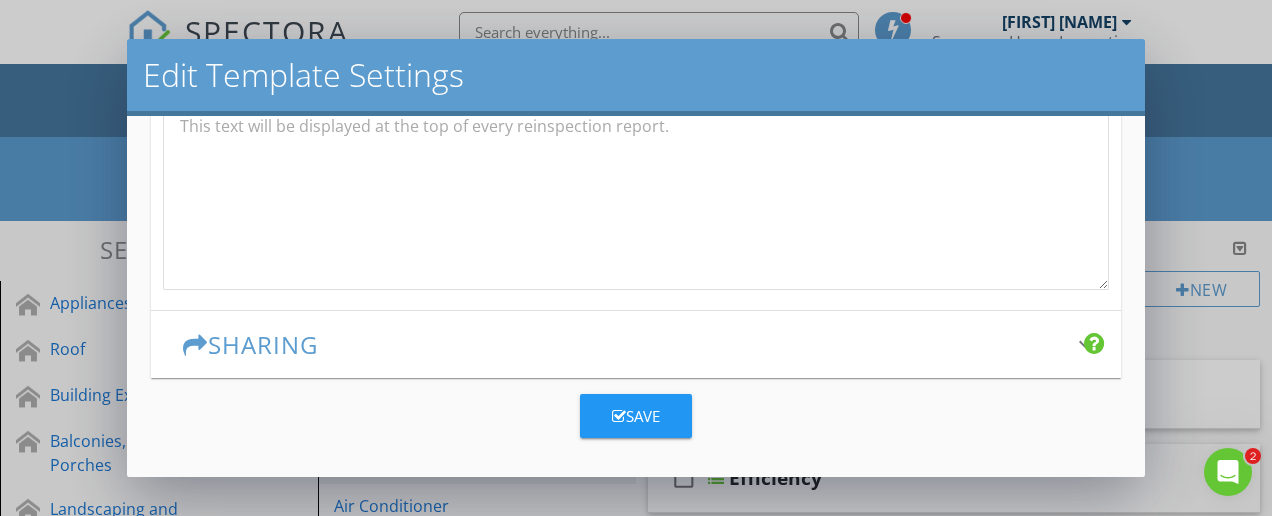 click on "Sharing" at bounding box center (624, 344) 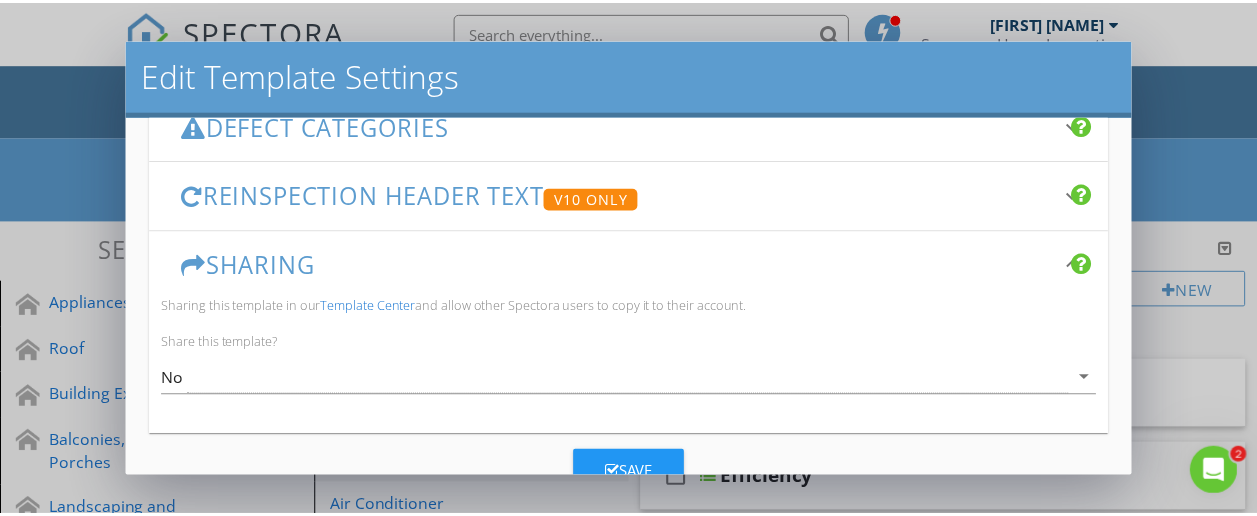 scroll, scrollTop: 447, scrollLeft: 0, axis: vertical 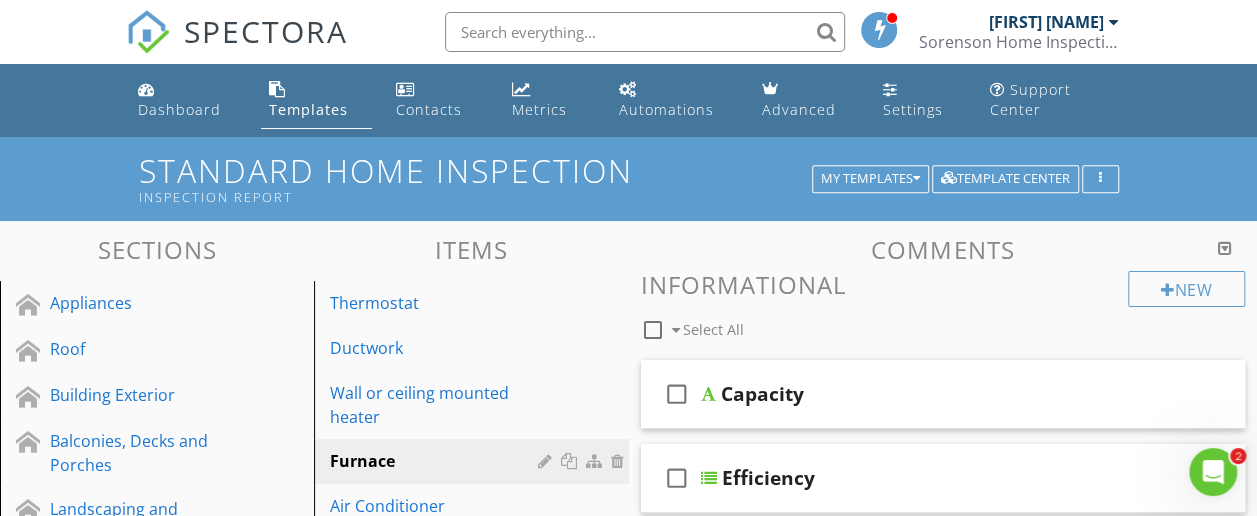 click at bounding box center [628, 258] 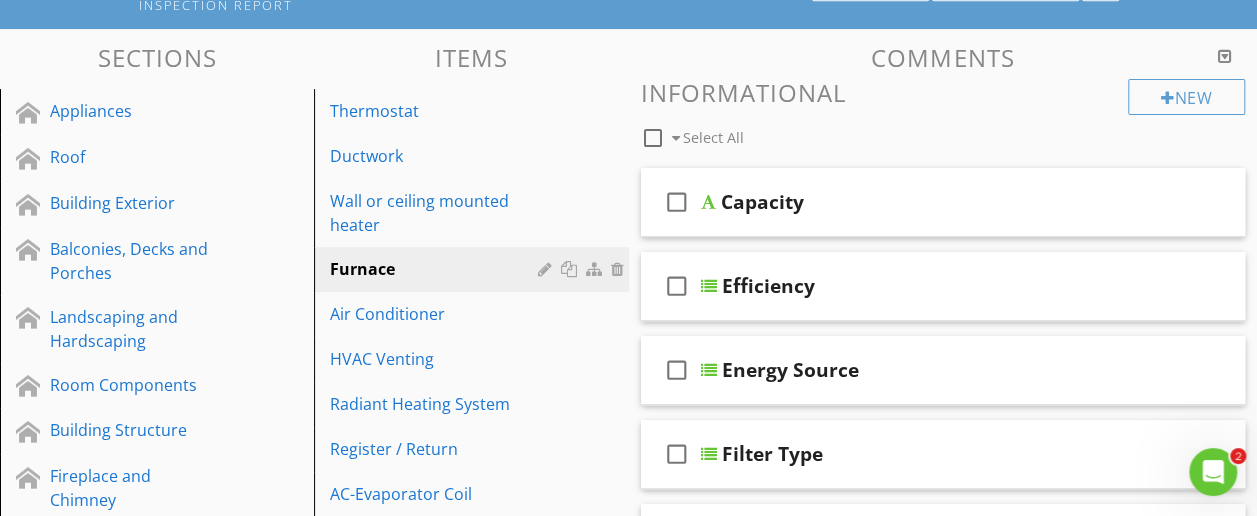 scroll, scrollTop: 200, scrollLeft: 0, axis: vertical 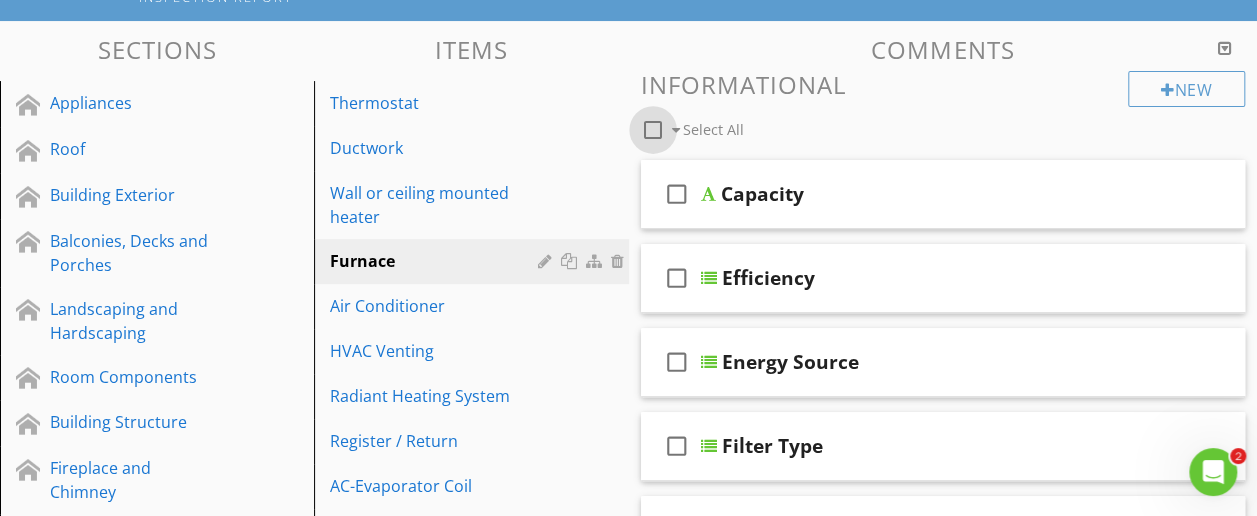 click at bounding box center [653, 130] 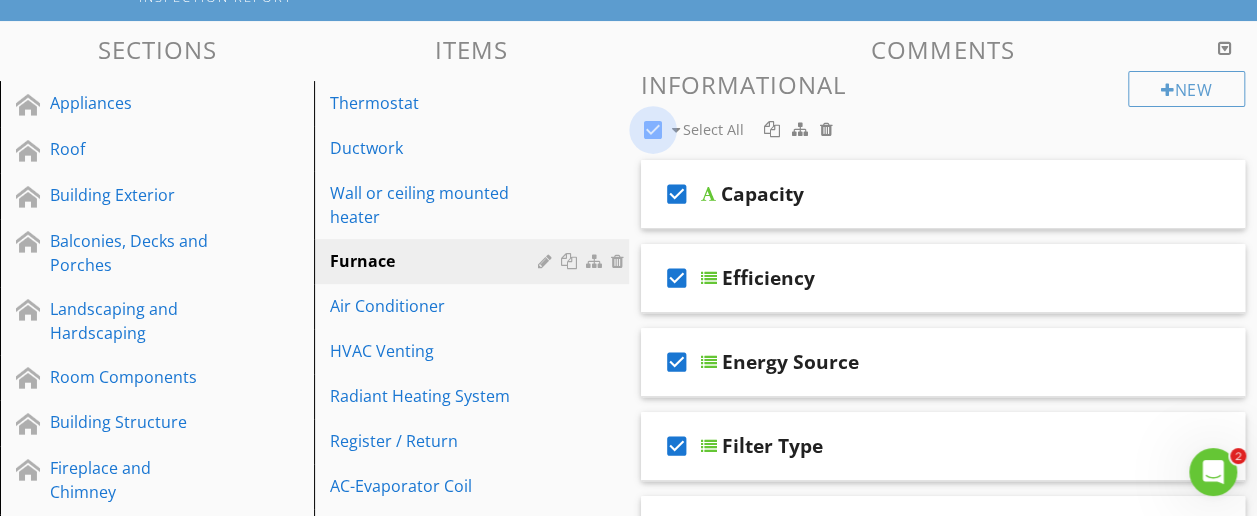 click at bounding box center [653, 130] 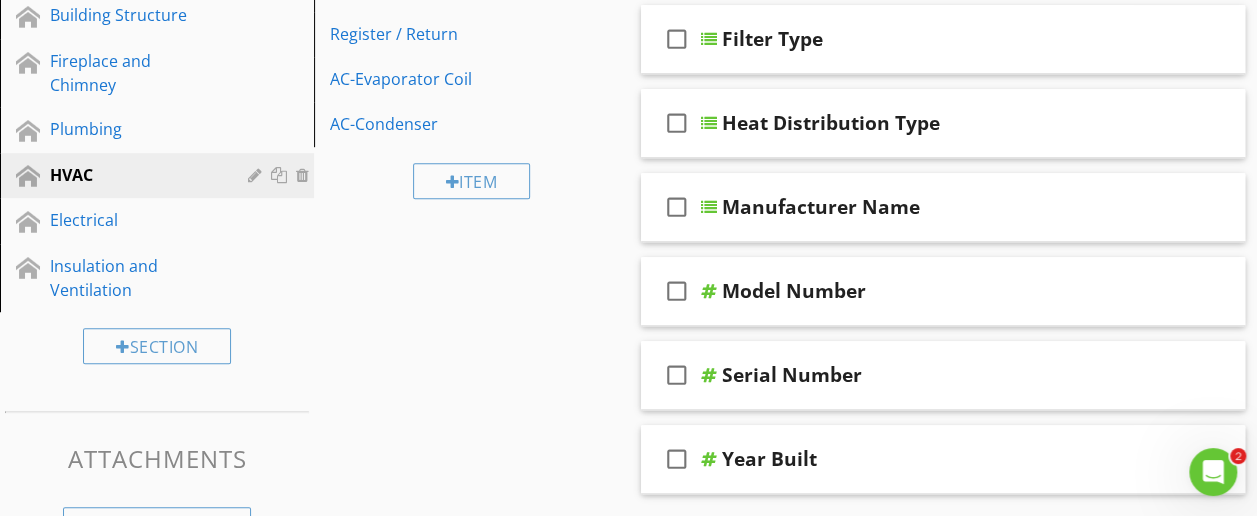 scroll, scrollTop: 600, scrollLeft: 0, axis: vertical 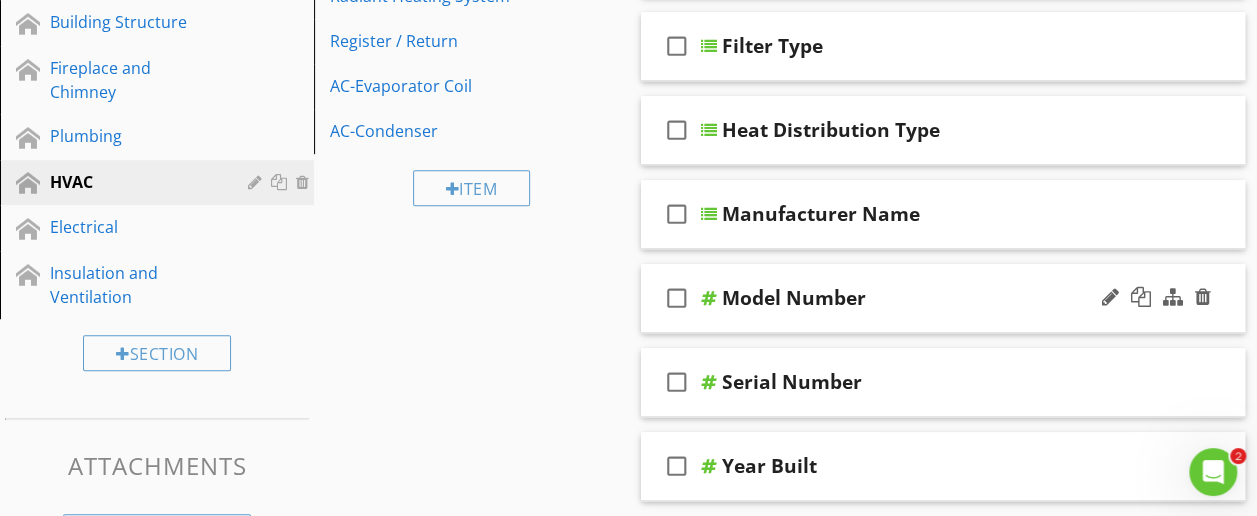 click on "Model Number" at bounding box center [794, 298] 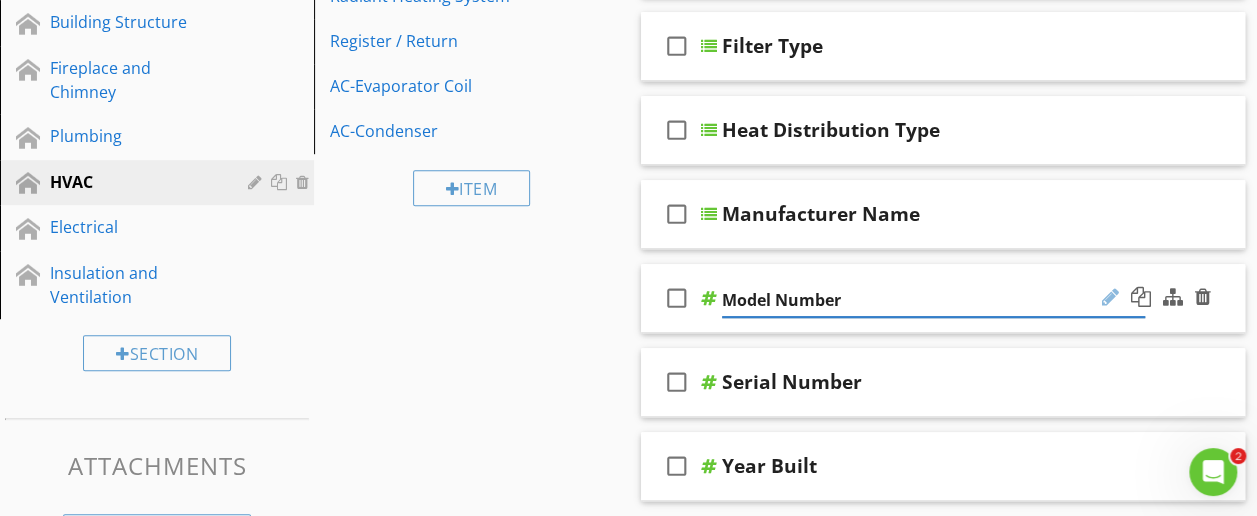 click at bounding box center (1110, 297) 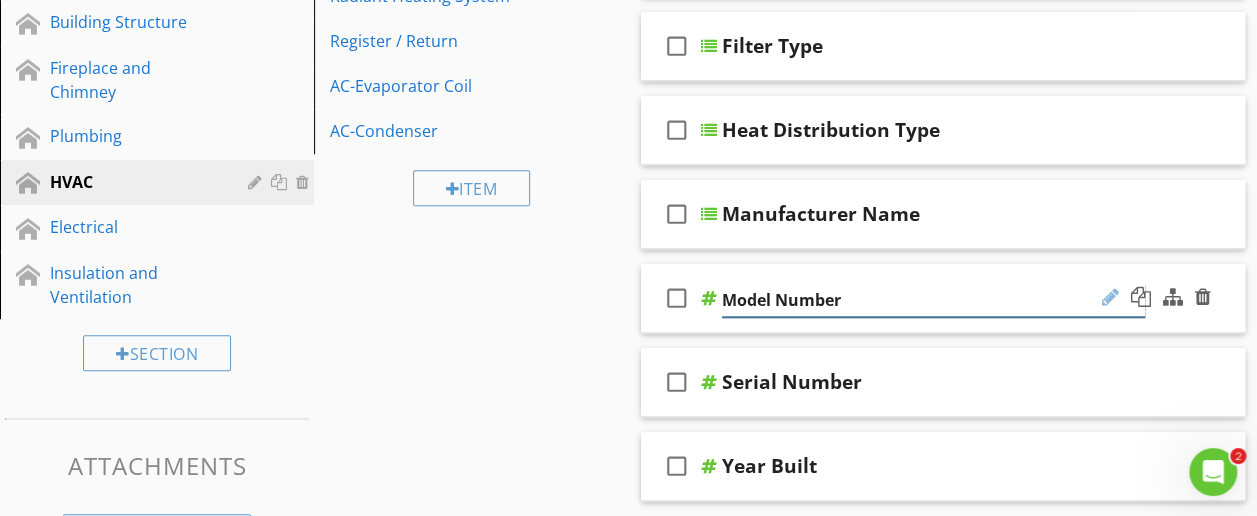 click at bounding box center [1110, 297] 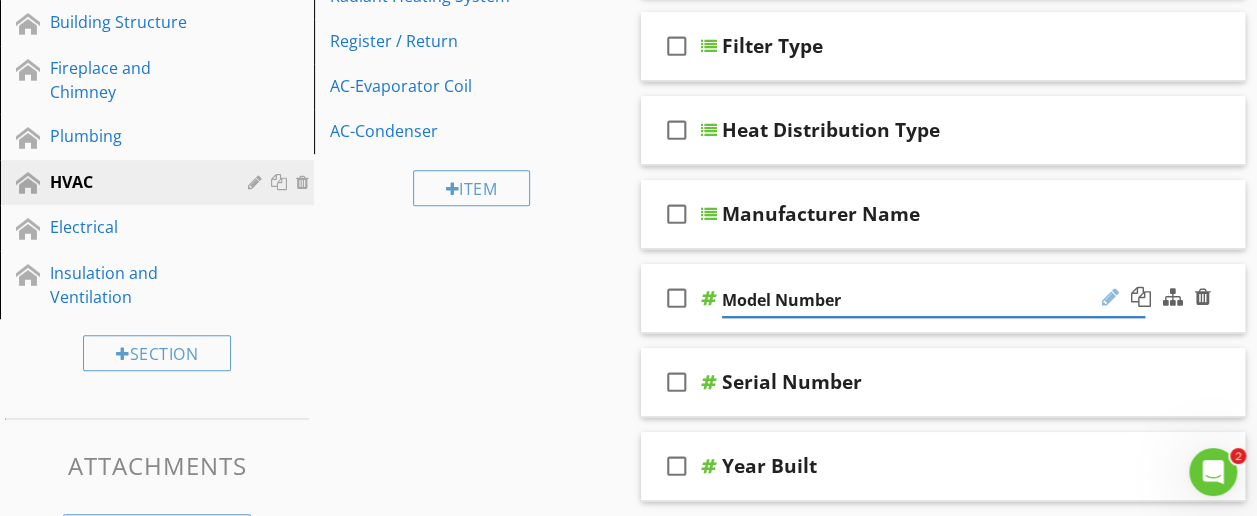 click at bounding box center (1110, 297) 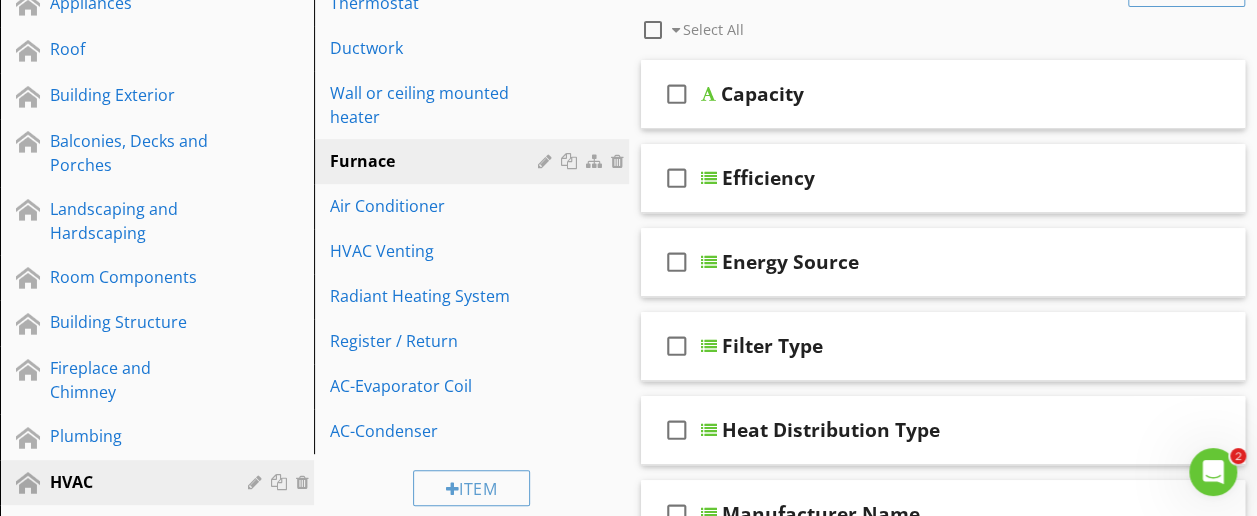 scroll, scrollTop: 300, scrollLeft: 0, axis: vertical 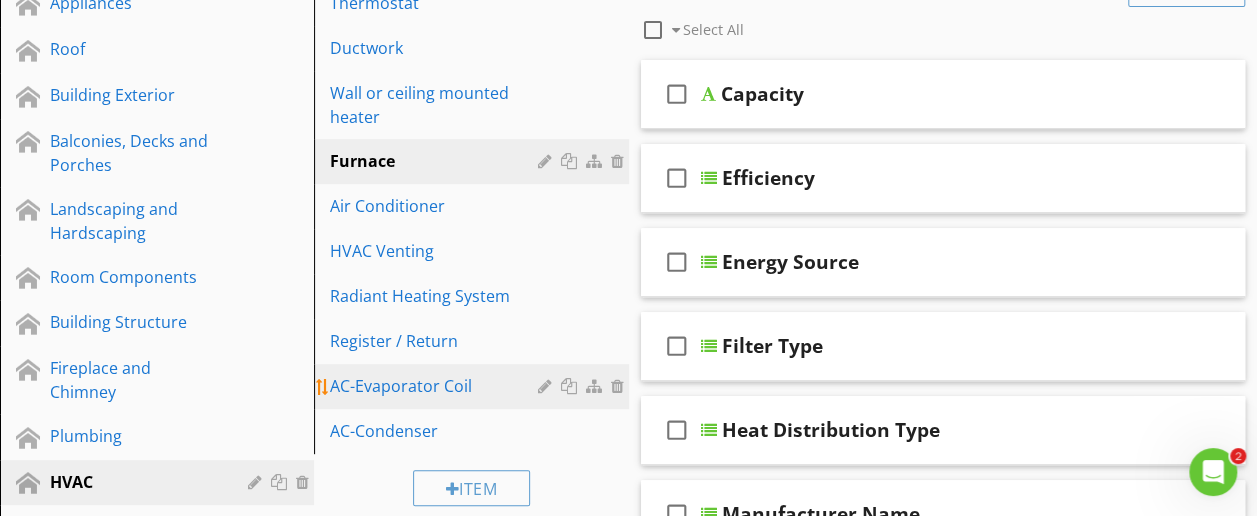 click on "AC-Evaporator Coil" at bounding box center [436, 386] 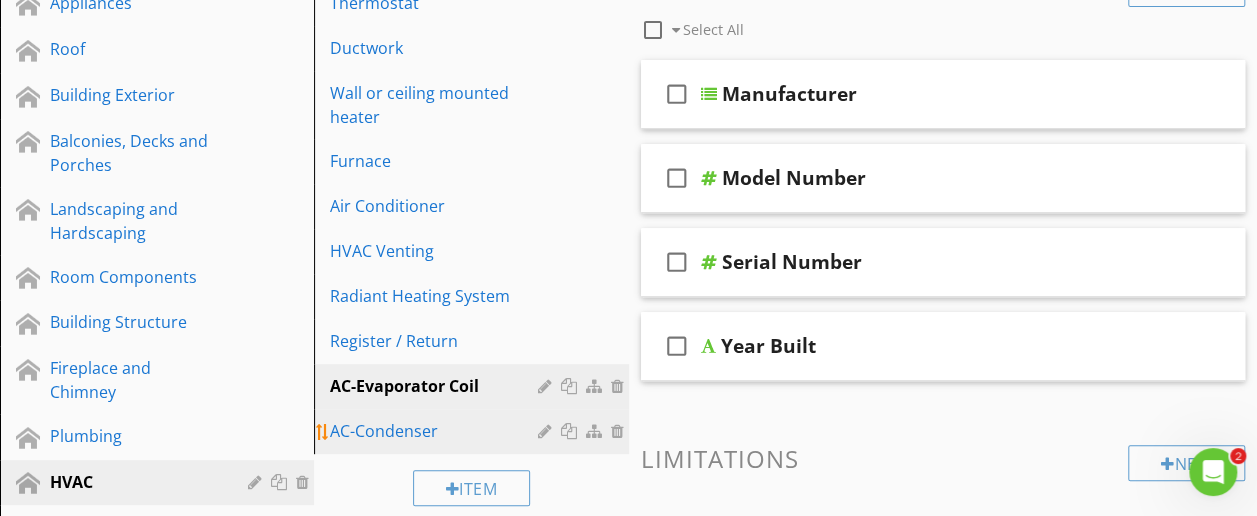 click on "AC-Condenser" at bounding box center (436, 431) 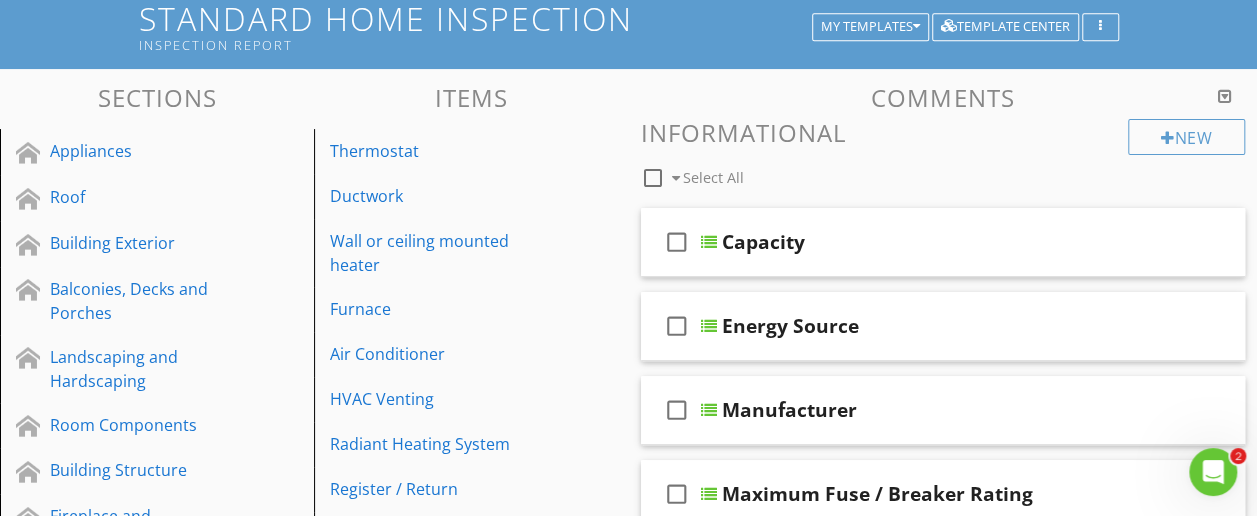 scroll, scrollTop: 0, scrollLeft: 0, axis: both 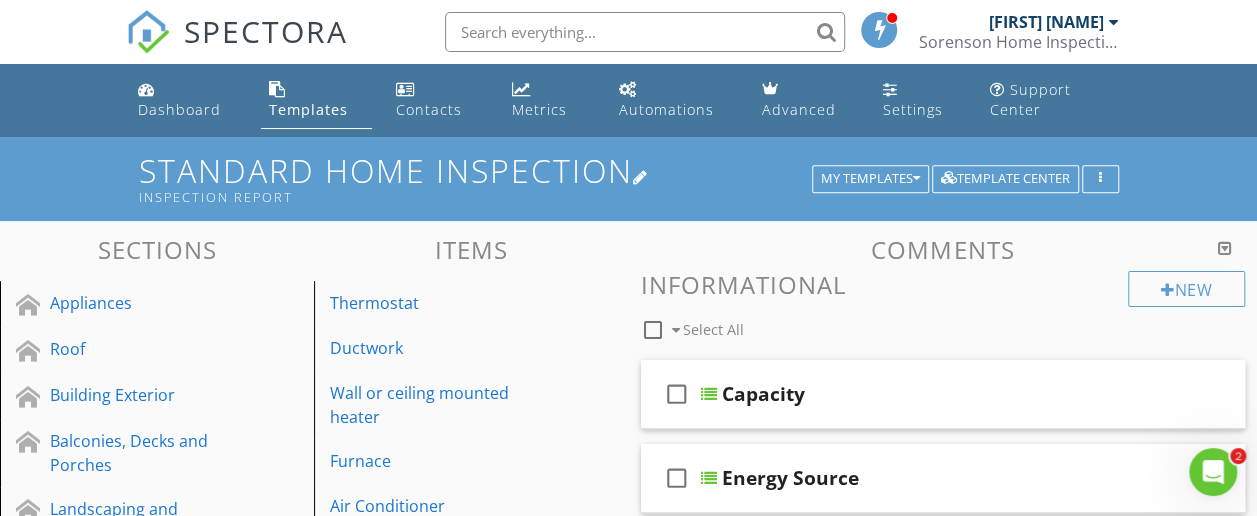 click on "Standard Home Inspection
Inspection Report" at bounding box center (629, 178) 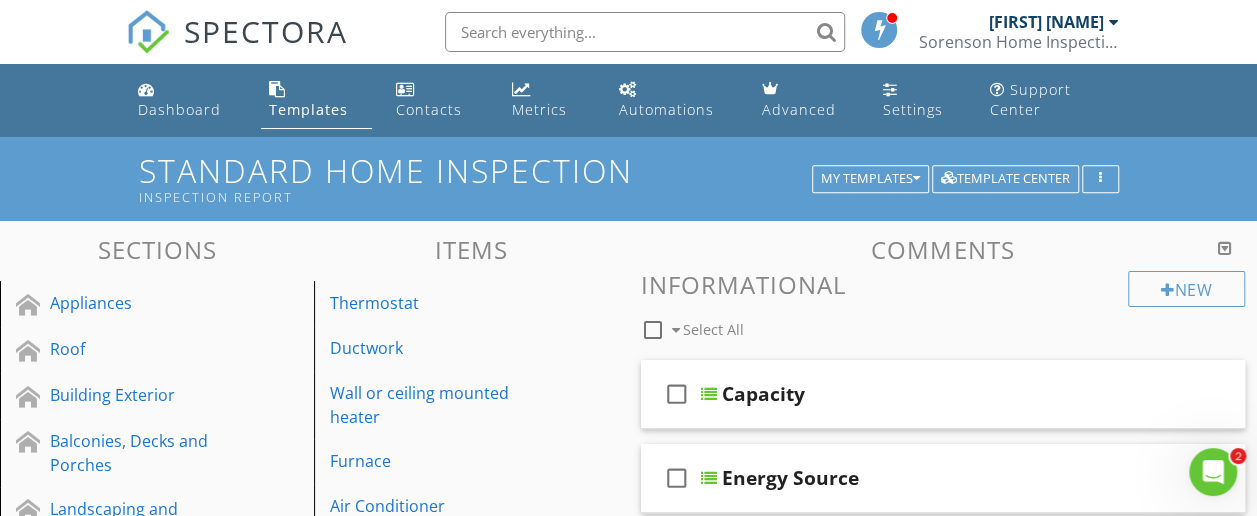 click at bounding box center (628, 258) 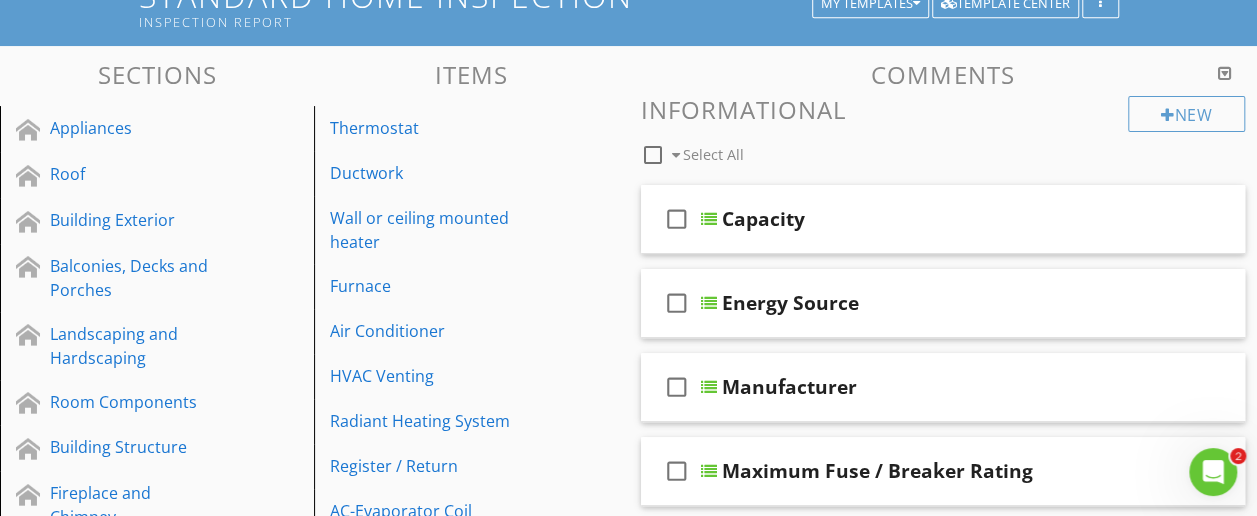 scroll, scrollTop: 200, scrollLeft: 0, axis: vertical 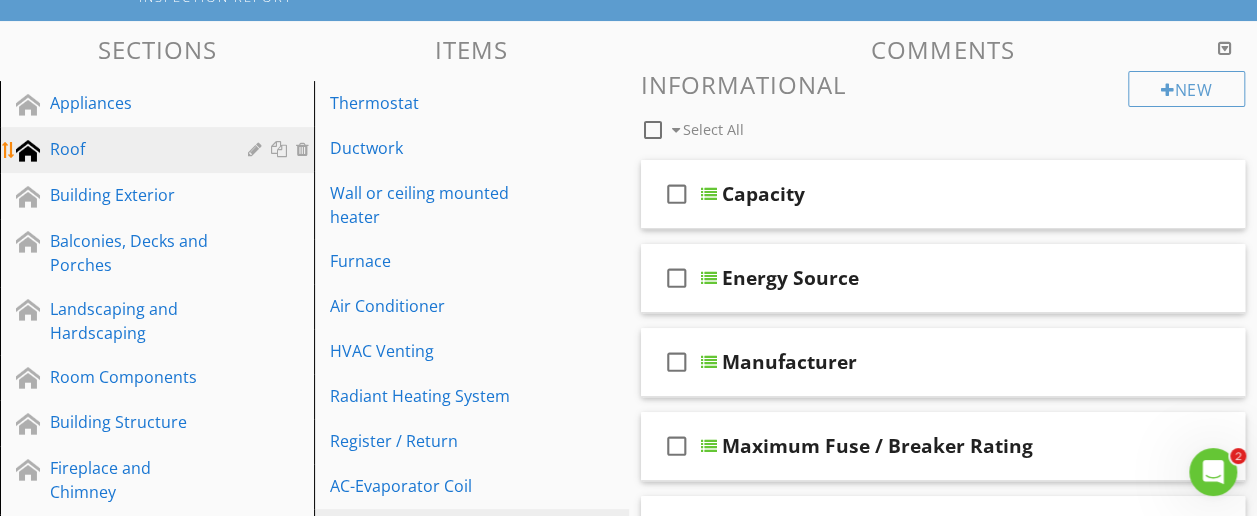 click at bounding box center (28, 151) 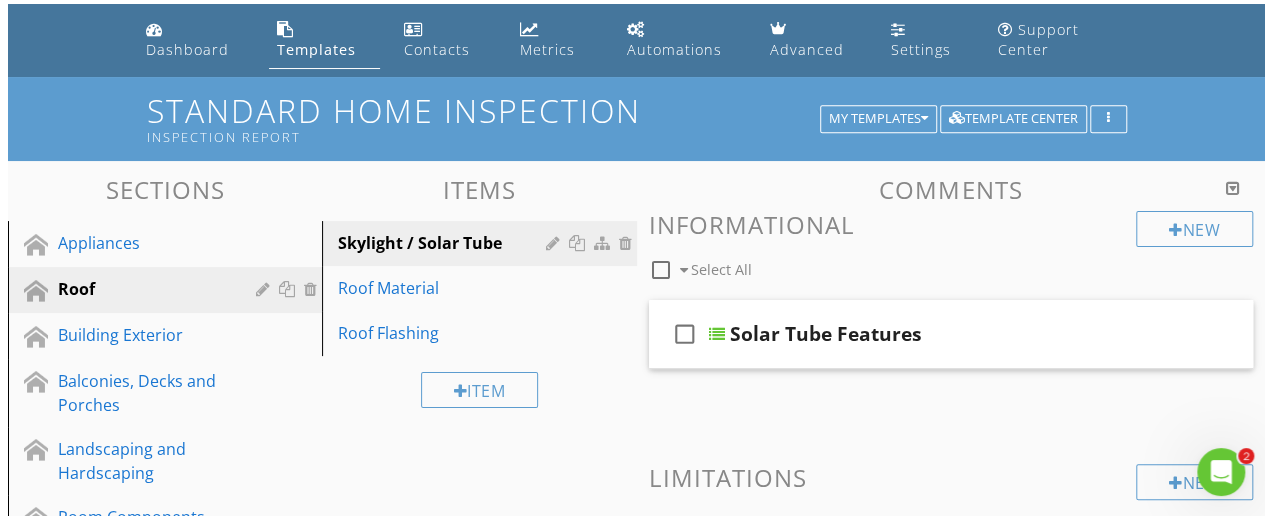 scroll, scrollTop: 0, scrollLeft: 0, axis: both 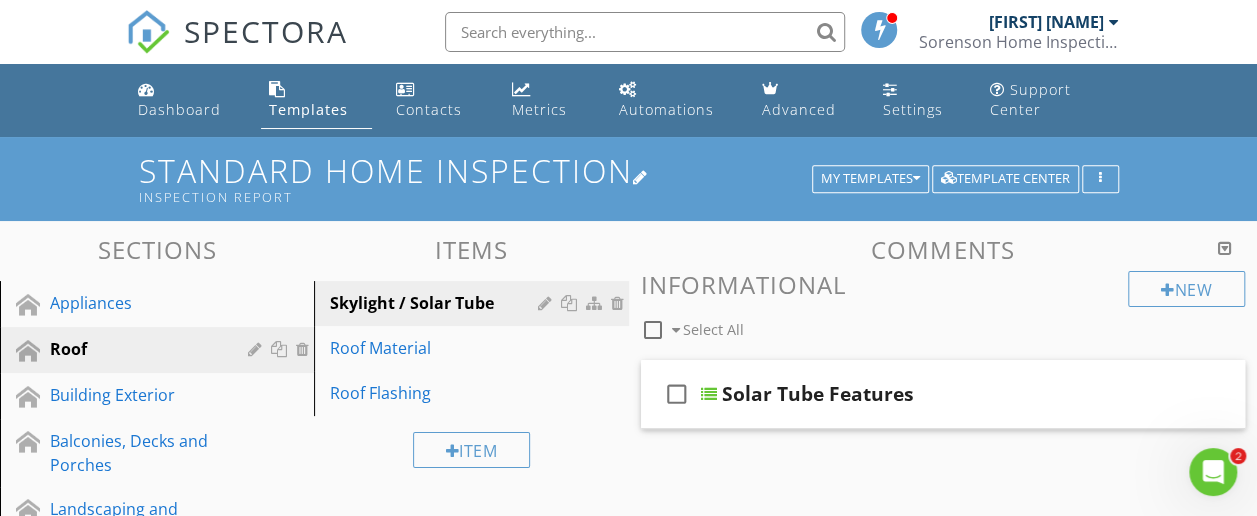 click on "Standard Home Inspection
Inspection Report" at bounding box center [629, 178] 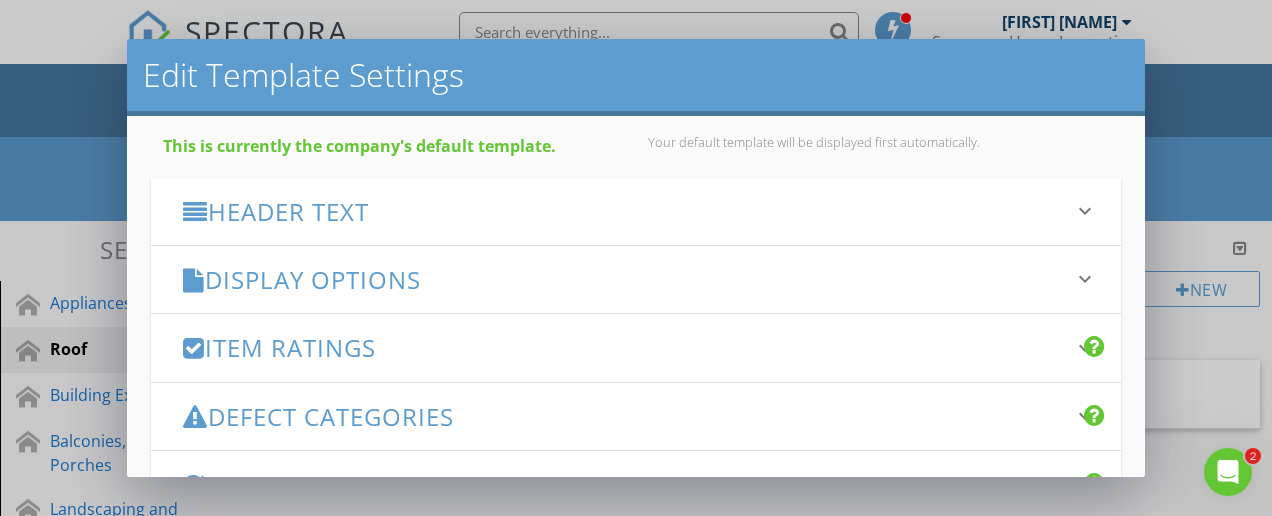 scroll, scrollTop: 200, scrollLeft: 0, axis: vertical 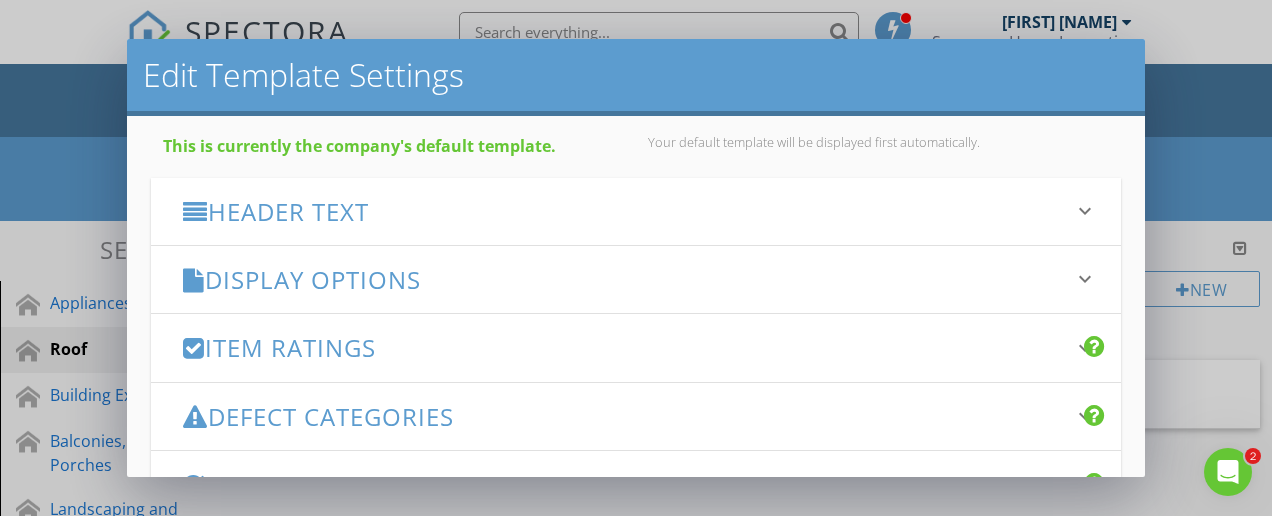 click on "Display Options" at bounding box center (624, 279) 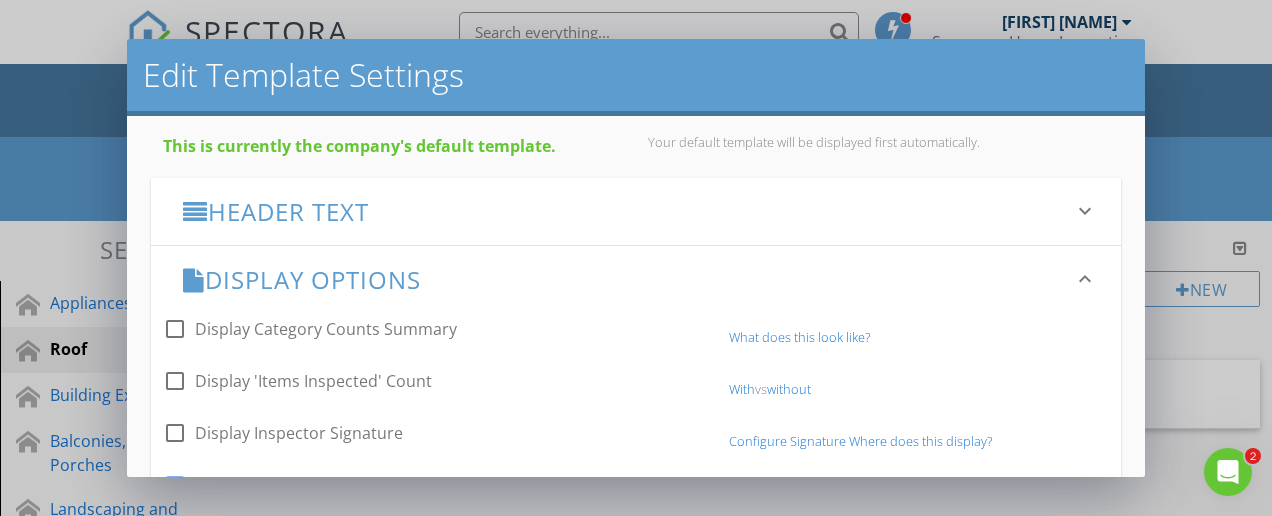click on "What does this look like?" at bounding box center [799, 337] 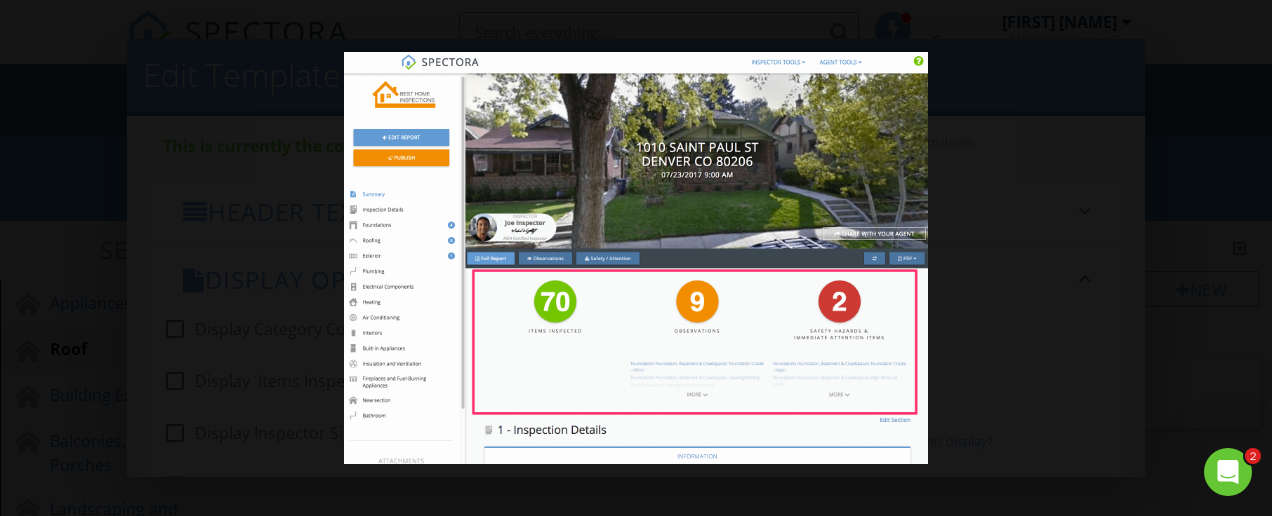 click at bounding box center (636, 258) 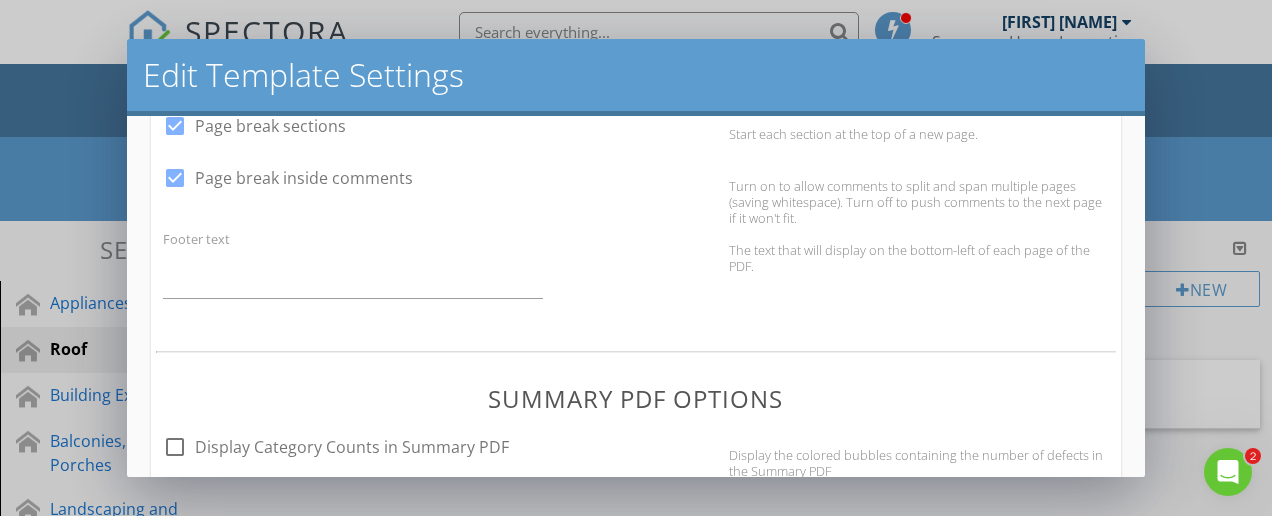 scroll, scrollTop: 900, scrollLeft: 0, axis: vertical 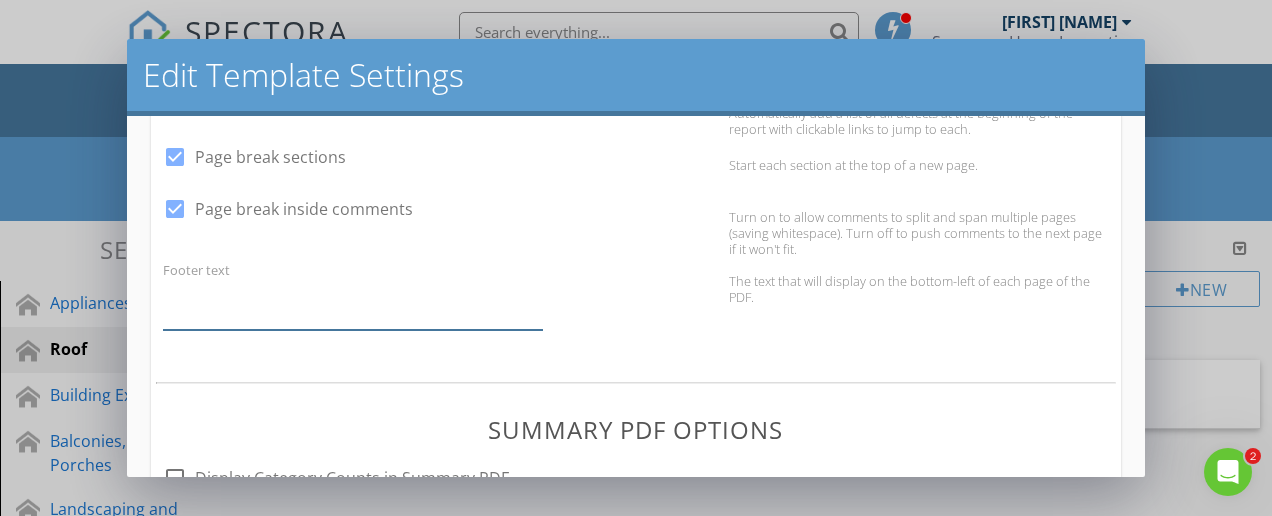 click on "Footer text" at bounding box center [353, 305] 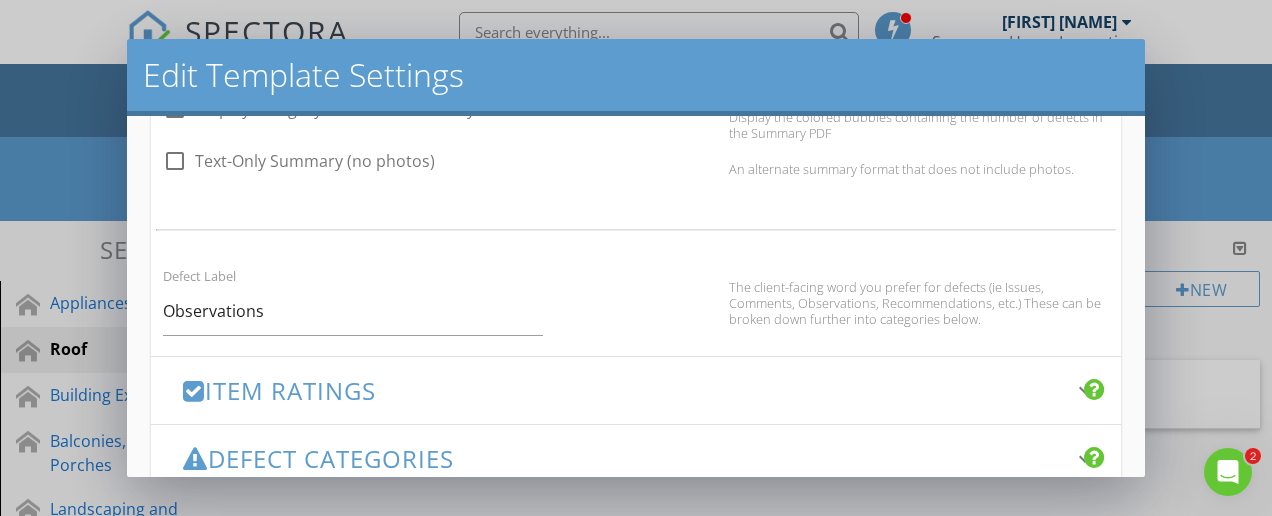 scroll, scrollTop: 1300, scrollLeft: 0, axis: vertical 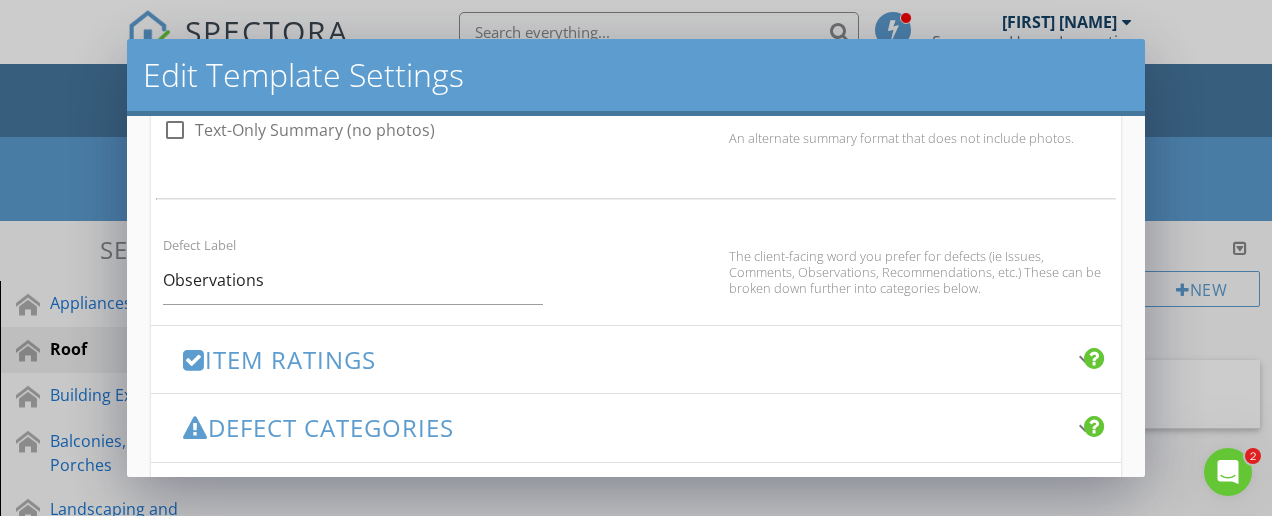 type on "Sorenson Home Inspections, LLC" 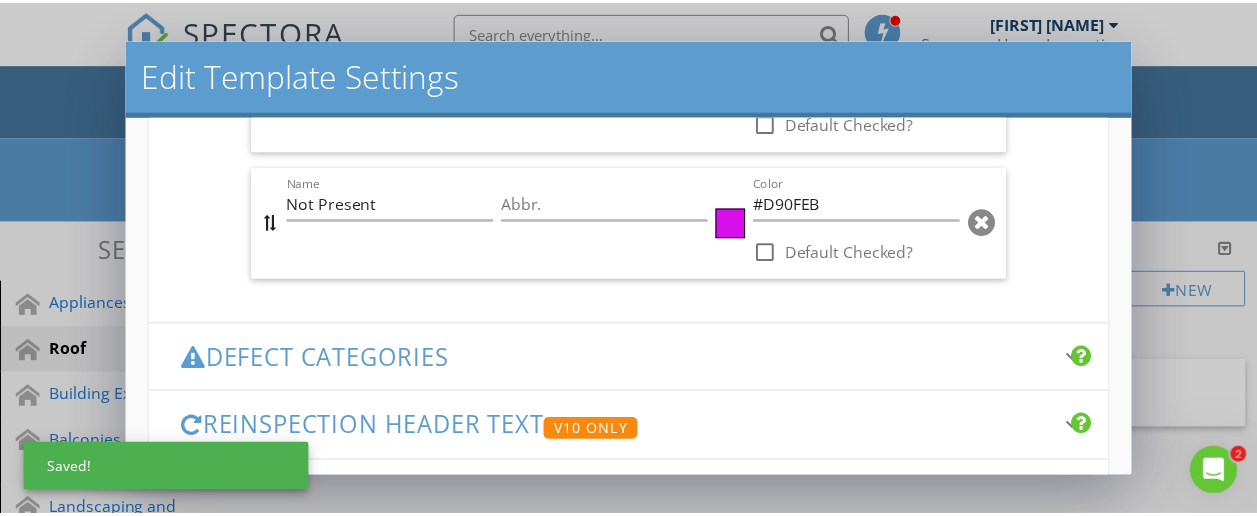 scroll, scrollTop: 1950, scrollLeft: 0, axis: vertical 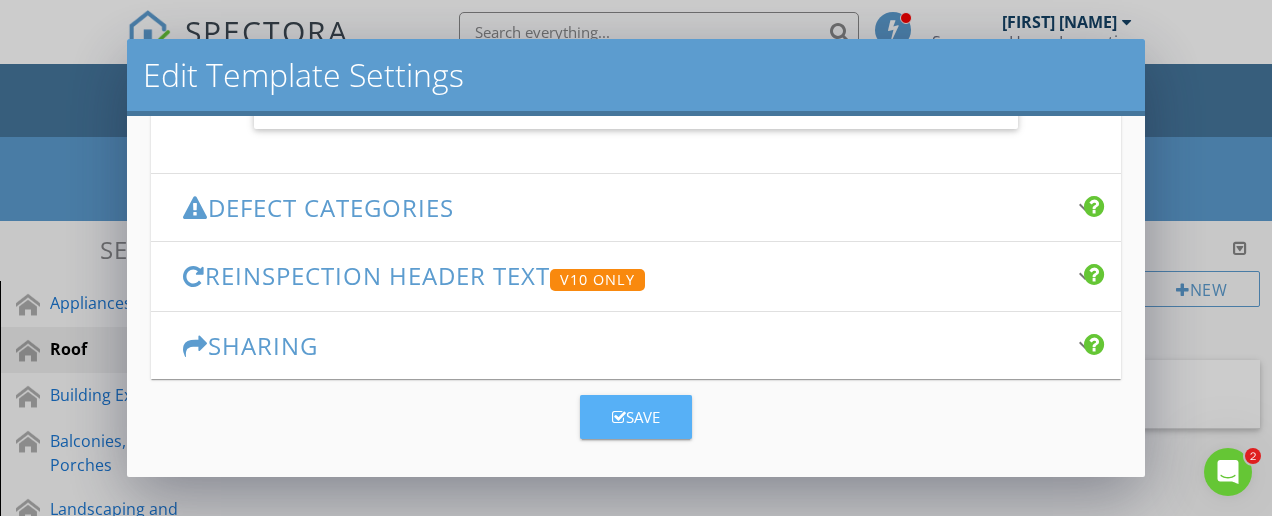 click on "Save" at bounding box center (636, 417) 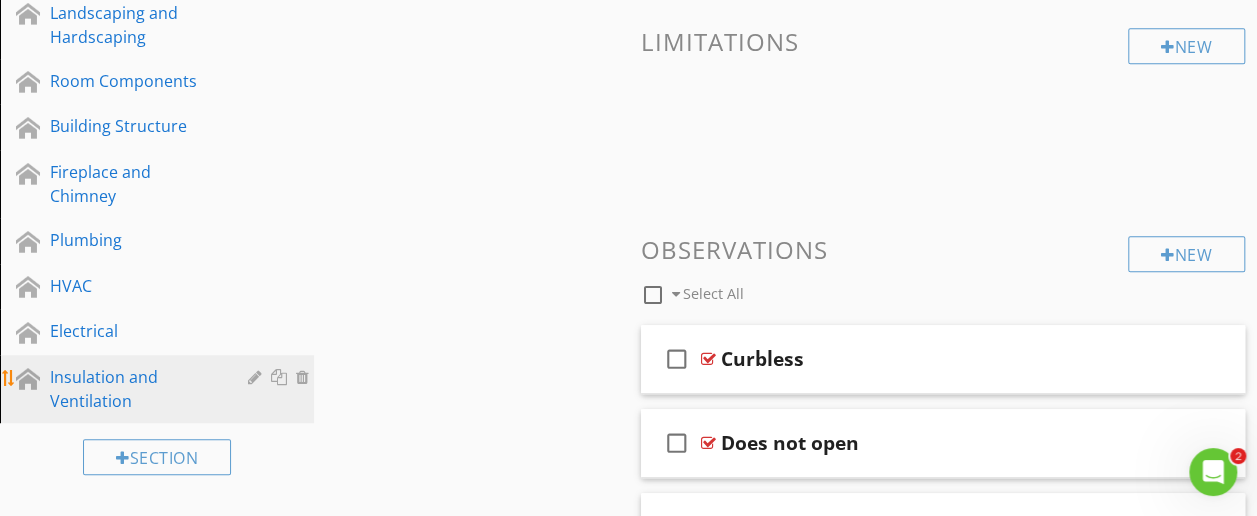 scroll, scrollTop: 500, scrollLeft: 0, axis: vertical 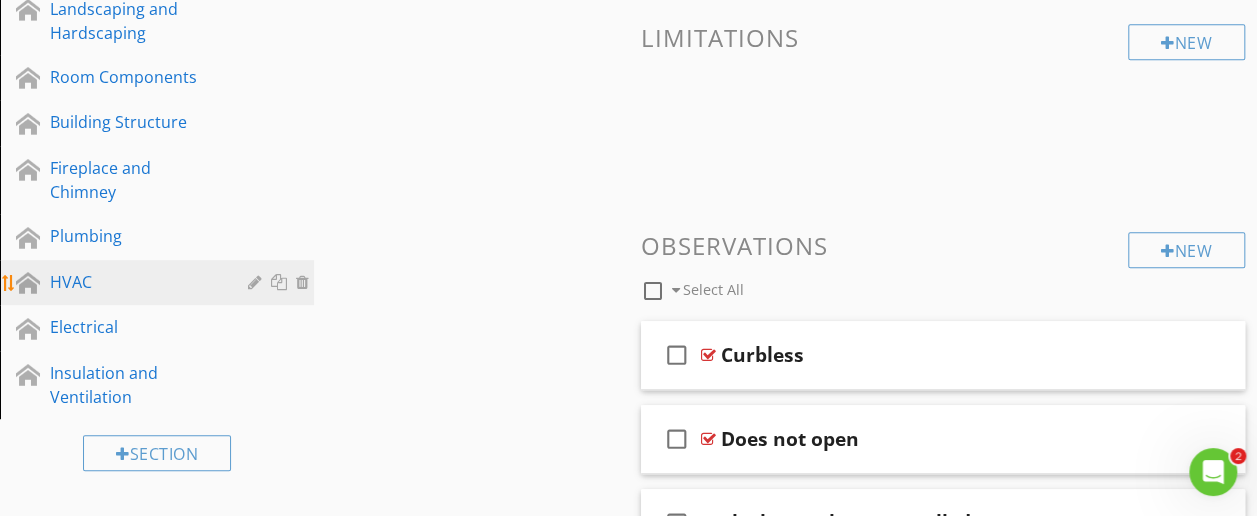 click on "HVAC" at bounding box center (134, 282) 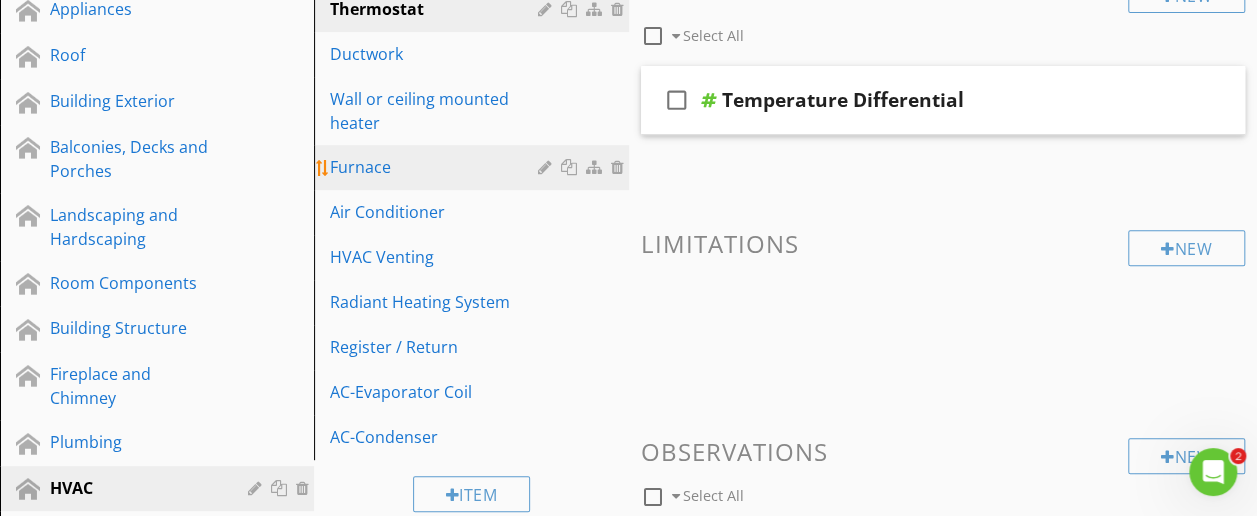 scroll, scrollTop: 208, scrollLeft: 0, axis: vertical 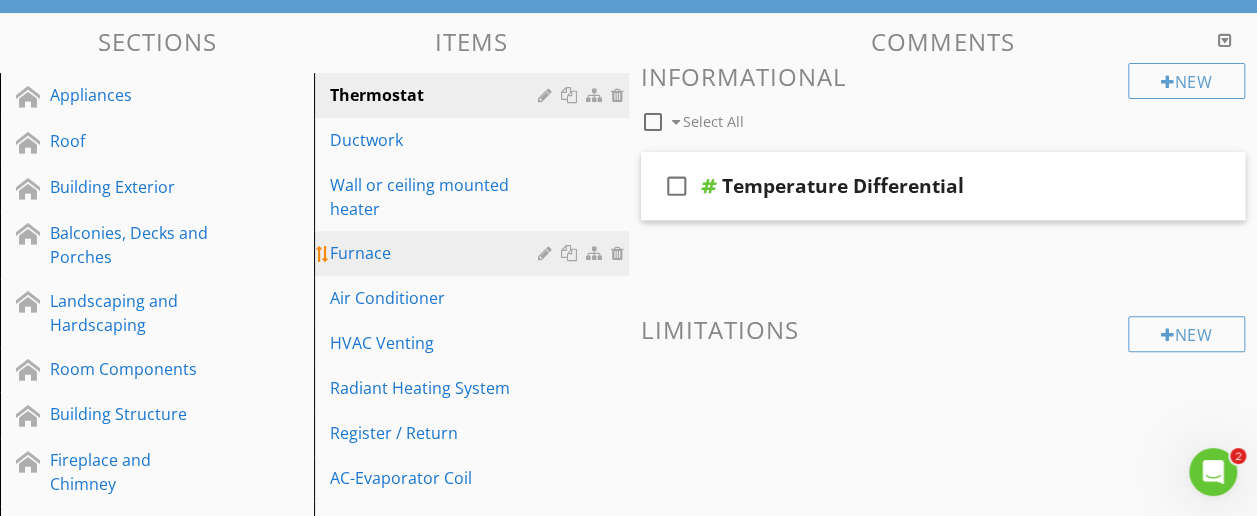 click on "Furnace" at bounding box center (436, 253) 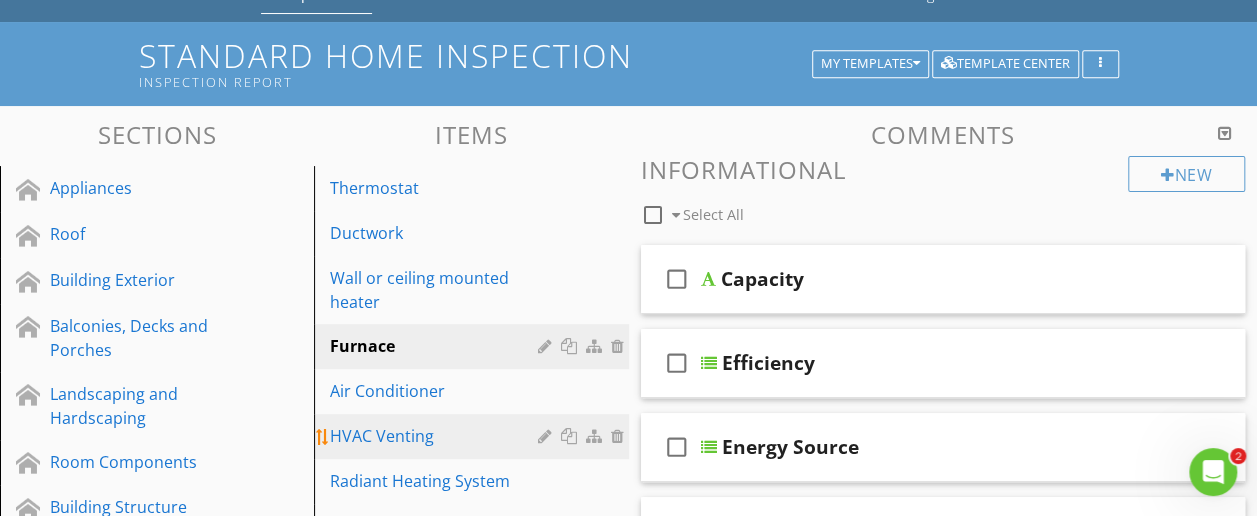 scroll, scrollTop: 0, scrollLeft: 0, axis: both 